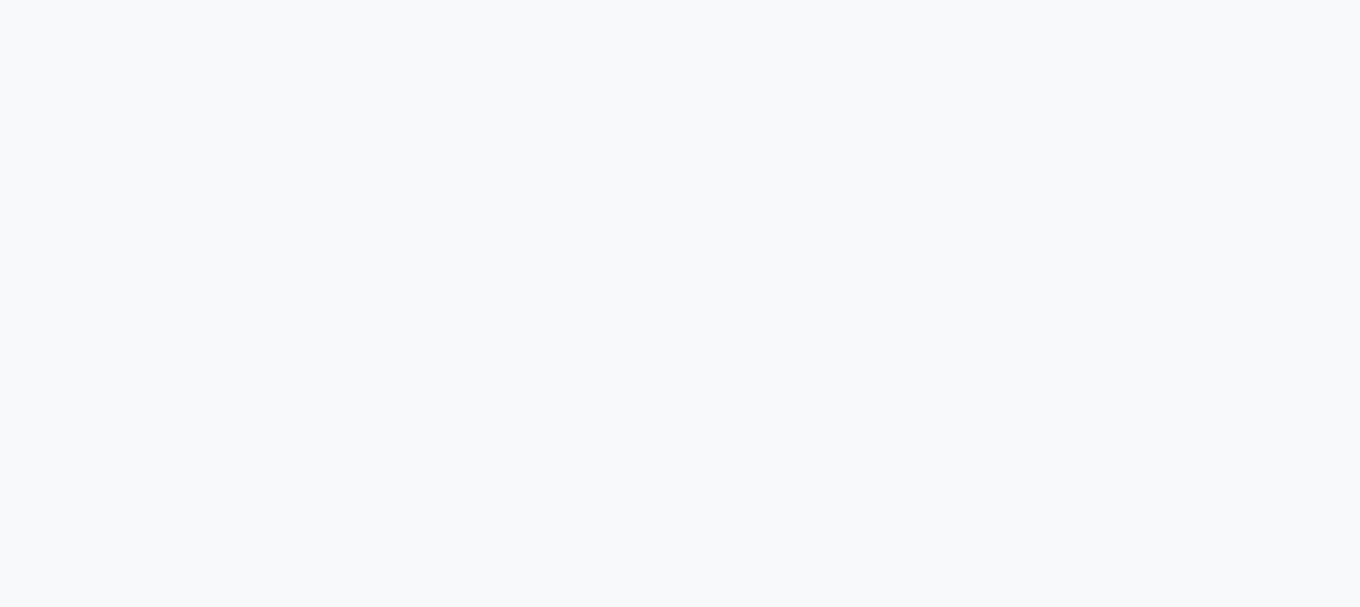 scroll, scrollTop: 0, scrollLeft: 0, axis: both 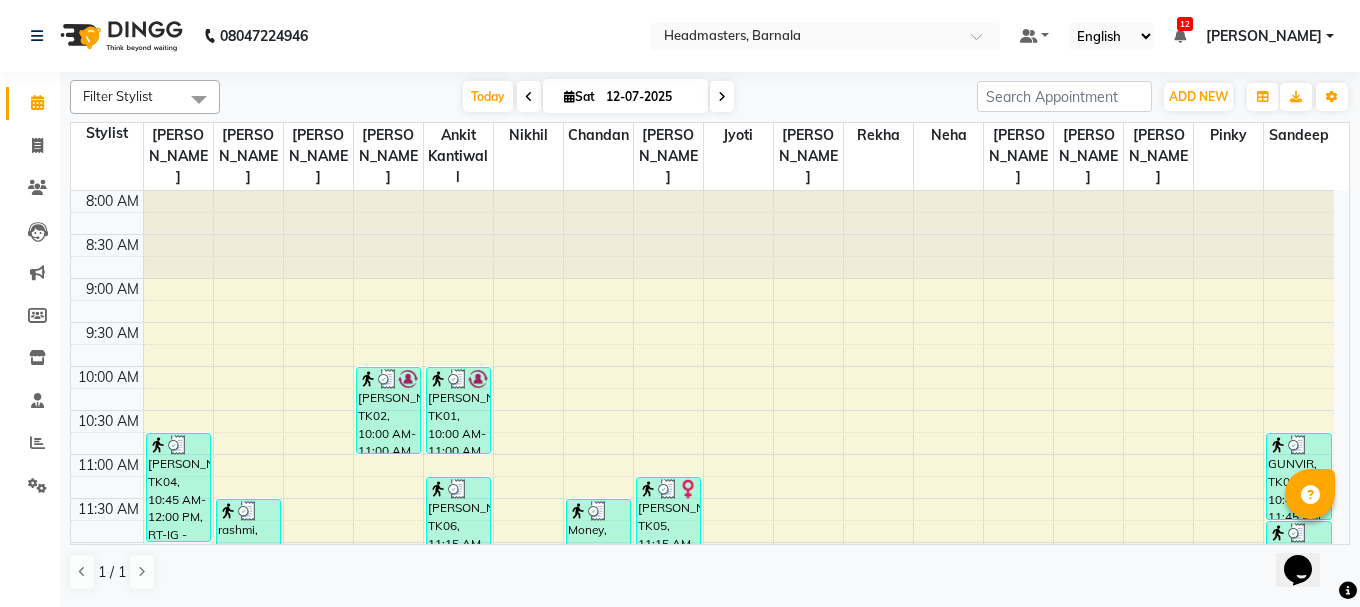 click on "Filter Stylist Select All  Ankit kantiwall  [PERSON_NAME]  [PERSON_NAME]  [PERSON_NAME] Chandan [PERSON_NAME] [PERSON_NAME] [PERSON_NAME] Pinky [PERSON_NAME] Rekha [PERSON_NAME] [PERSON_NAME] [DATE]  [DATE] Toggle Dropdown Add Appointment Add Invoice Add Attendance Add Client Toggle Dropdown Add Appointment Add Invoice Add Attendance Add Client ADD NEW Toggle Dropdown Add Appointment Add Invoice Add Attendance Add Client Filter Stylist Select All  Ankit kantiwall  [PERSON_NAME]  [PERSON_NAME]  [PERSON_NAME] Chandan [PERSON_NAME] [PERSON_NAME] [PERSON_NAME] Pinky [PERSON_NAME] Rekha [PERSON_NAME] [PERSON_NAME] Group By  Staff View   Room View  View as Vertical  Vertical - Week View  Horizontal  Horizontal - Week View  List  Toggle Dropdown Calendar Settings Manage Tags   Arrange Stylists   Reset Stylists  Appointment Form Zoom 100% Staff/Room Display Count 17 Stylist [PERSON_NAME] [PERSON_NAME]  [PERSON_NAME]  Ankit kantiwall [PERSON_NAME] [PERSON_NAME] [PERSON_NAME] [PERSON_NAME] [PERSON_NAME] [PERSON_NAME] Pinky [PERSON_NAME]" 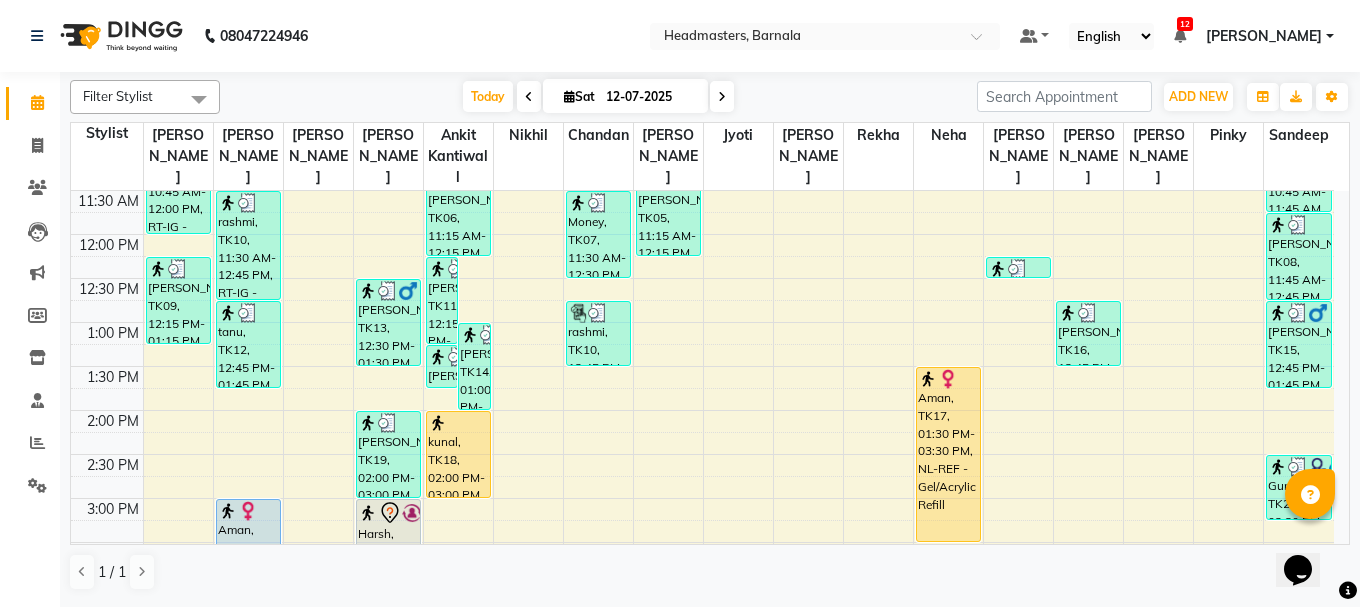 click on "Filter Stylist Select All  Ankit kantiwall  [PERSON_NAME]  [PERSON_NAME]  [PERSON_NAME] Chandan [PERSON_NAME] [PERSON_NAME] [PERSON_NAME] Pinky [PERSON_NAME] Rekha [PERSON_NAME] [PERSON_NAME] [DATE]  [DATE] Toggle Dropdown Add Appointment Add Invoice Add Attendance Add Client Toggle Dropdown Add Appointment Add Invoice Add Attendance Add Client ADD NEW Toggle Dropdown Add Appointment Add Invoice Add Attendance Add Client Filter Stylist Select All  Ankit kantiwall  [PERSON_NAME]  [PERSON_NAME]  [PERSON_NAME] Chandan [PERSON_NAME] [PERSON_NAME] [PERSON_NAME] Pinky [PERSON_NAME] Rekha [PERSON_NAME] [PERSON_NAME] Group By  Staff View   Room View  View as Vertical  Vertical - Week View  Horizontal  Horizontal - Week View  List  Toggle Dropdown Calendar Settings Manage Tags   Arrange Stylists   Reset Stylists  Appointment Form Zoom 100% Staff/Room Display Count 17 Stylist [PERSON_NAME] [PERSON_NAME]  [PERSON_NAME]  Ankit kantiwall [PERSON_NAME] [PERSON_NAME] [PERSON_NAME] [PERSON_NAME] [PERSON_NAME] [PERSON_NAME] Pinky [PERSON_NAME]" 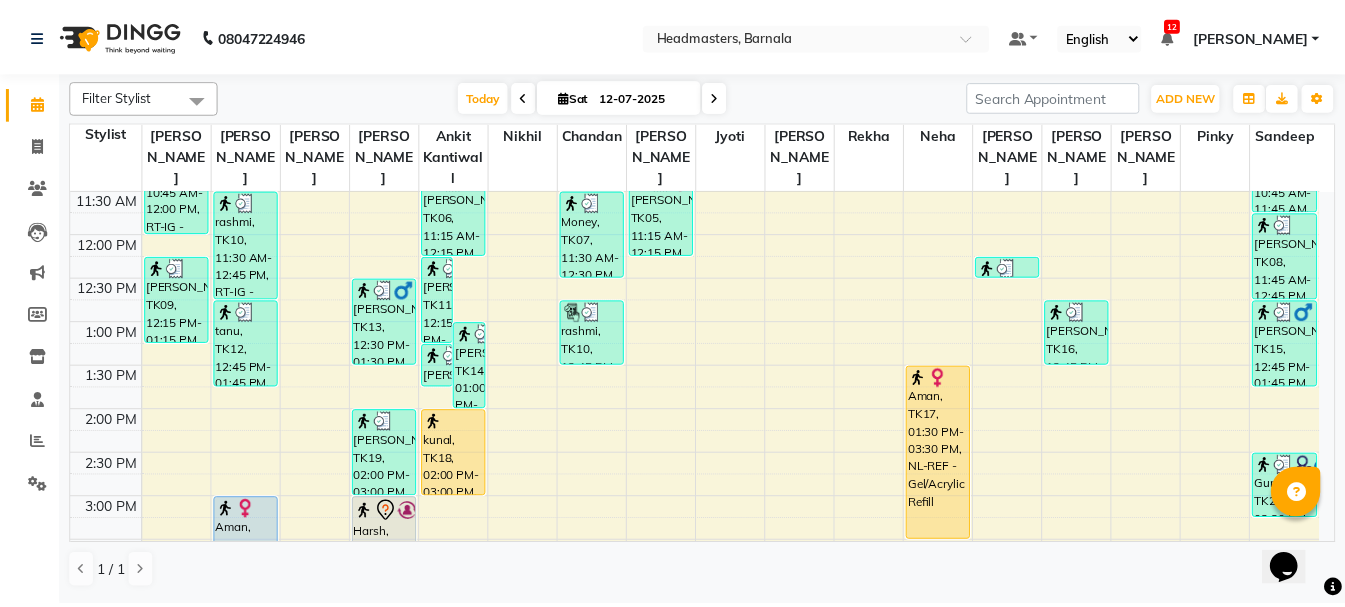 scroll, scrollTop: 616, scrollLeft: 0, axis: vertical 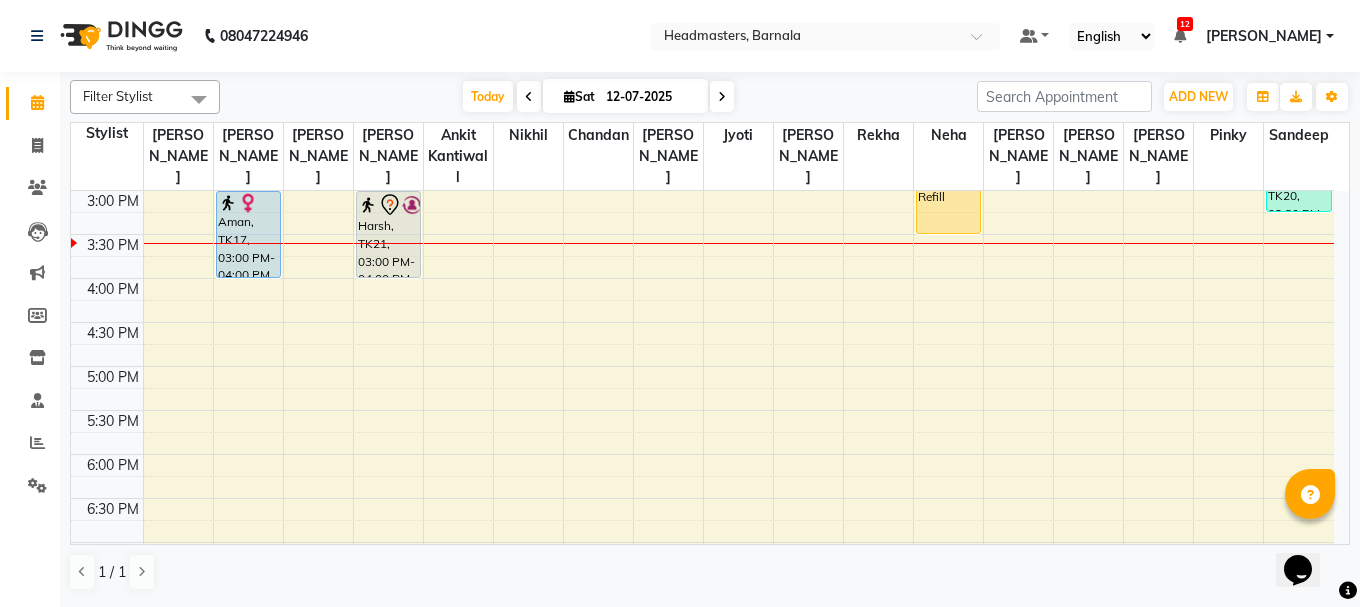 click at bounding box center [1299, 243] 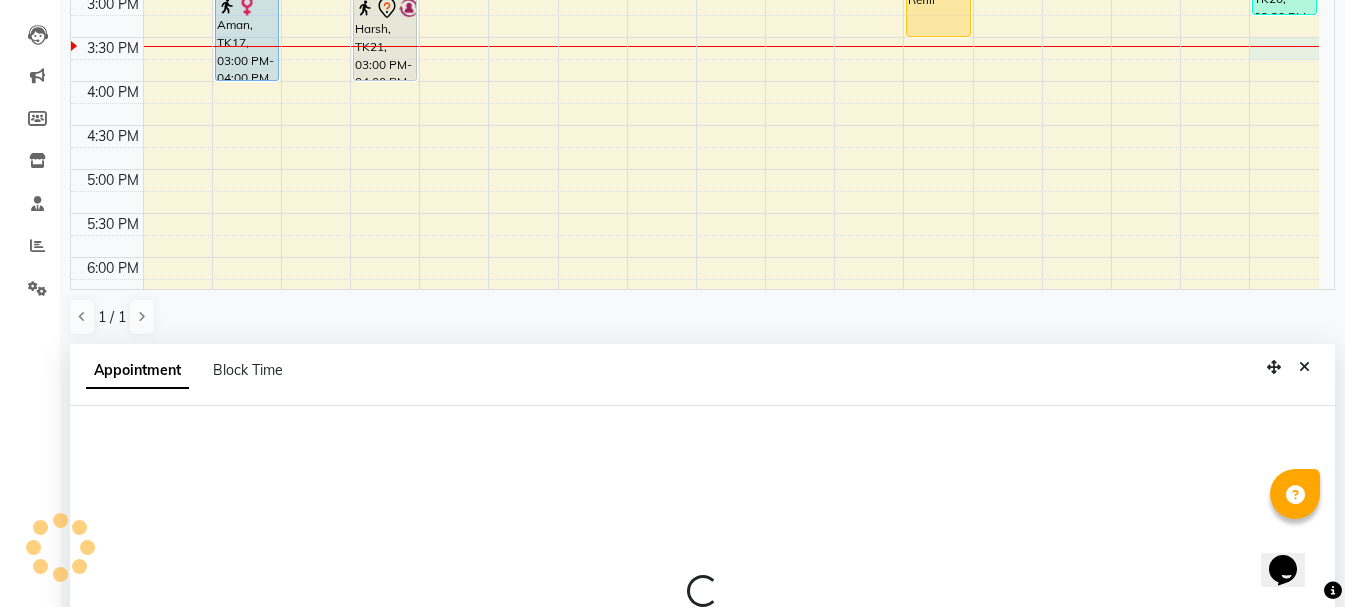 scroll, scrollTop: 389, scrollLeft: 0, axis: vertical 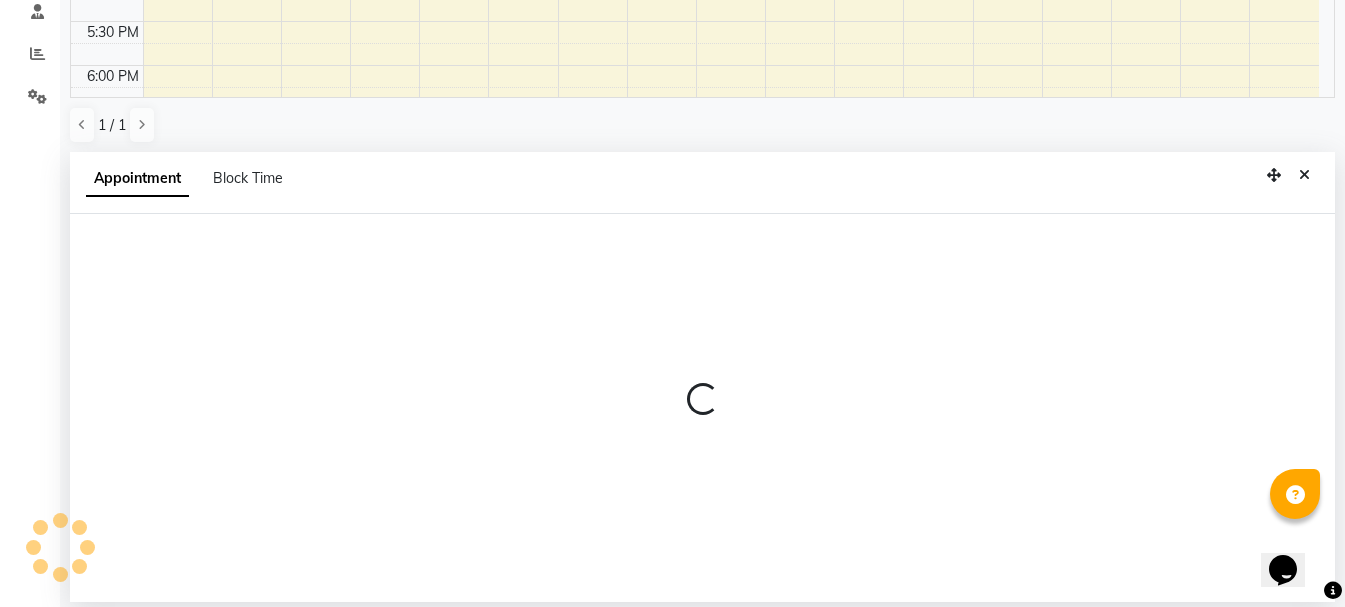 select on "71857" 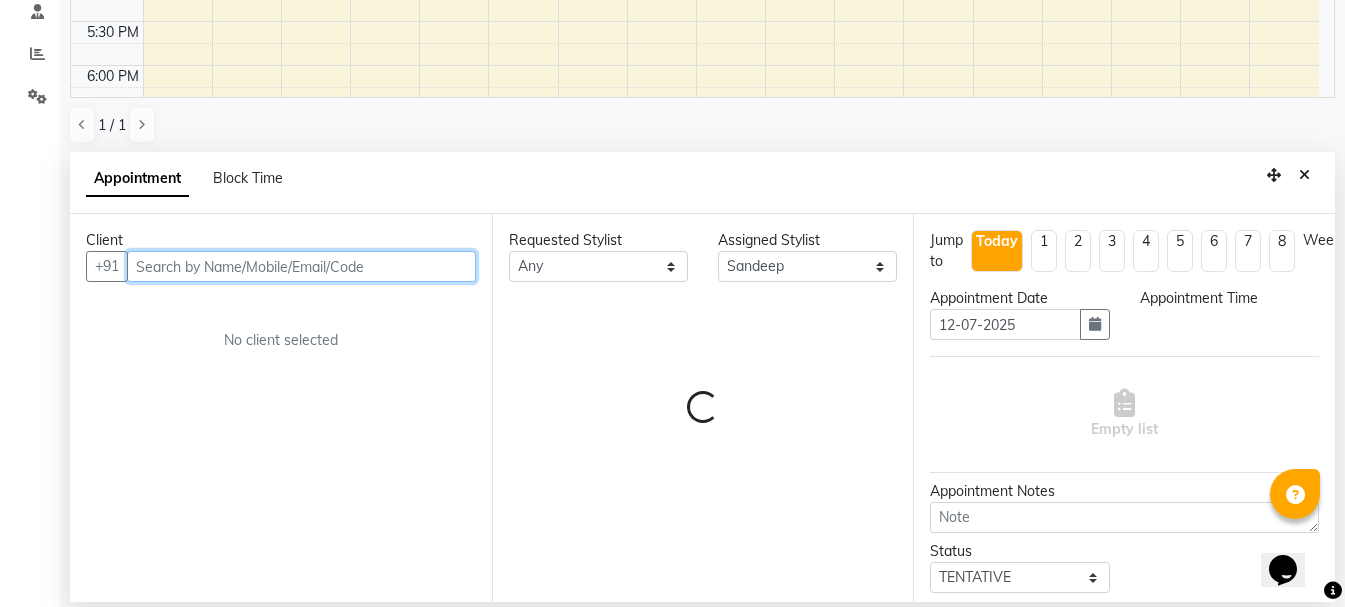 select on "930" 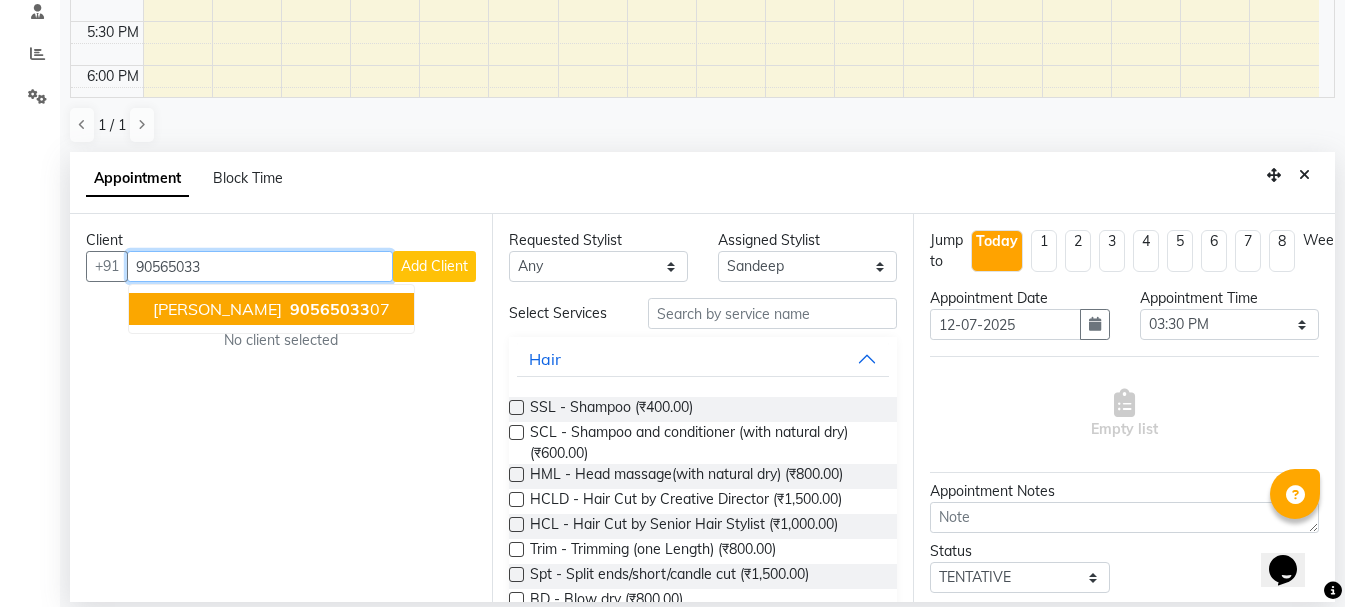 click on "[PERSON_NAME]" at bounding box center [217, 309] 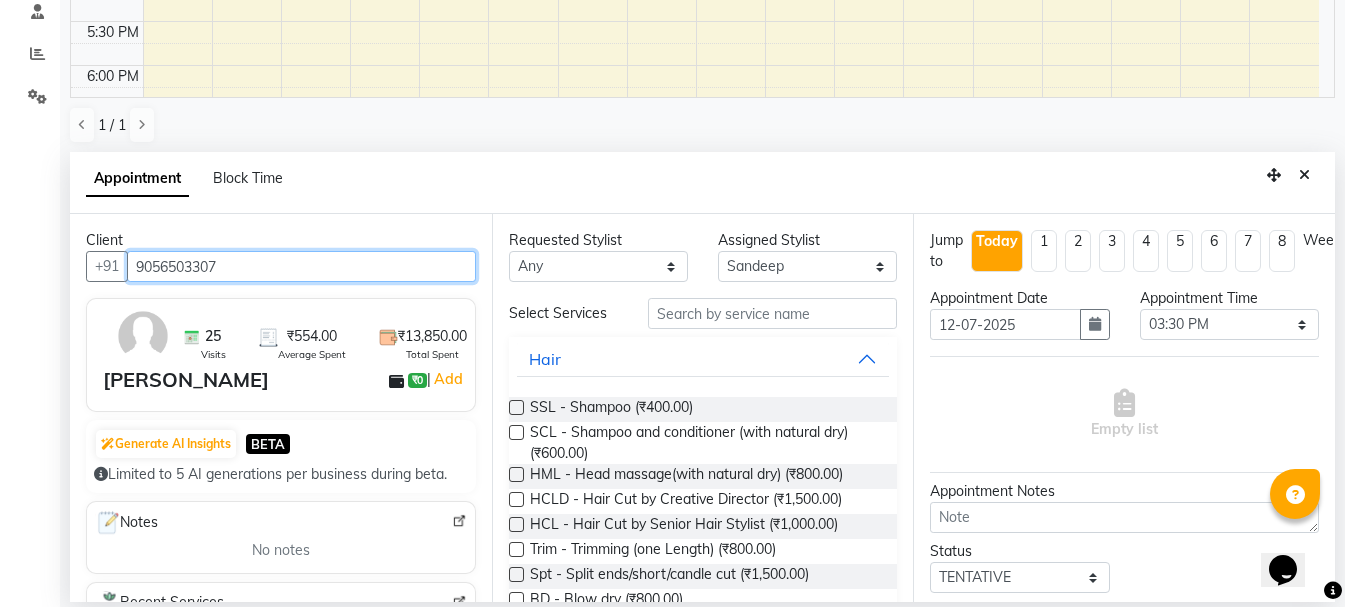 type on "9056503307" 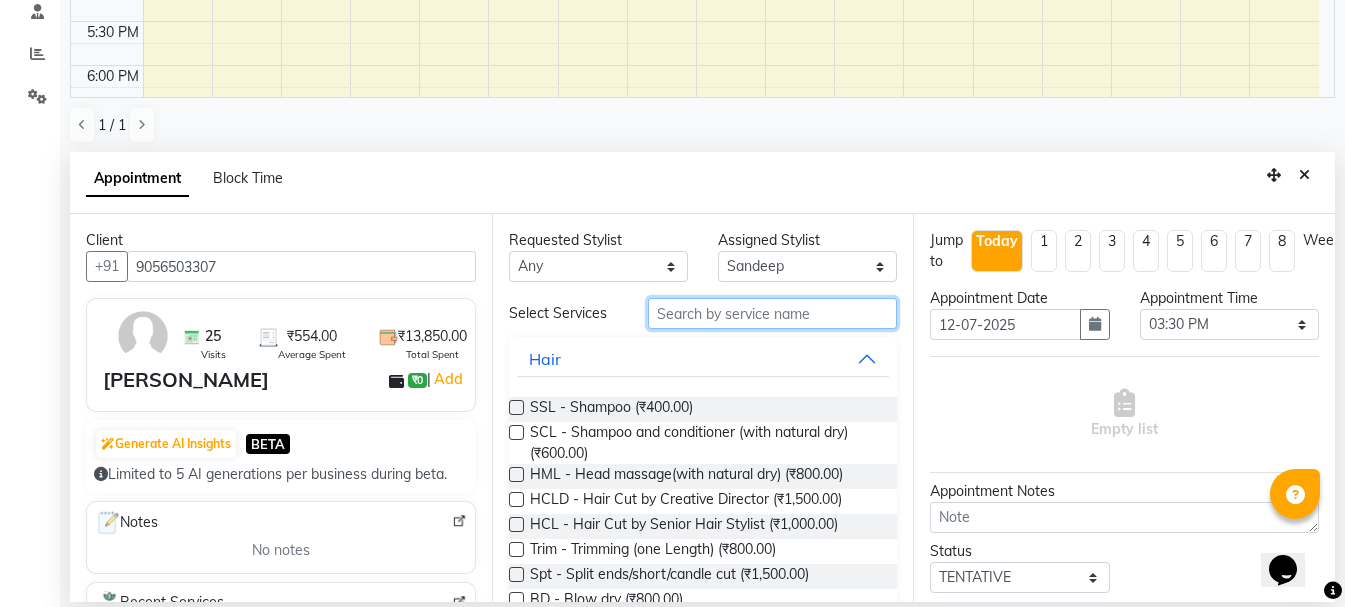 click at bounding box center [772, 313] 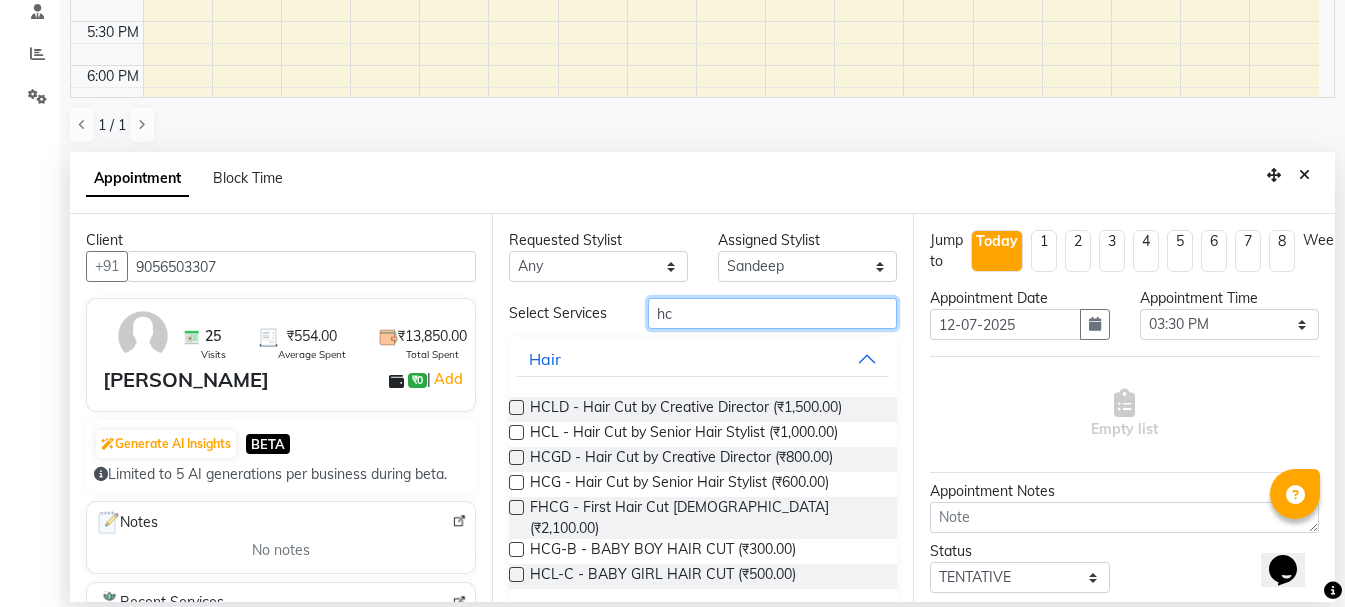 type on "hc" 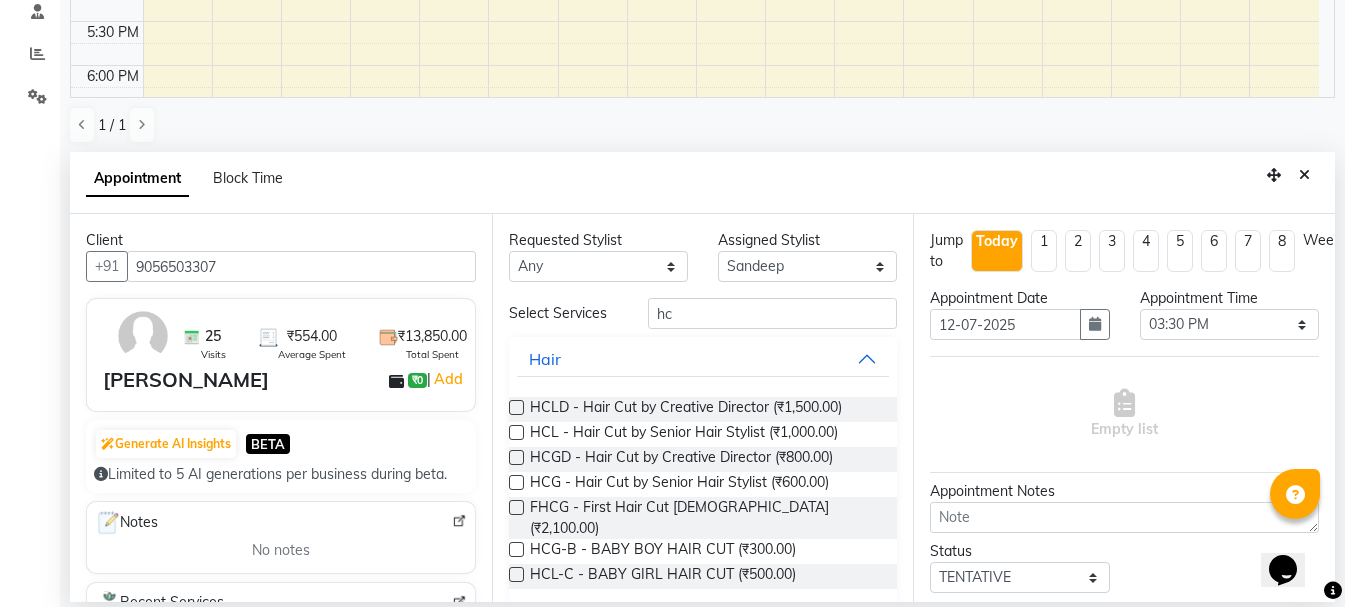 click at bounding box center [516, 482] 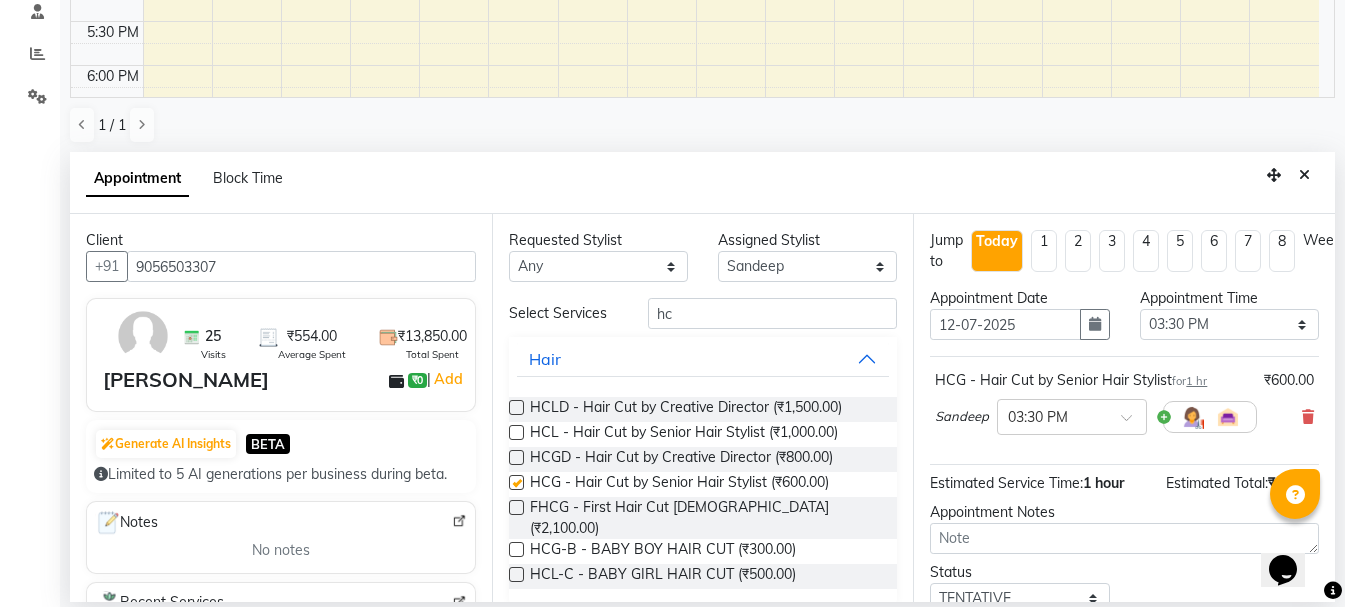 checkbox on "false" 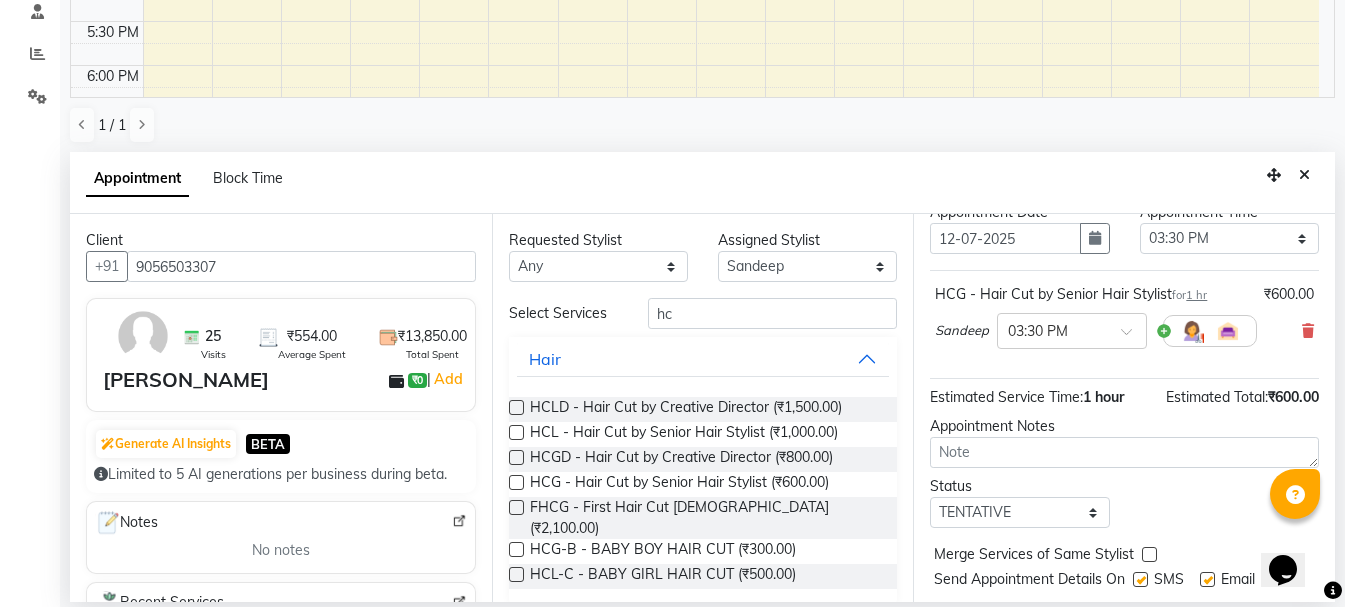 scroll, scrollTop: 153, scrollLeft: 0, axis: vertical 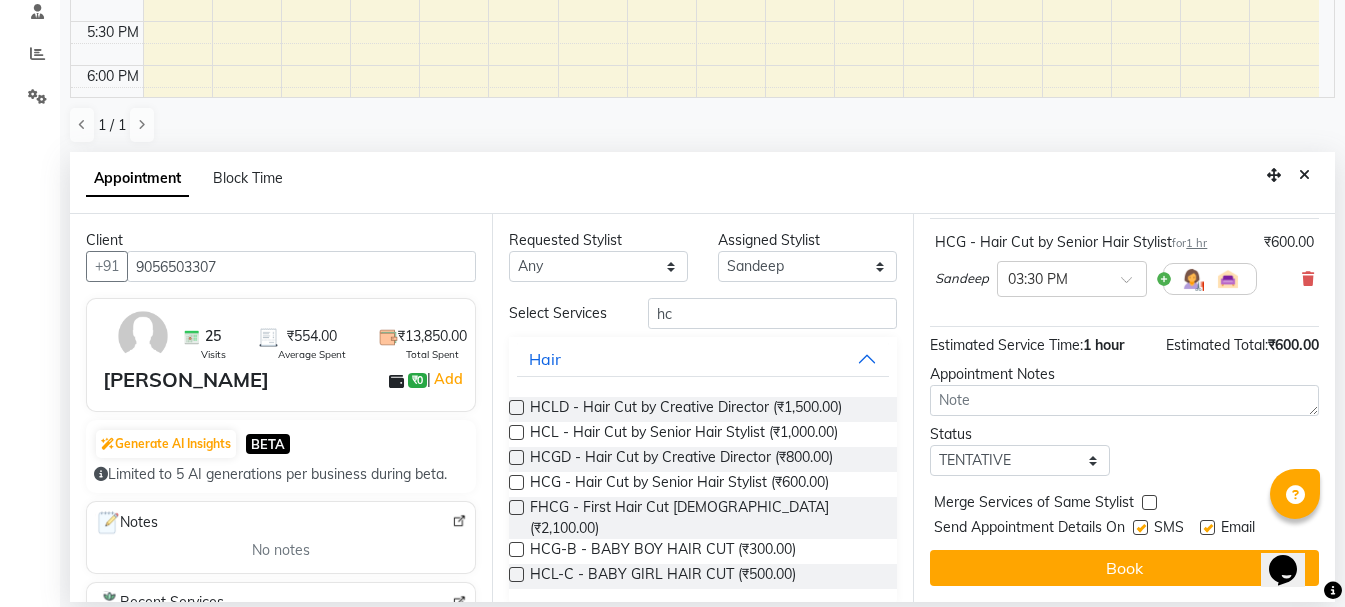 click on "Book" at bounding box center [1124, 568] 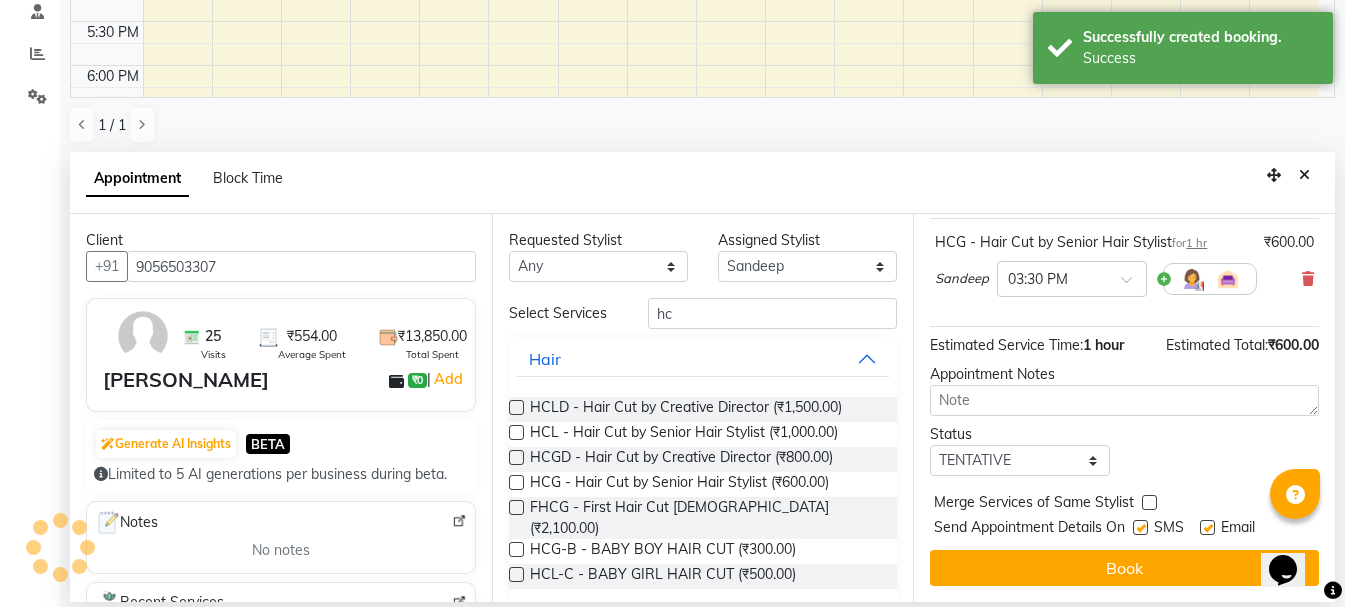 scroll, scrollTop: 0, scrollLeft: 0, axis: both 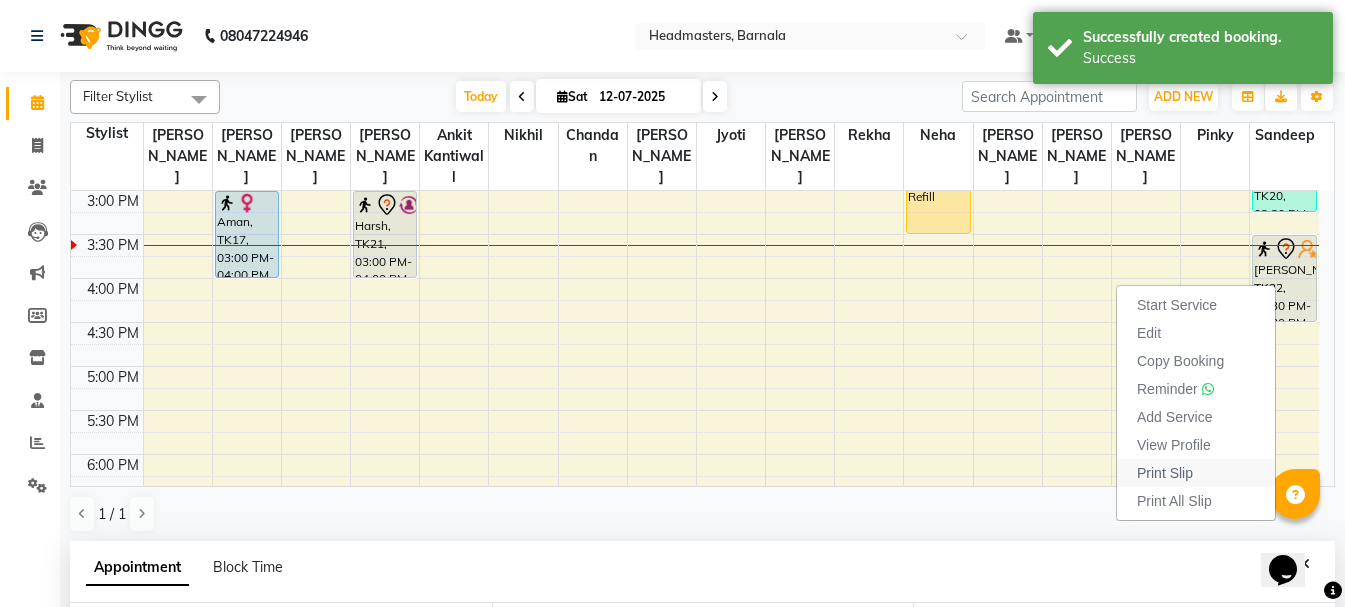 click on "Print Slip" at bounding box center [1196, 473] 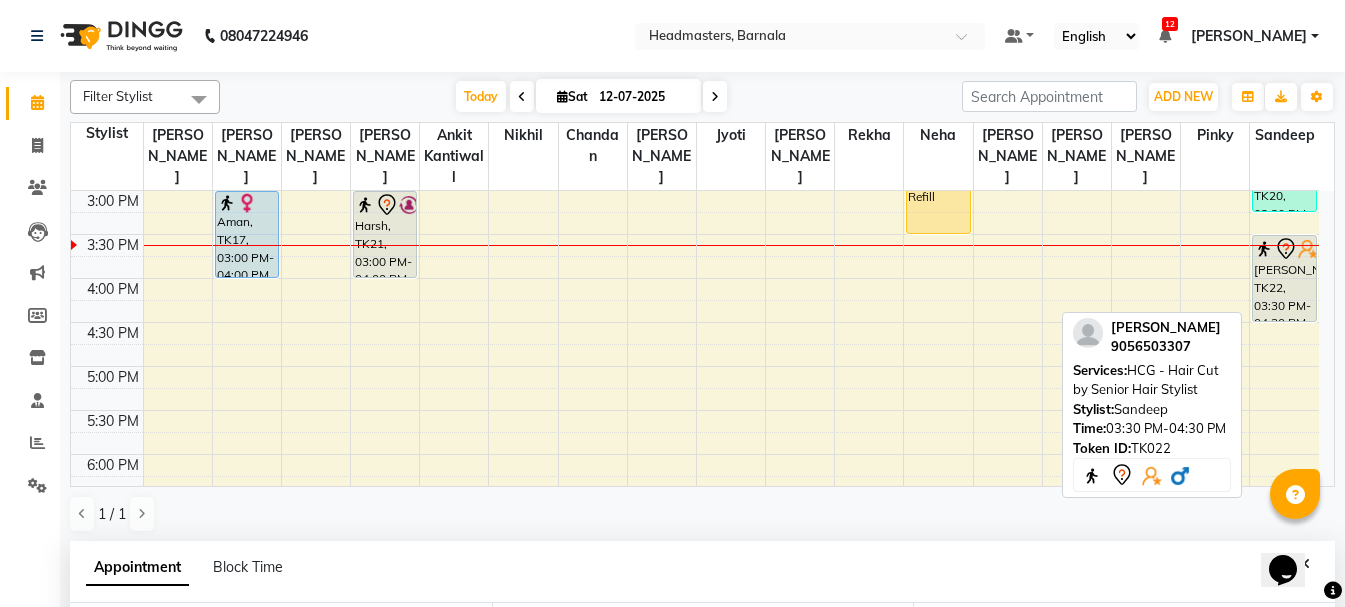 click on "[PERSON_NAME], TK22, 03:30 PM-04:30 PM, HCG - Hair Cut by Senior Hair Stylist" at bounding box center (1284, 278) 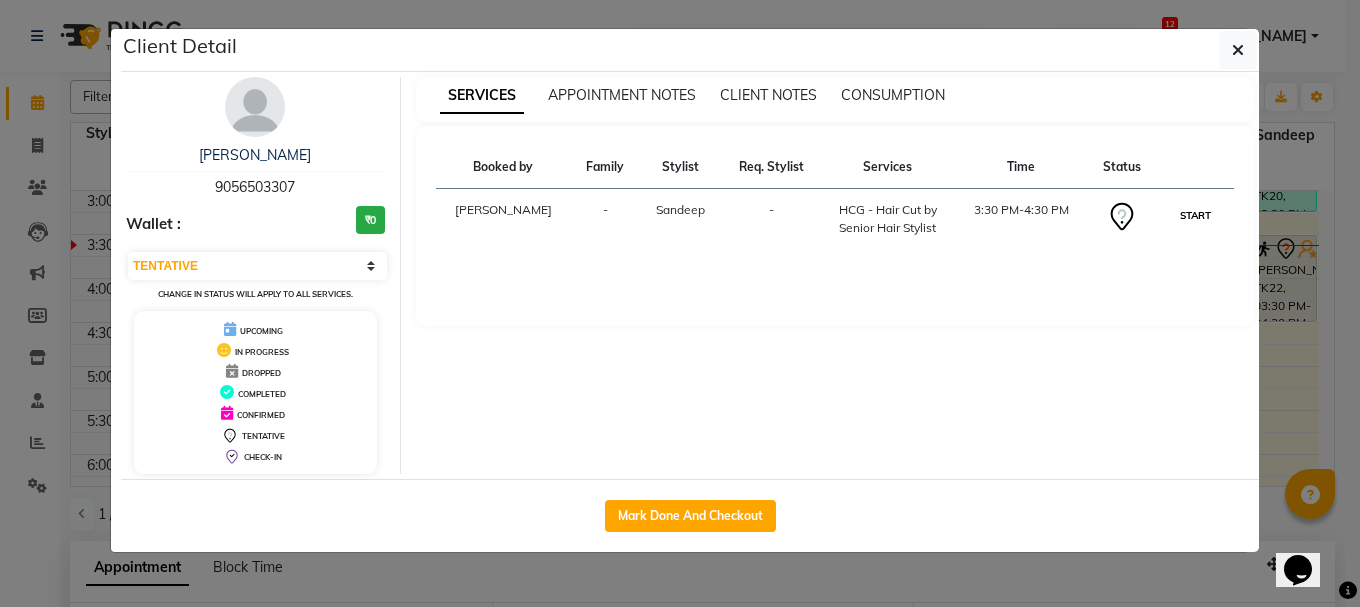 click on "START" at bounding box center [1195, 215] 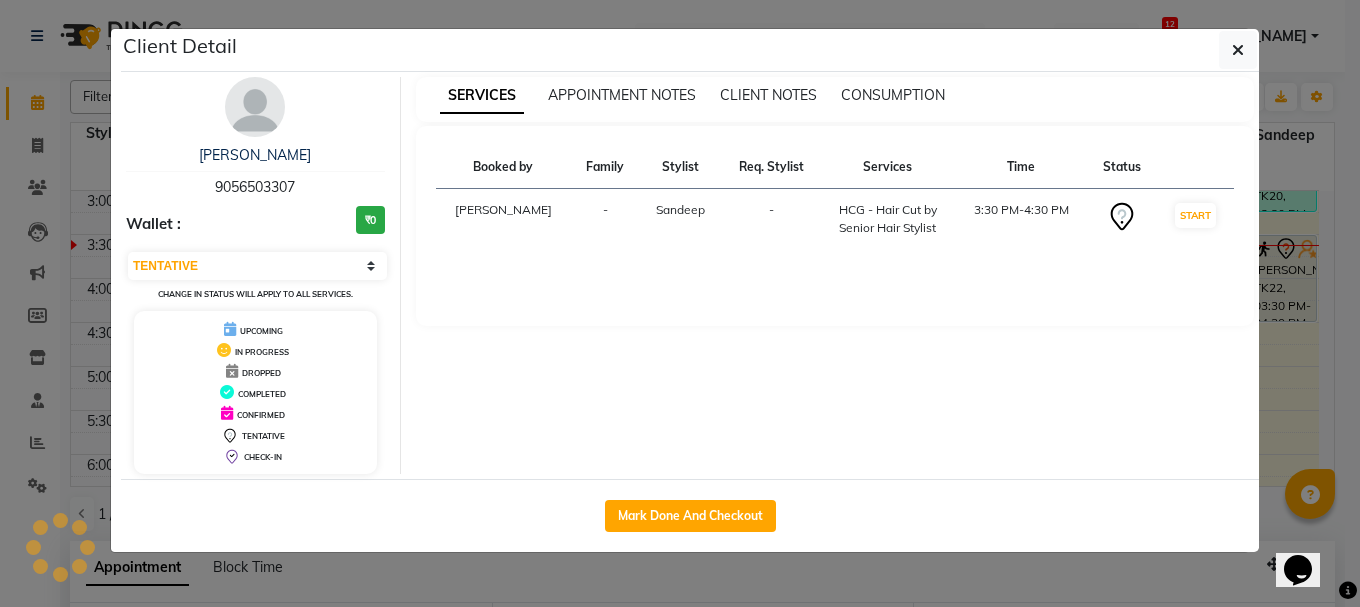 select on "1" 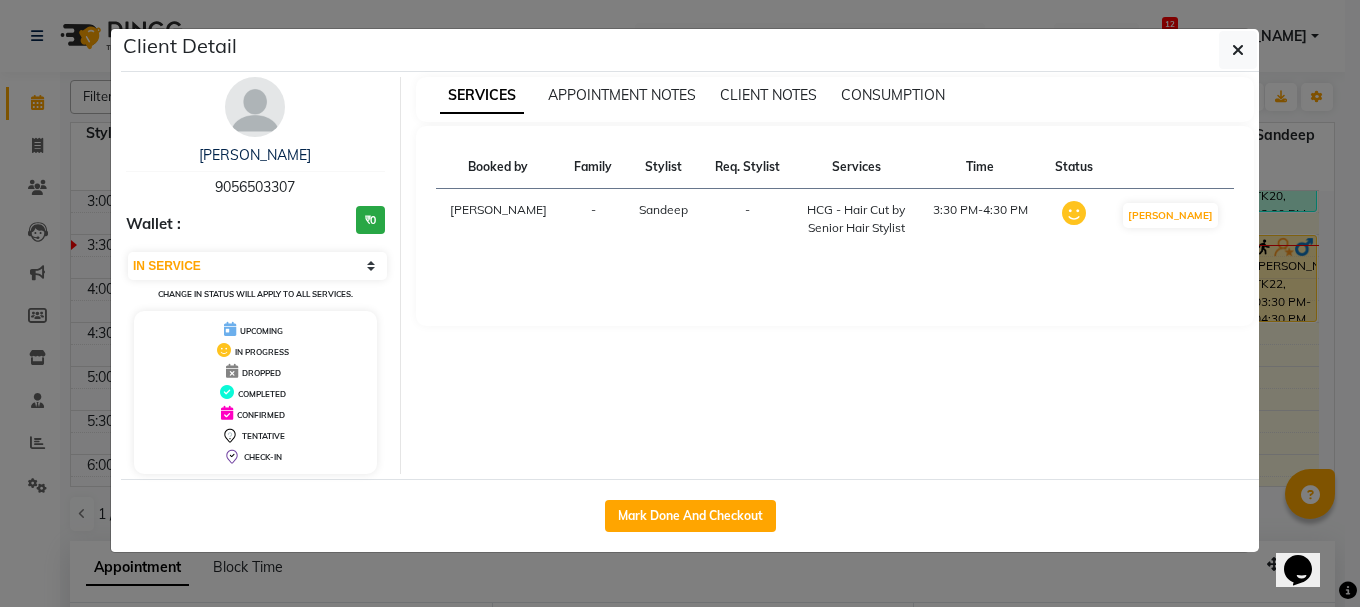 click on "Client Detail  Komalpreet singh   9056503307 Wallet : ₹0 Select IN SERVICE CONFIRMED TENTATIVE CHECK IN MARK DONE UPCOMING Change in status will apply to all services. UPCOMING IN PROGRESS DROPPED COMPLETED CONFIRMED TENTATIVE CHECK-IN SERVICES APPOINTMENT NOTES CLIENT NOTES CONSUMPTION Booked by Family Stylist Req. Stylist Services Time Status  Manya  - Sandeep -  HCG - Hair Cut by Senior Hair Stylist   3:30 PM-4:30 PM   MARK DONE   Mark Done And Checkout" 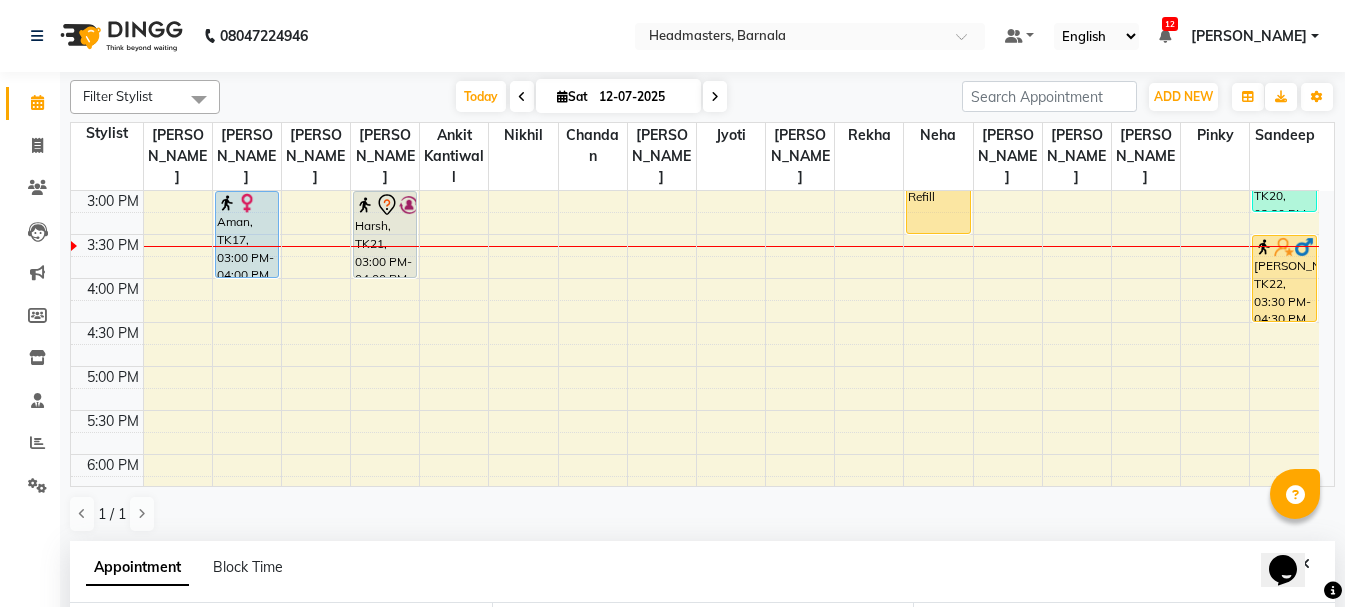 scroll, scrollTop: 358, scrollLeft: 0, axis: vertical 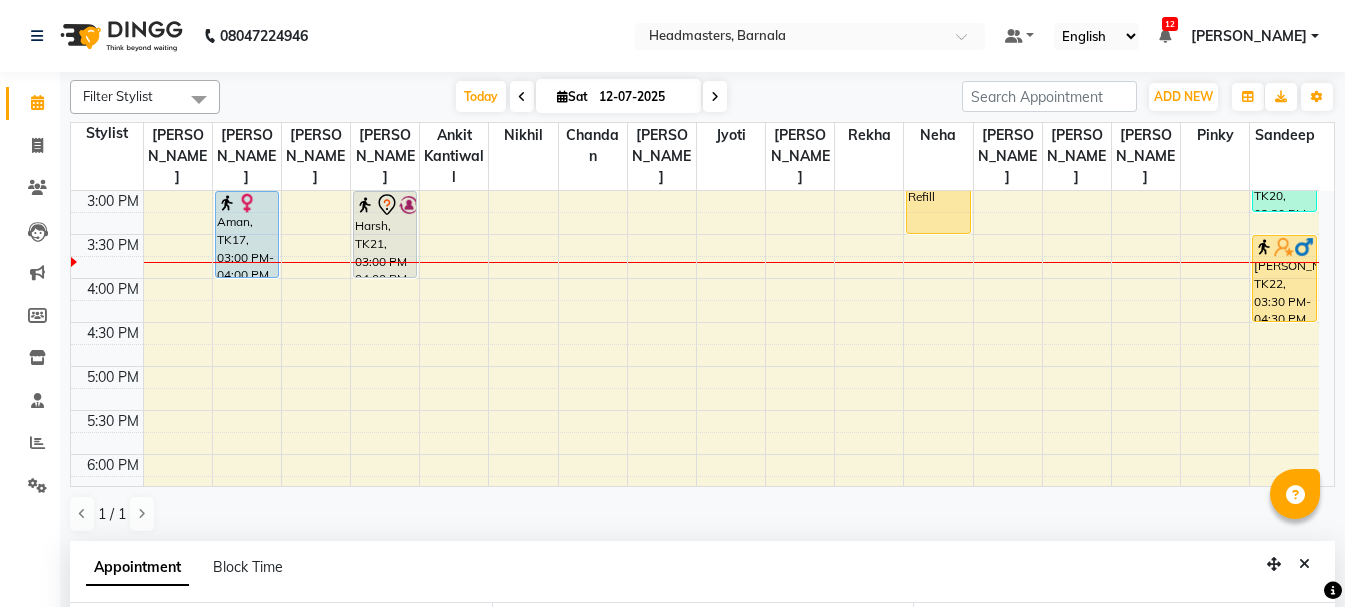 click at bounding box center [731, 377] 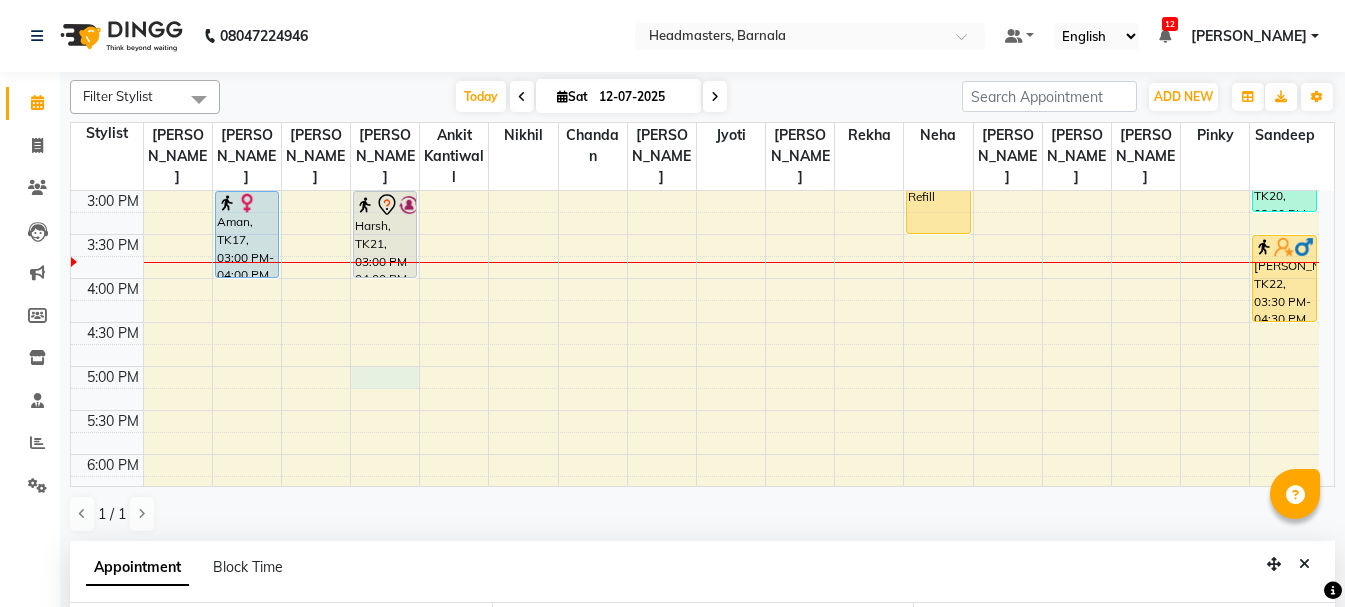 drag, startPoint x: 412, startPoint y: 421, endPoint x: 389, endPoint y: 365, distance: 60.53924 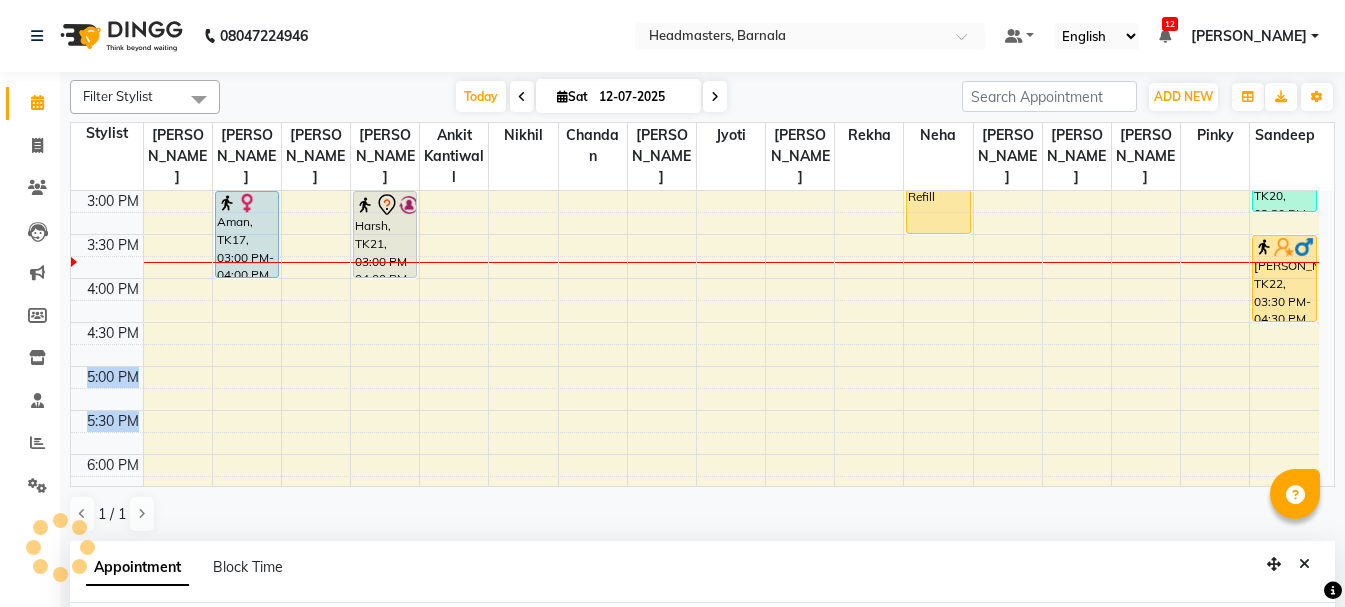 scroll, scrollTop: 389, scrollLeft: 0, axis: vertical 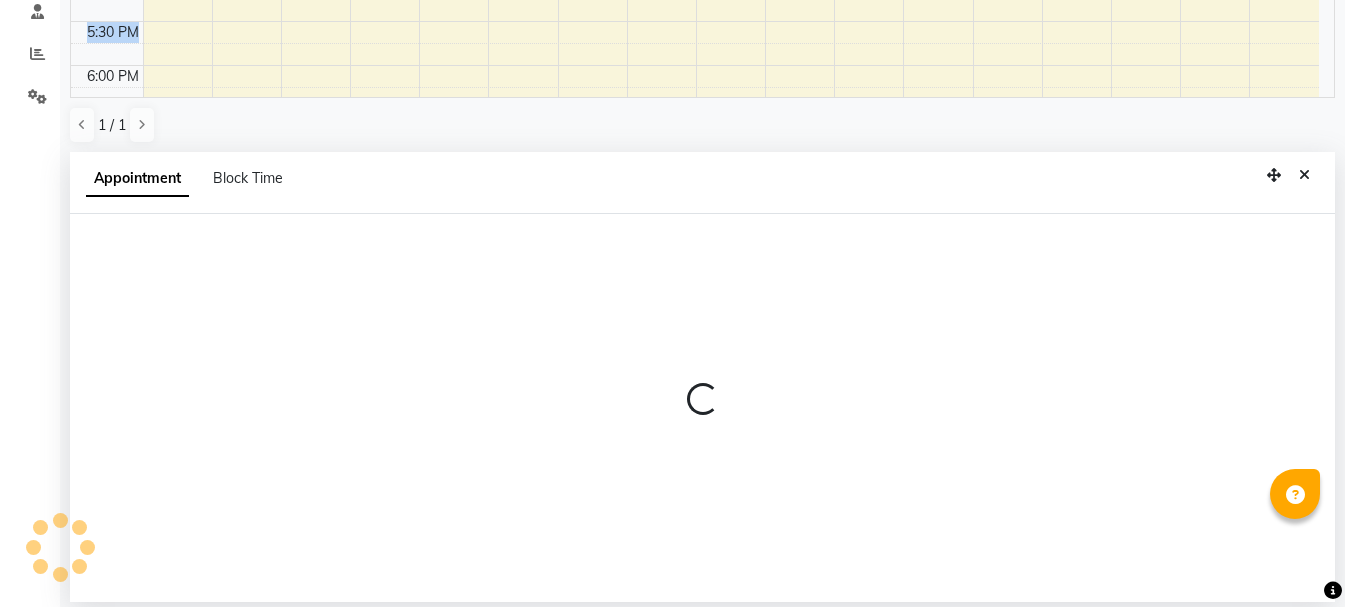 select on "67277" 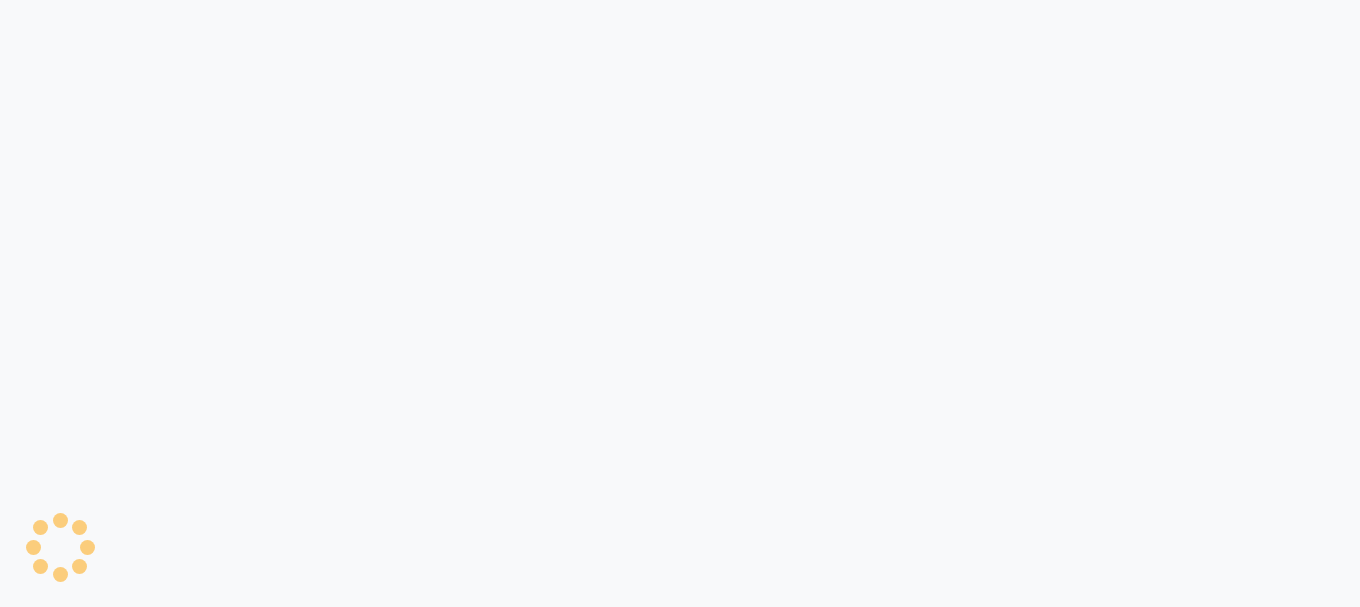 scroll, scrollTop: 0, scrollLeft: 0, axis: both 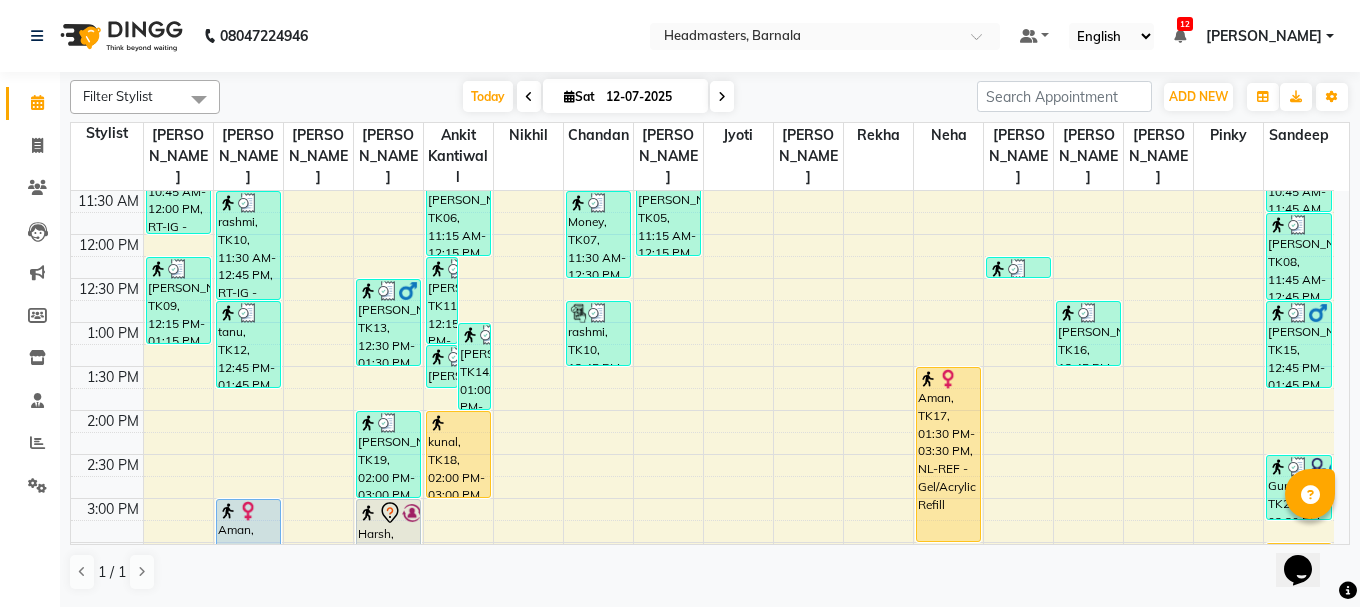 click on "Filter Stylist Select All  Ankit kantiwall  [PERSON_NAME]  [PERSON_NAME]  [PERSON_NAME] Chandan [PERSON_NAME] [PERSON_NAME] [PERSON_NAME] Pinky [PERSON_NAME] Rekha [PERSON_NAME] [PERSON_NAME] [DATE]  [DATE] Toggle Dropdown Add Appointment Add Invoice Add Attendance Add Client Toggle Dropdown Add Appointment Add Invoice Add Attendance Add Client ADD NEW Toggle Dropdown Add Appointment Add Invoice Add Attendance Add Client Filter Stylist Select All  Ankit kantiwall  [PERSON_NAME]  [PERSON_NAME]  [PERSON_NAME] Chandan [PERSON_NAME] [PERSON_NAME] [PERSON_NAME] Pinky [PERSON_NAME] Rekha [PERSON_NAME] [PERSON_NAME] Group By  Staff View   Room View  View as Vertical  Vertical - Week View  Horizontal  Horizontal - Week View  List  Toggle Dropdown Calendar Settings Manage Tags   Arrange Stylists   Reset Stylists  Appointment Form Zoom 100% Staff/Room Display Count 17 Stylist [PERSON_NAME] [PERSON_NAME]  [PERSON_NAME]  Ankit kantiwall [PERSON_NAME] [PERSON_NAME] [PERSON_NAME] [PERSON_NAME] [PERSON_NAME] [PERSON_NAME] Pinky [PERSON_NAME]" 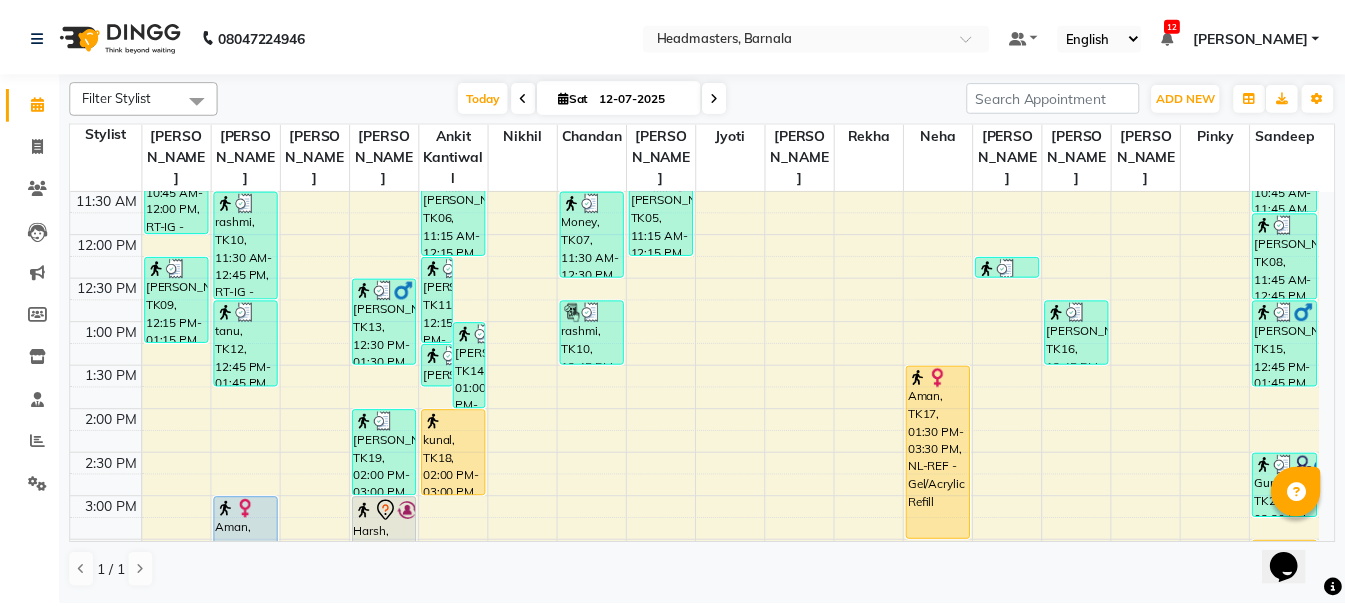 scroll, scrollTop: 616, scrollLeft: 0, axis: vertical 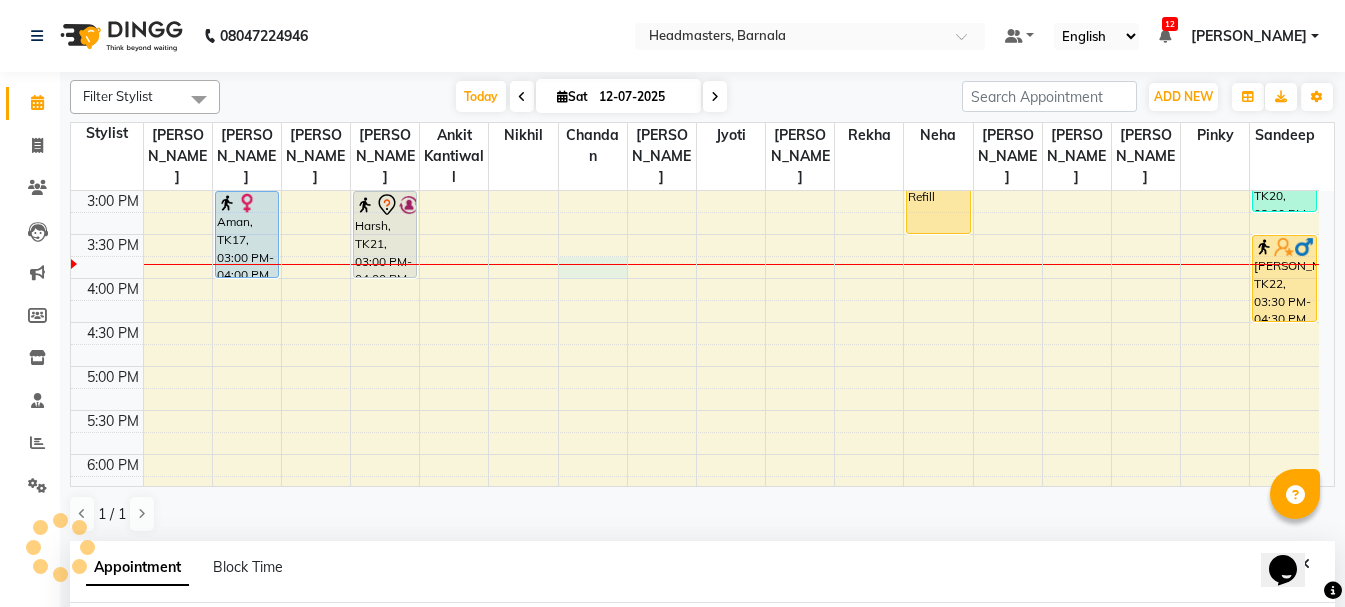select on "67280" 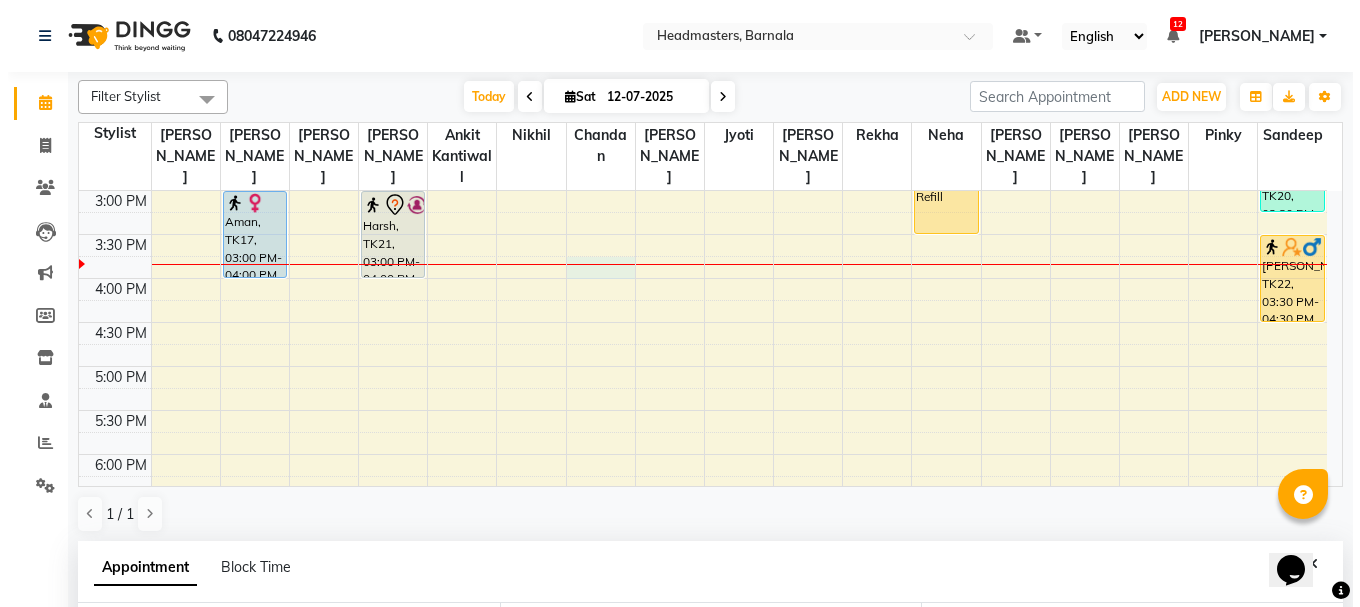 scroll, scrollTop: 389, scrollLeft: 0, axis: vertical 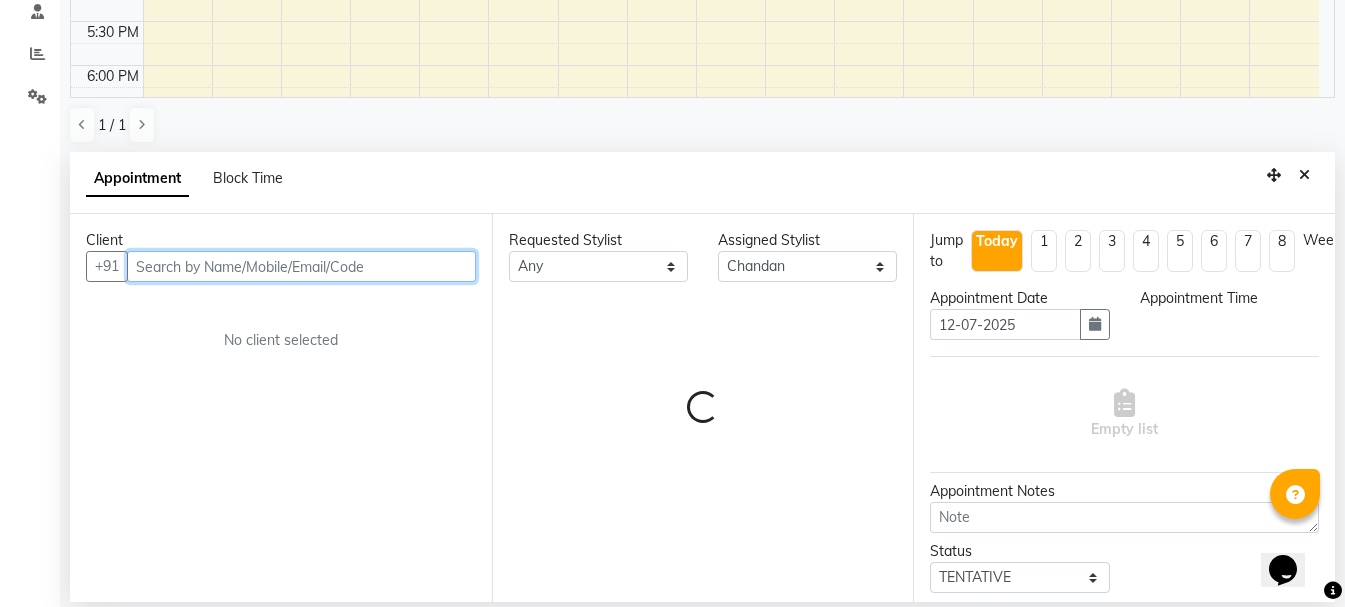 select on "945" 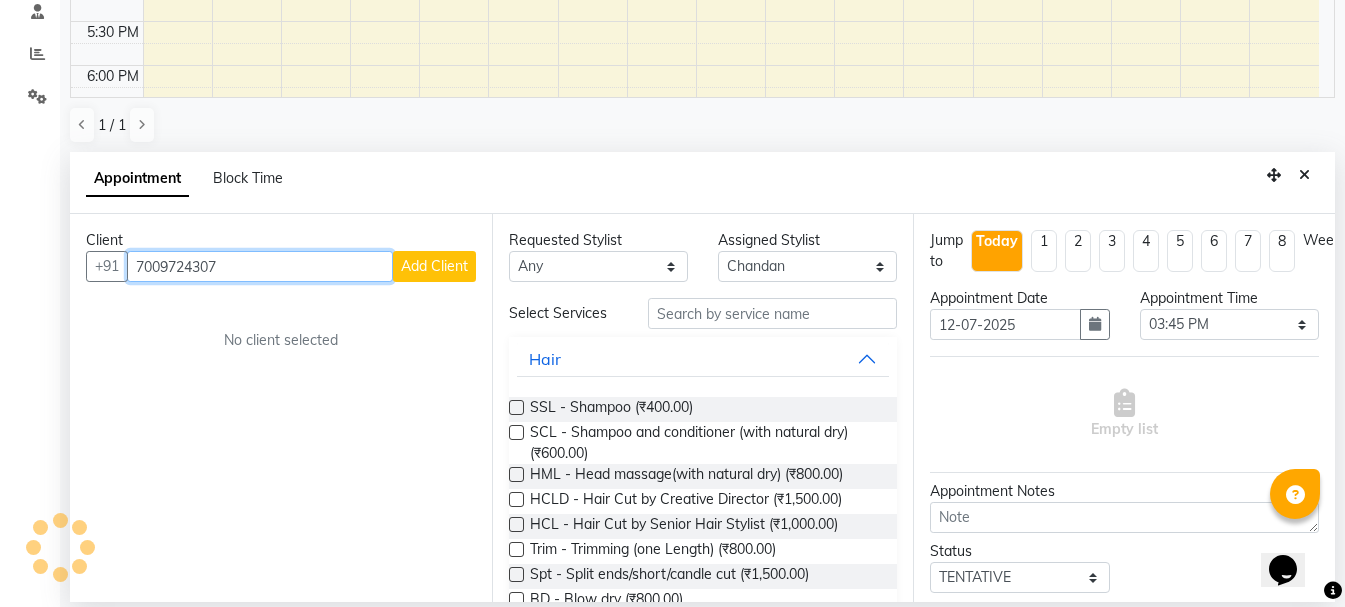 type on "7009724307" 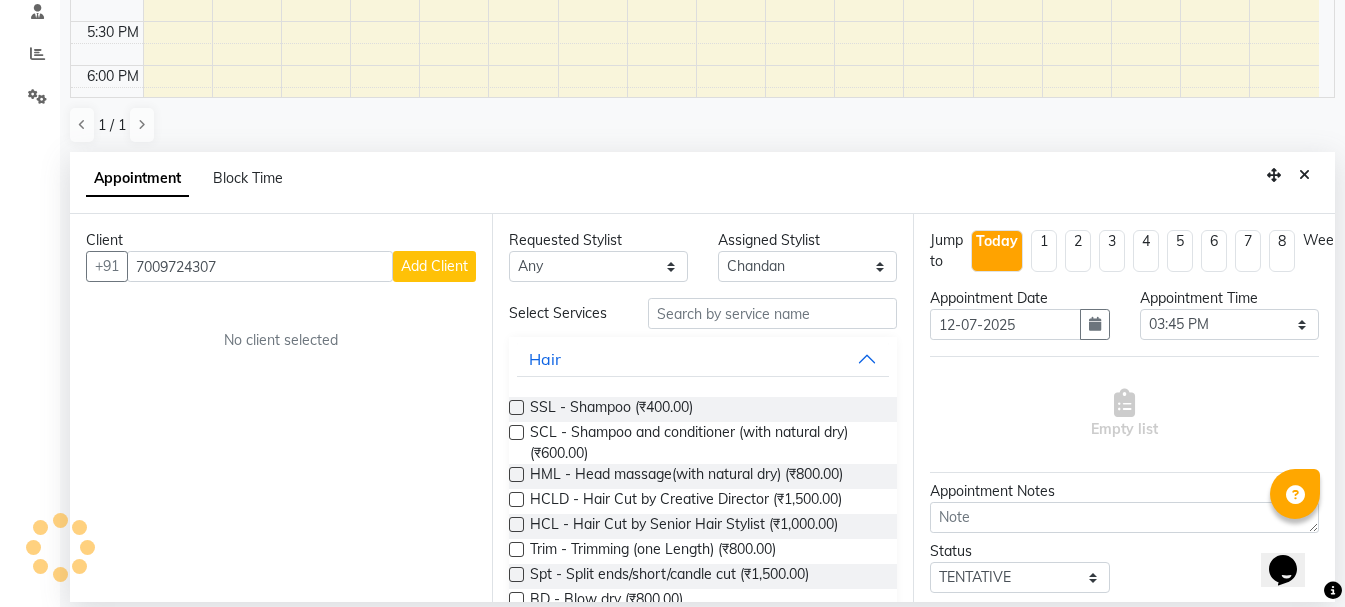click on "Add Client" at bounding box center (434, 266) 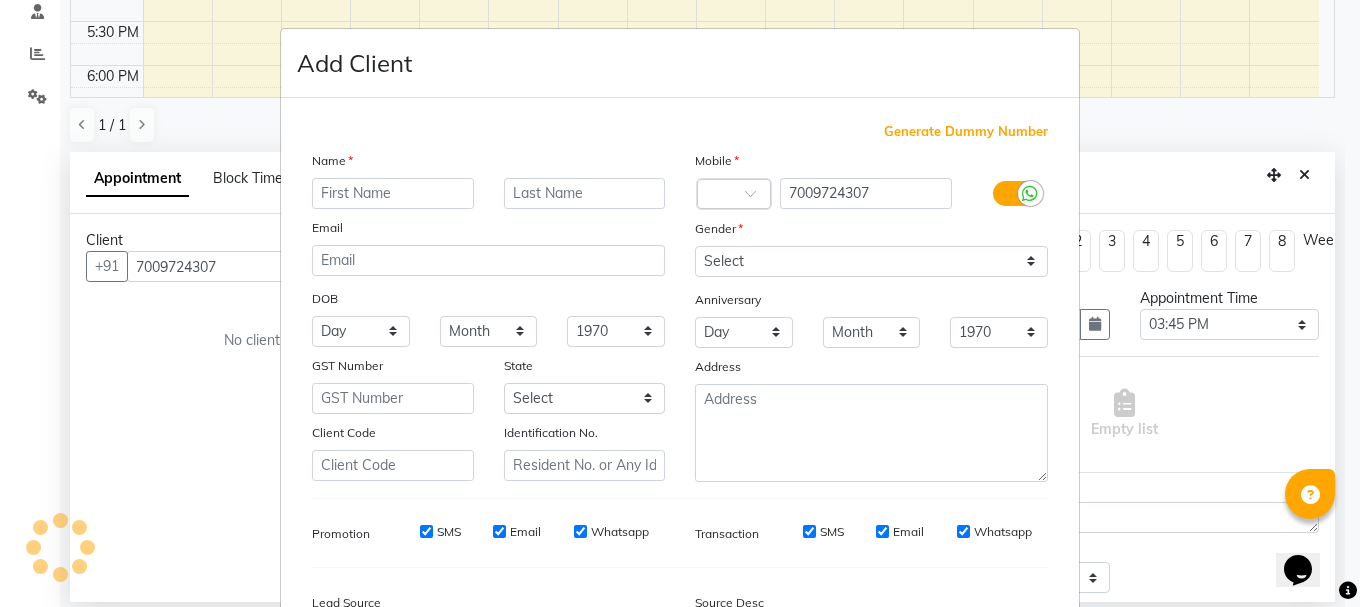 click on "Name Email DOB Day 01 02 03 04 05 06 07 08 09 10 11 12 13 14 15 16 17 18 19 20 21 22 23 24 25 26 27 28 29 30 31 Month January February March April May June July August September October November December 1940 1941 1942 1943 1944 1945 1946 1947 1948 1949 1950 1951 1952 1953 1954 1955 1956 1957 1958 1959 1960 1961 1962 1963 1964 1965 1966 1967 1968 1969 1970 1971 1972 1973 1974 1975 1976 1977 1978 1979 1980 1981 1982 1983 1984 1985 1986 1987 1988 1989 1990 1991 1992 1993 1994 1995 1996 1997 1998 1999 2000 2001 2002 2003 2004 2005 2006 2007 2008 2009 2010 2011 2012 2013 2014 2015 2016 2017 2018 2019 2020 2021 2022 2023 2024 GST Number State Select Client Code Identification No." at bounding box center [488, 316] 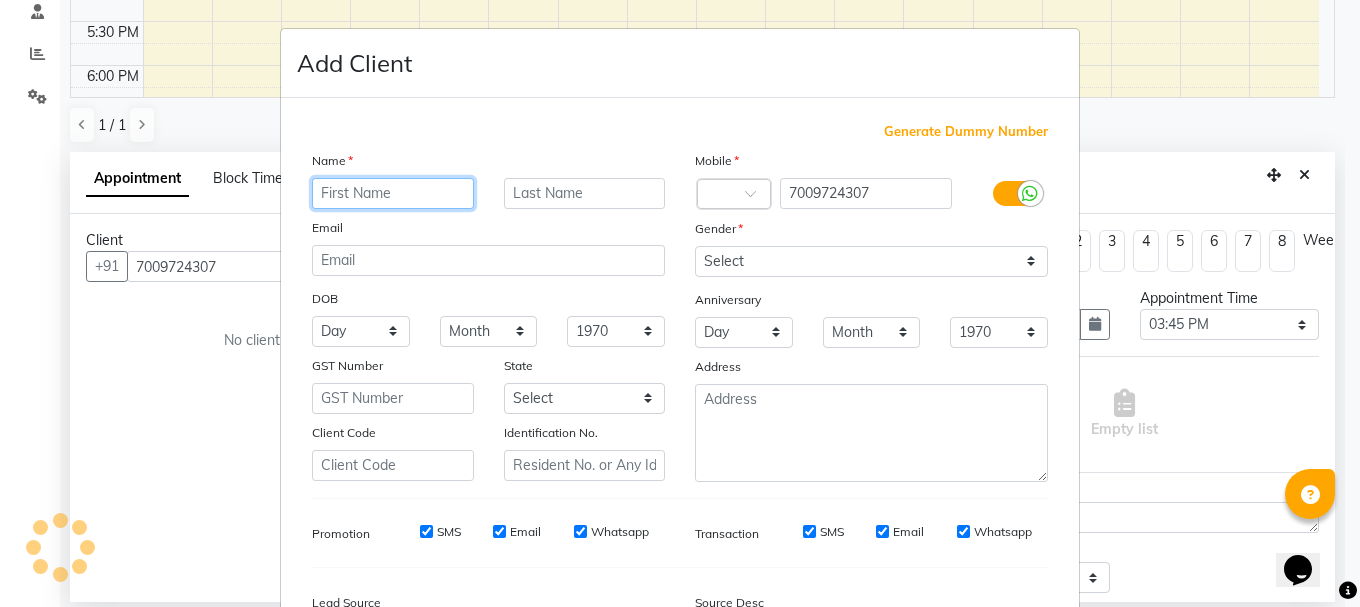 click at bounding box center (393, 193) 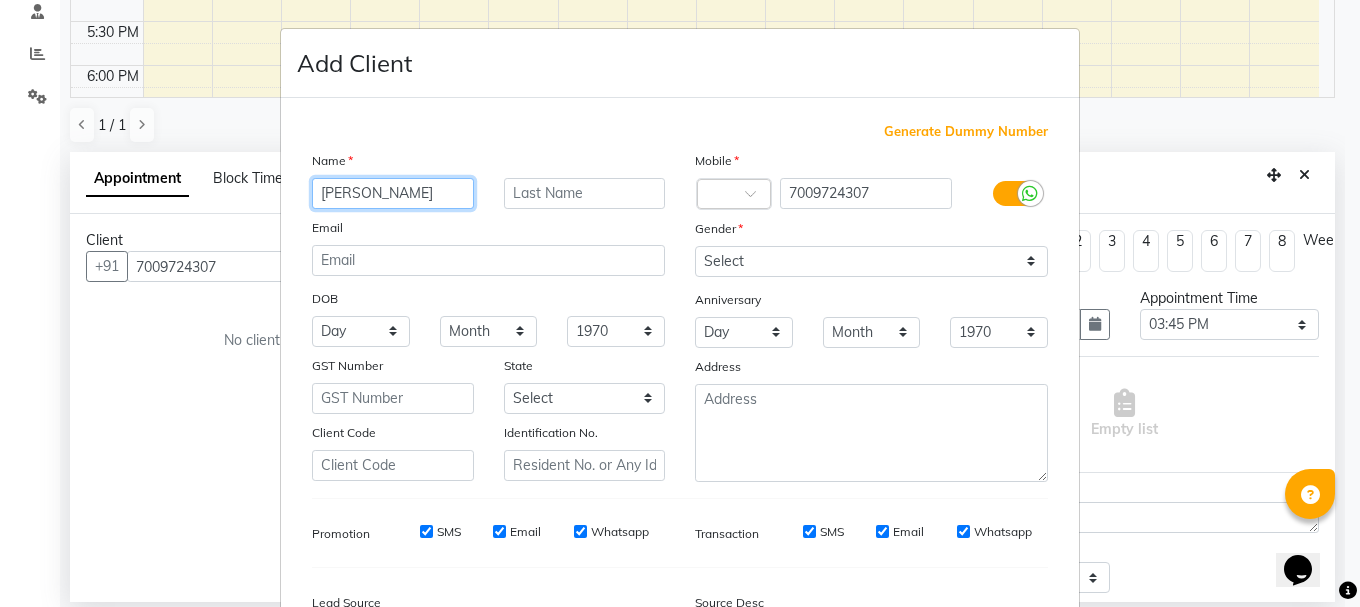 type on "Palvi" 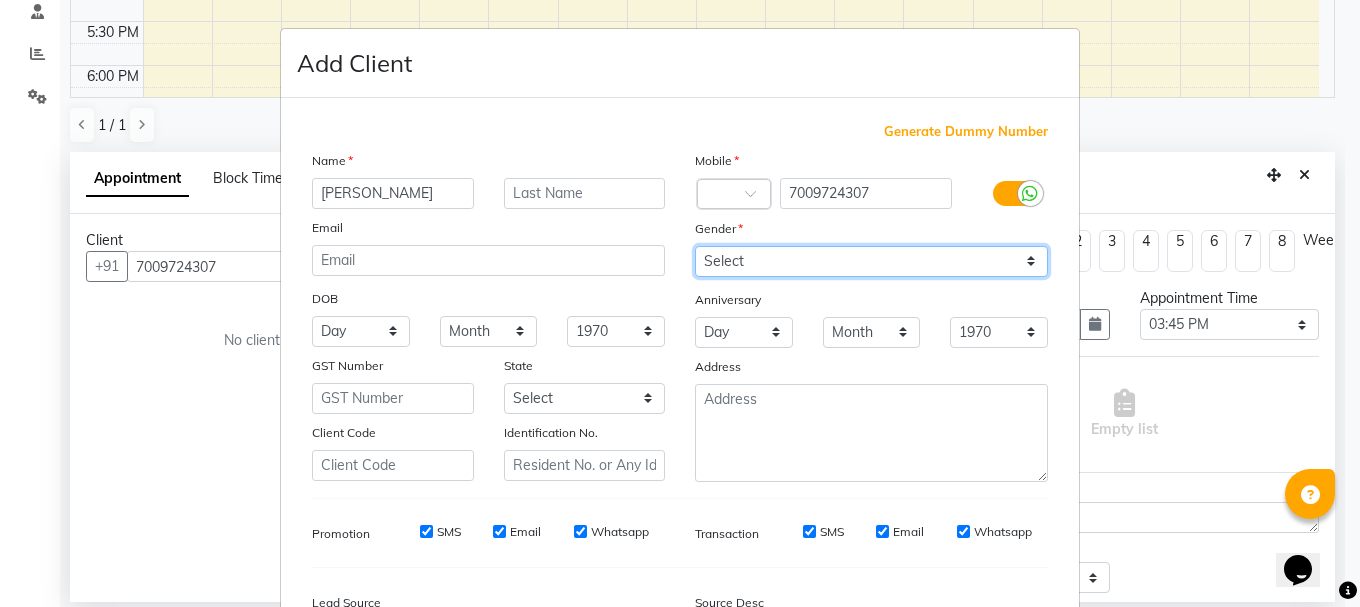 click on "Select Male Female Other Prefer Not To Say" at bounding box center (871, 261) 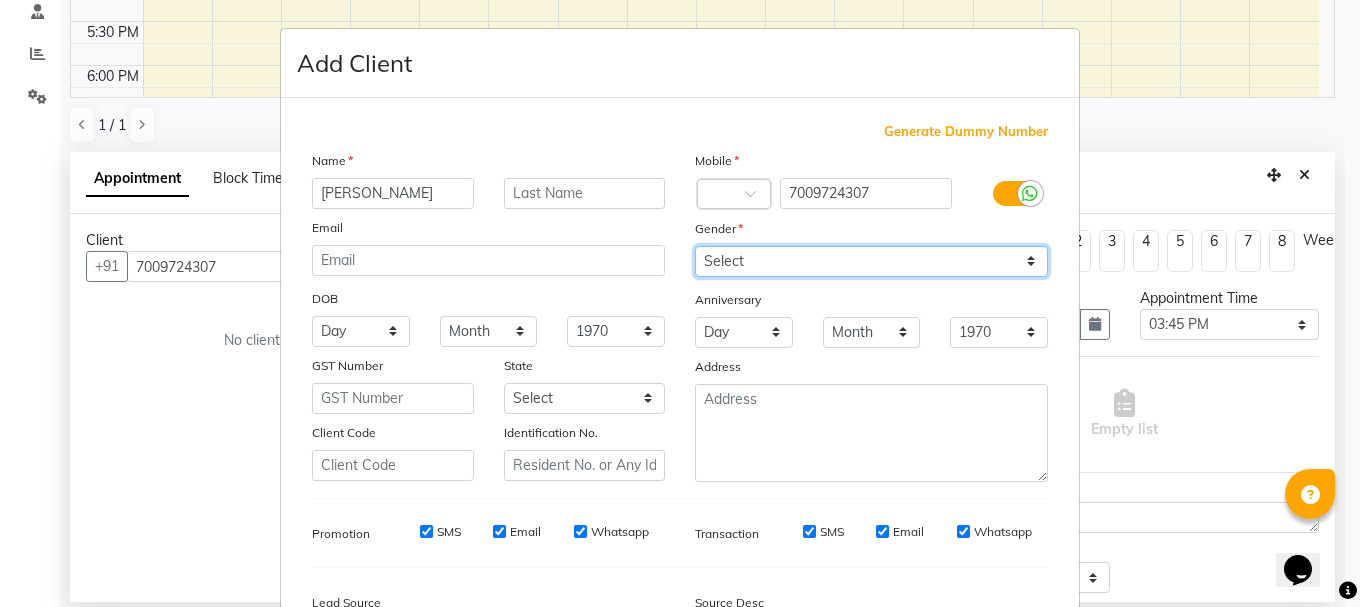 click on "Select Male Female Other Prefer Not To Say" at bounding box center (871, 261) 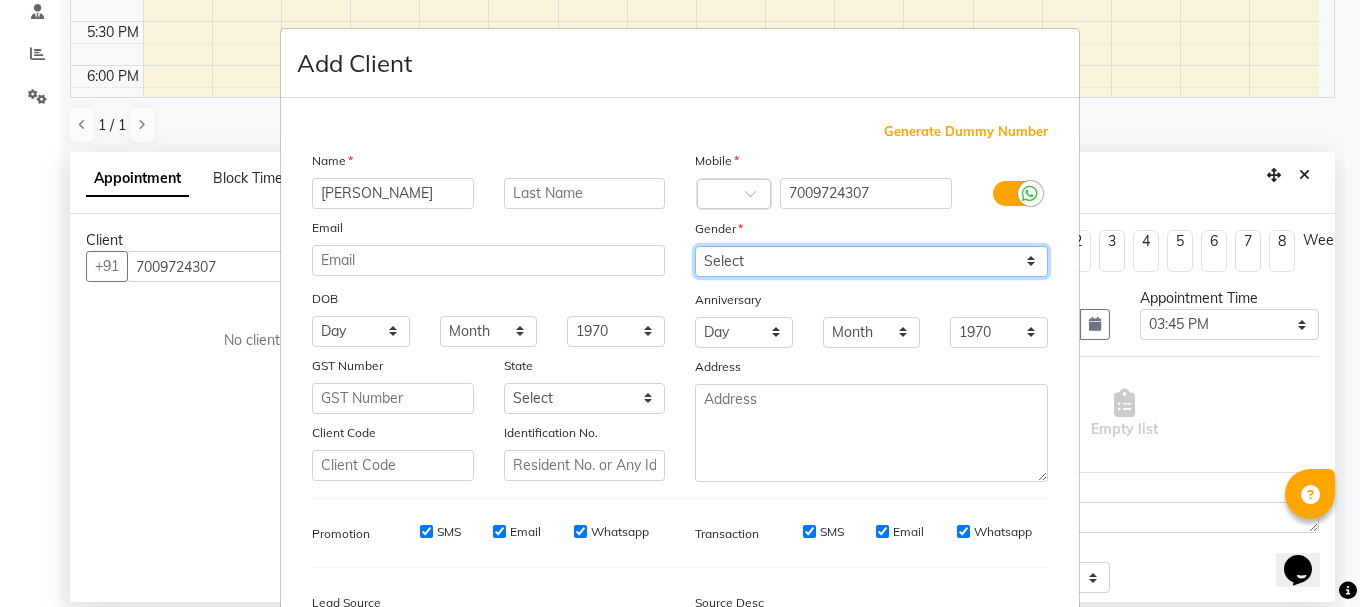 click on "Select Male Female Other Prefer Not To Say" at bounding box center [871, 261] 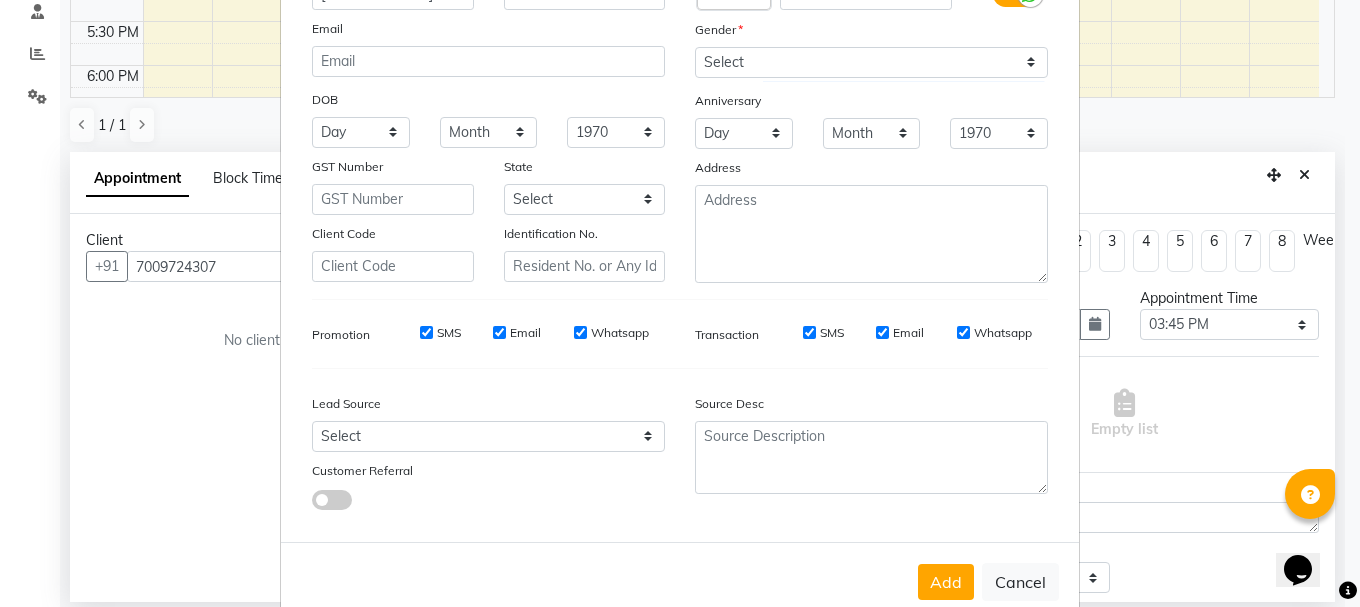 scroll, scrollTop: 242, scrollLeft: 0, axis: vertical 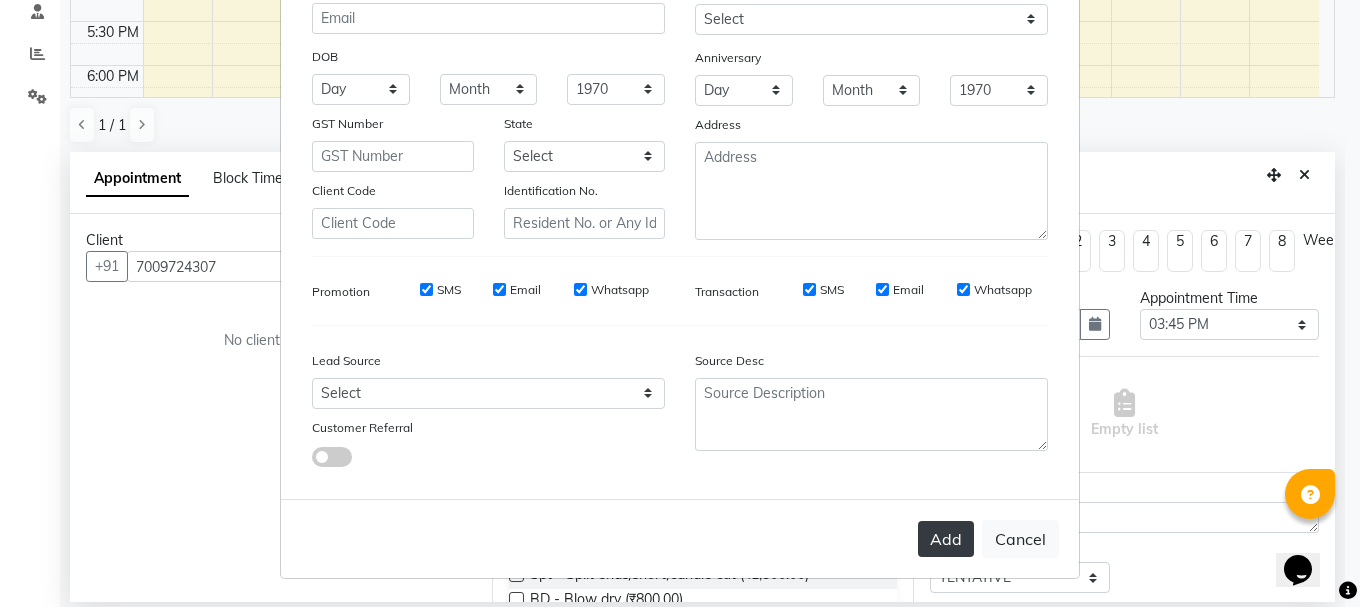 click on "Add" at bounding box center (946, 539) 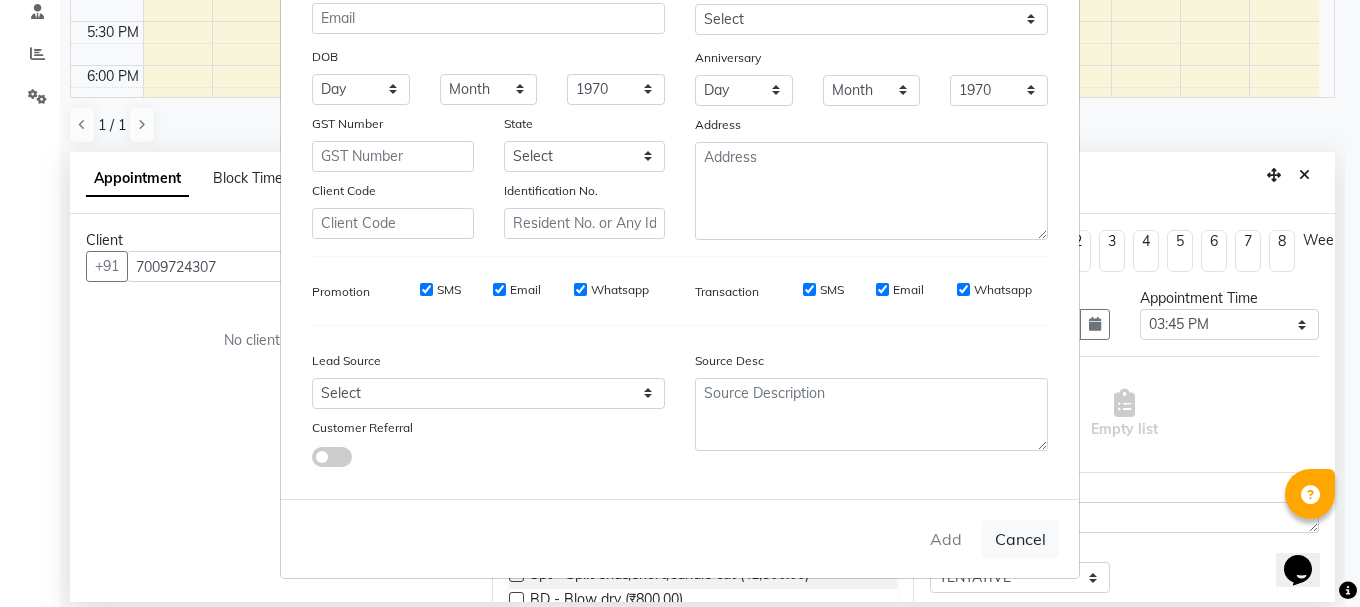 click on "Add   Cancel" at bounding box center (680, 538) 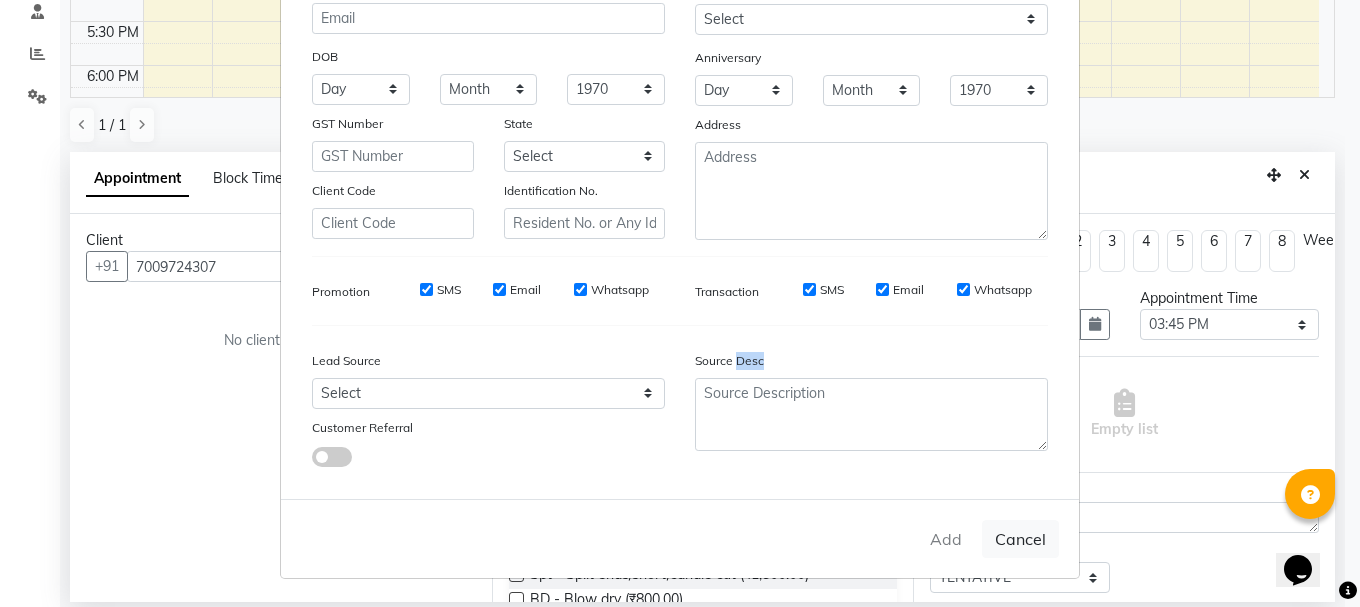 drag, startPoint x: 1339, startPoint y: 538, endPoint x: 1336, endPoint y: 553, distance: 15.297058 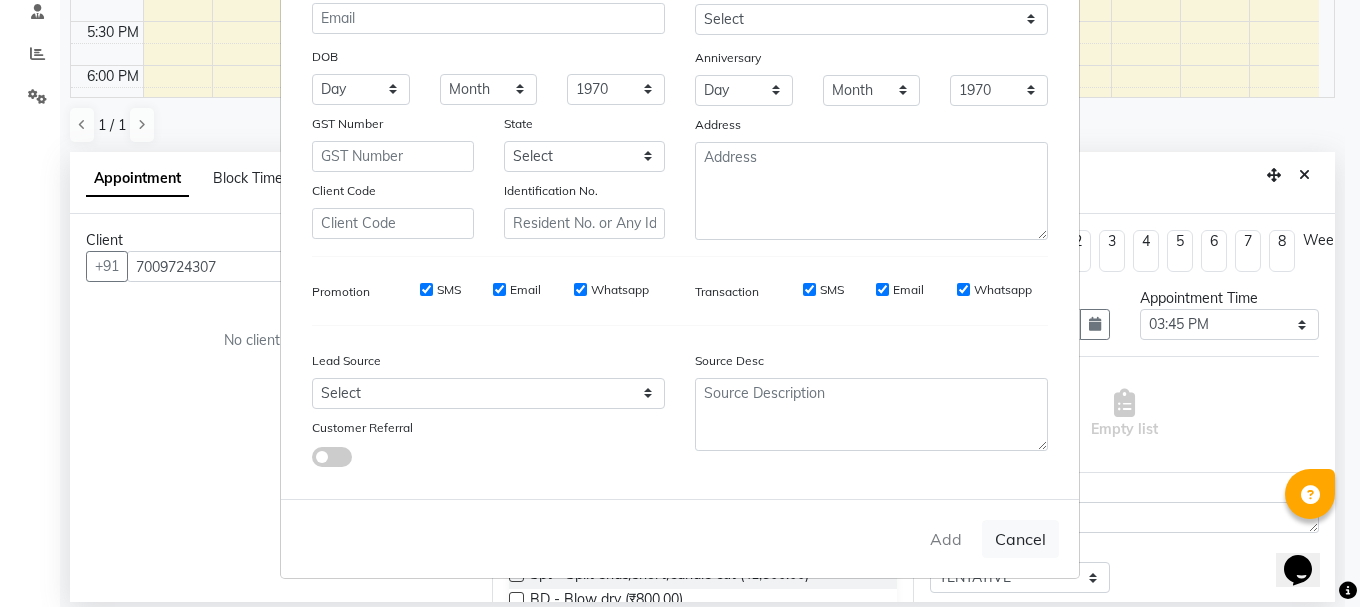 click on "Add Client Generate Dummy Number Name Palvi Email DOB Day 01 02 03 04 05 06 07 08 09 10 11 12 13 14 15 16 17 18 19 20 21 22 23 24 25 26 27 28 29 30 31 Month January February March April May June July August September October November December 1940 1941 1942 1943 1944 1945 1946 1947 1948 1949 1950 1951 1952 1953 1954 1955 1956 1957 1958 1959 1960 1961 1962 1963 1964 1965 1966 1967 1968 1969 1970 1971 1972 1973 1974 1975 1976 1977 1978 1979 1980 1981 1982 1983 1984 1985 1986 1987 1988 1989 1990 1991 1992 1993 1994 1995 1996 1997 1998 1999 2000 2001 2002 2003 2004 2005 2006 2007 2008 2009 2010 2011 2012 2013 2014 2015 2016 2017 2018 2019 2020 2021 2022 2023 2024 GST Number State Select Client Code Identification No. Mobile Country Code × 7009724307 Gender Select Male Female Other Prefer Not To Say Anniversary Day 01 02 03 04 05 06 07 08 09 10 11 12 13 14 15 16 17 18 19 20 21 22 23 24 25 26 27 28 29 30 31 Month January February March April May June July August September October November December 1970 1971 1972" at bounding box center (680, 303) 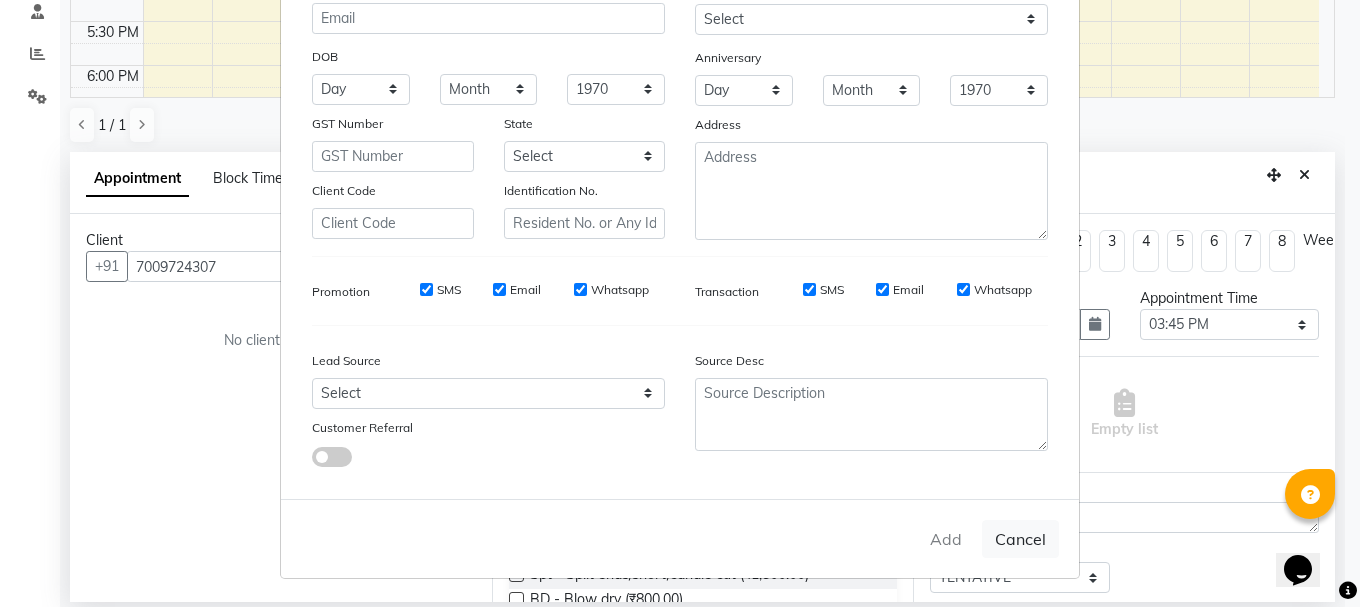 click on "Add   Cancel" at bounding box center (680, 538) 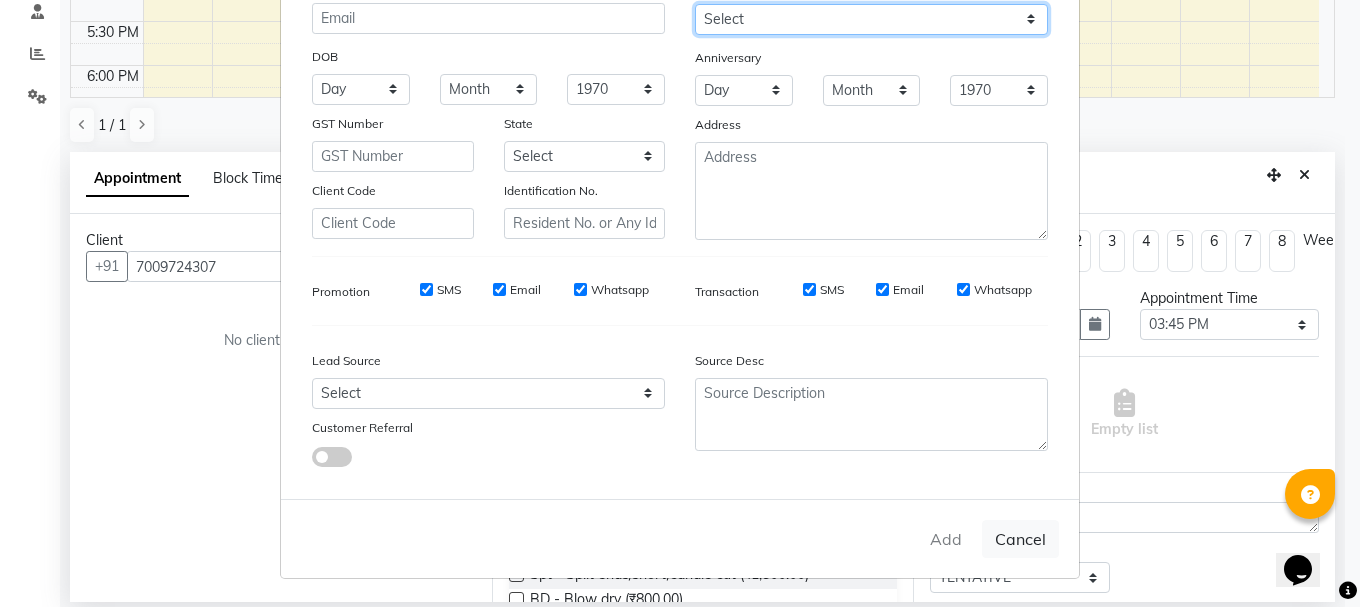 click on "Select Male Female Other Prefer Not To Say" at bounding box center [871, 19] 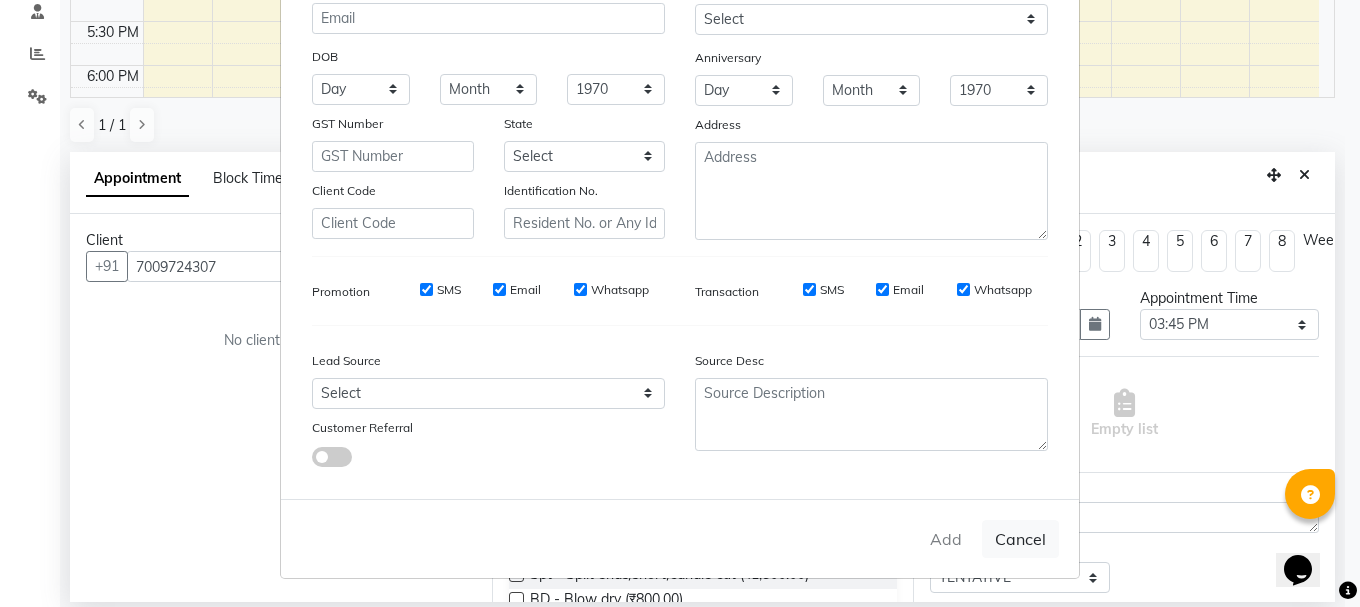 click on "Add Client Generate Dummy Number Name Palvi Email DOB Day 01 02 03 04 05 06 07 08 09 10 11 12 13 14 15 16 17 18 19 20 21 22 23 24 25 26 27 28 29 30 31 Month January February March April May June July August September October November December 1940 1941 1942 1943 1944 1945 1946 1947 1948 1949 1950 1951 1952 1953 1954 1955 1956 1957 1958 1959 1960 1961 1962 1963 1964 1965 1966 1967 1968 1969 1970 1971 1972 1973 1974 1975 1976 1977 1978 1979 1980 1981 1982 1983 1984 1985 1986 1987 1988 1989 1990 1991 1992 1993 1994 1995 1996 1997 1998 1999 2000 2001 2002 2003 2004 2005 2006 2007 2008 2009 2010 2011 2012 2013 2014 2015 2016 2017 2018 2019 2020 2021 2022 2023 2024 GST Number State Select Client Code Identification No. Mobile Country Code × 7009724307 Gender Select Male Female Other Prefer Not To Say Anniversary Day 01 02 03 04 05 06 07 08 09 10 11 12 13 14 15 16 17 18 19 20 21 22 23 24 25 26 27 28 29 30 31 Month January February March April May June July August September October November December 1970 1971 1972" at bounding box center (680, 303) 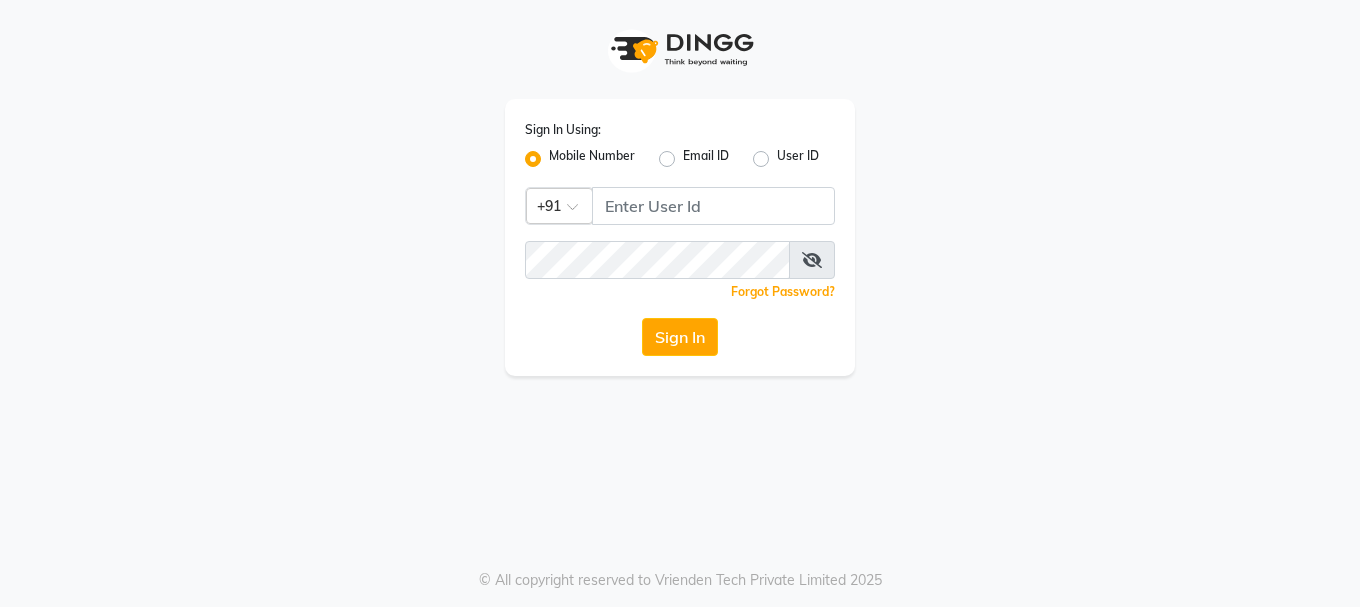 scroll, scrollTop: 0, scrollLeft: 0, axis: both 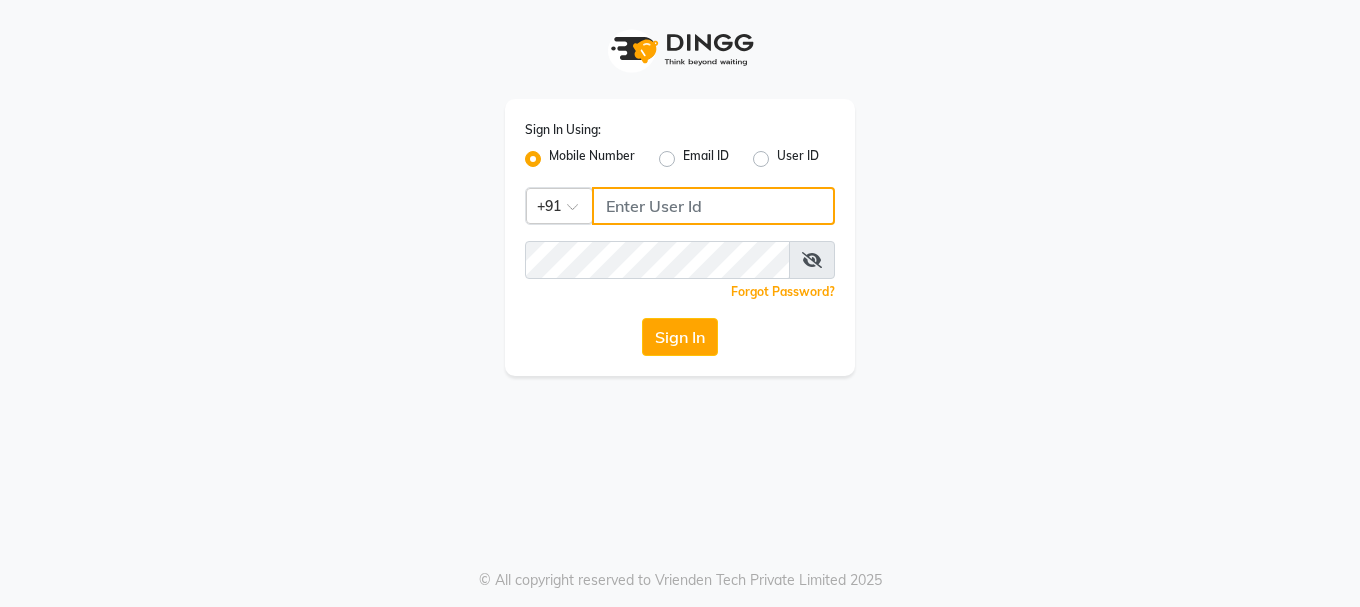 click 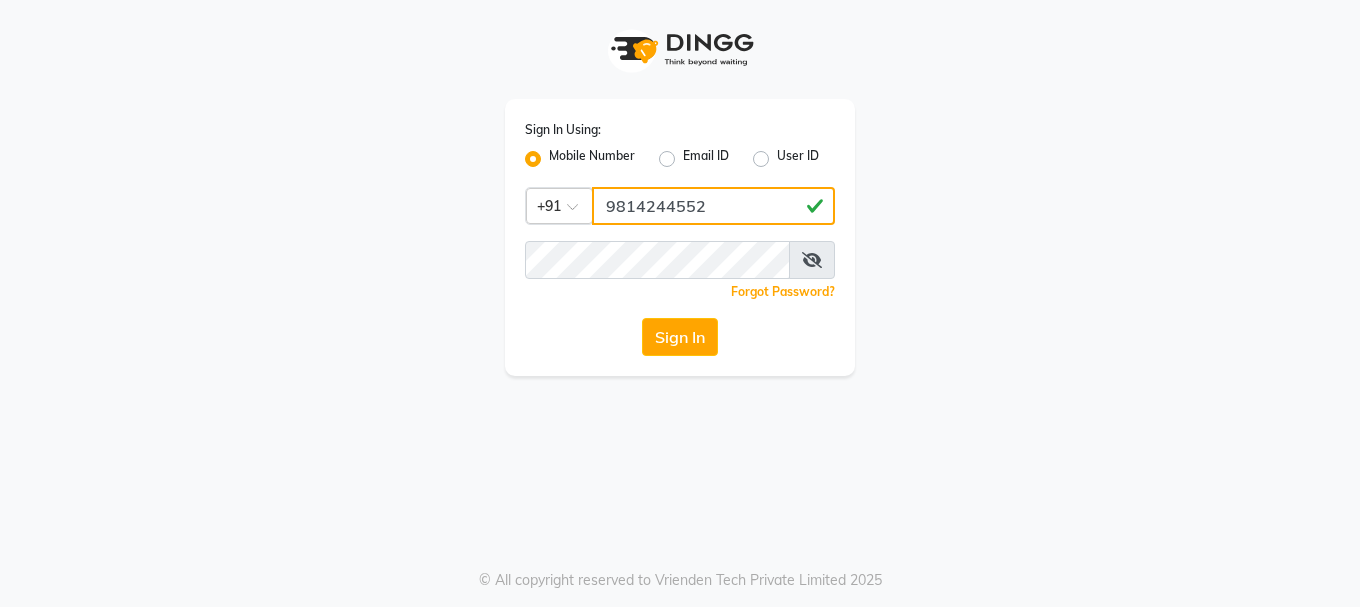 type on "9814244552" 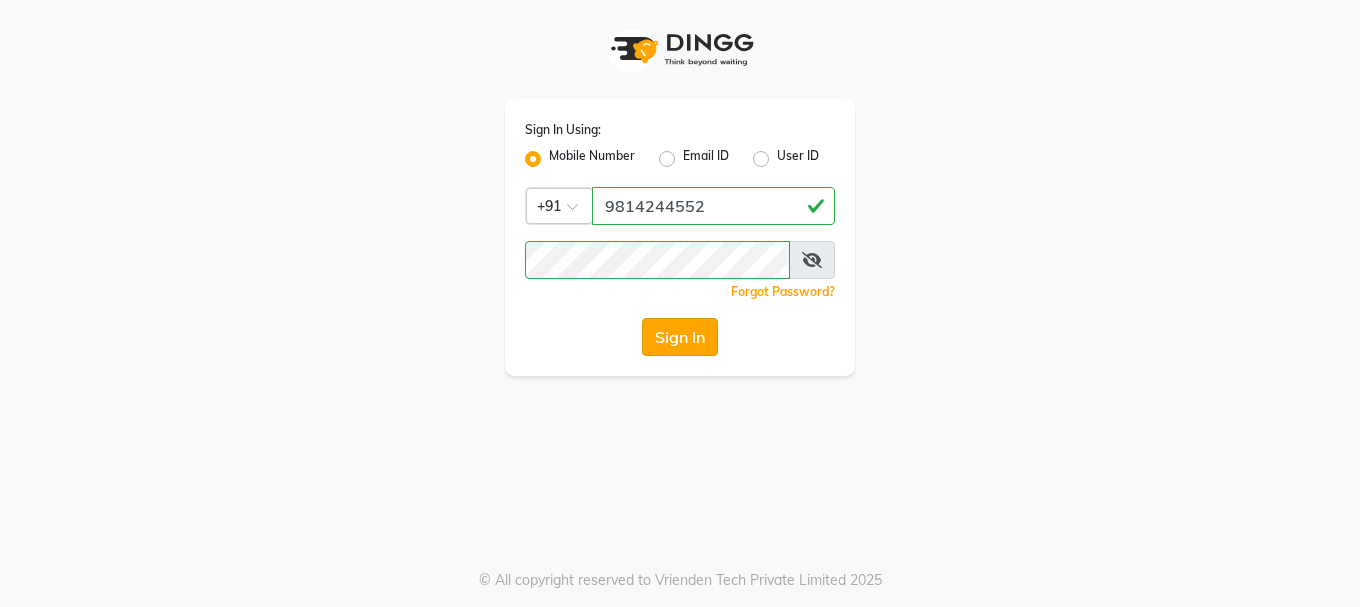 click on "Sign In" 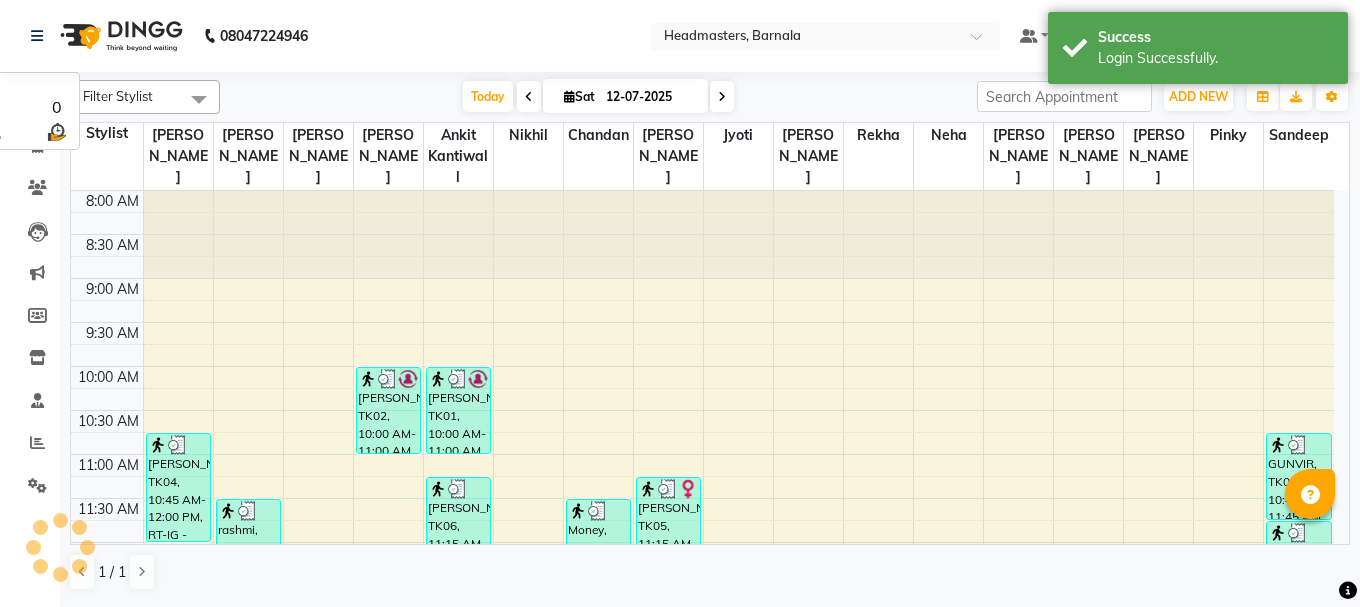 scroll, scrollTop: 0, scrollLeft: 0, axis: both 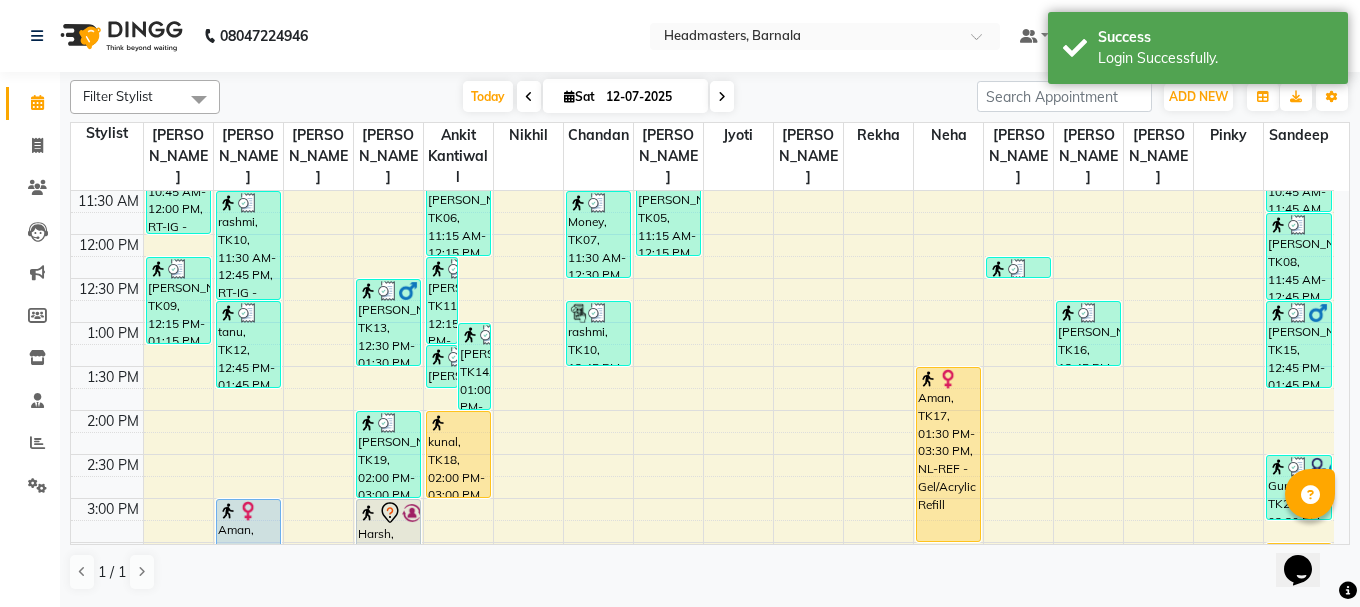 click on "8:00 AM 8:30 AM 9:00 AM 9:30 AM 10:00 AM 10:30 AM 11:00 AM 11:30 AM 12:00 PM 12:30 PM 1:00 PM 1:30 PM 2:00 PM 2:30 PM 3:00 PM 3:30 PM 4:00 PM 4:30 PM 5:00 PM 5:30 PM 6:00 PM 6:30 PM 7:00 PM 7:30 PM 8:00 PM 8:30 PM     sukhvinder, TK04, 10:45 AM-12:00 PM, RT-IG - Igora Root Touchup(one inch only)     sherral, TK09, 12:15 PM-01:15 PM, HCL - Hair Cut by Senior Hair Stylist     rashmi, TK10, 11:30 AM-12:45 PM, RT-IG - Igora Root Touchup(one inch only)     tanu, TK12, 12:45 PM-01:45 PM, HCL - Hair Cut by Senior Hair Stylist     Aman, TK17, 03:00 PM-04:00 PM, H-SPA - Essence hair spa (₹1400)     Rishav, TK02, 10:00 AM-11:00 AM, HCG - Hair Cut by Senior Hair Stylist     Lakhbir, TK13, 12:30 PM-01:30 PM, HCG - Hair Cut by Senior Hair Stylist     sushant garg, TK19, 02:00 PM-03:00 PM, HCG - Hair Cut by Senior Hair Stylist             Harsh, TK21, 03:00 PM-04:00 PM, HCG - Hair Cut by Senior Hair Stylist     Harpreet, TK11, 12:15 PM-01:15 PM, HCG - Hair Cut by Senior Hair Stylist" at bounding box center [710, 368] 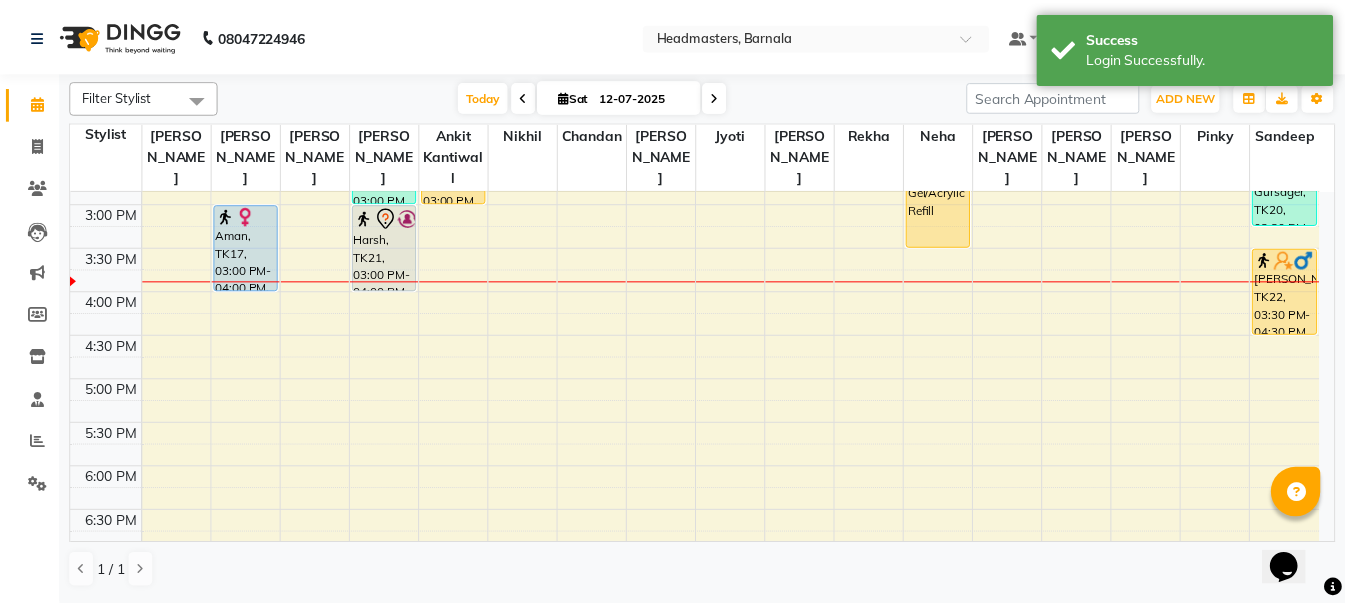 scroll, scrollTop: 616, scrollLeft: 0, axis: vertical 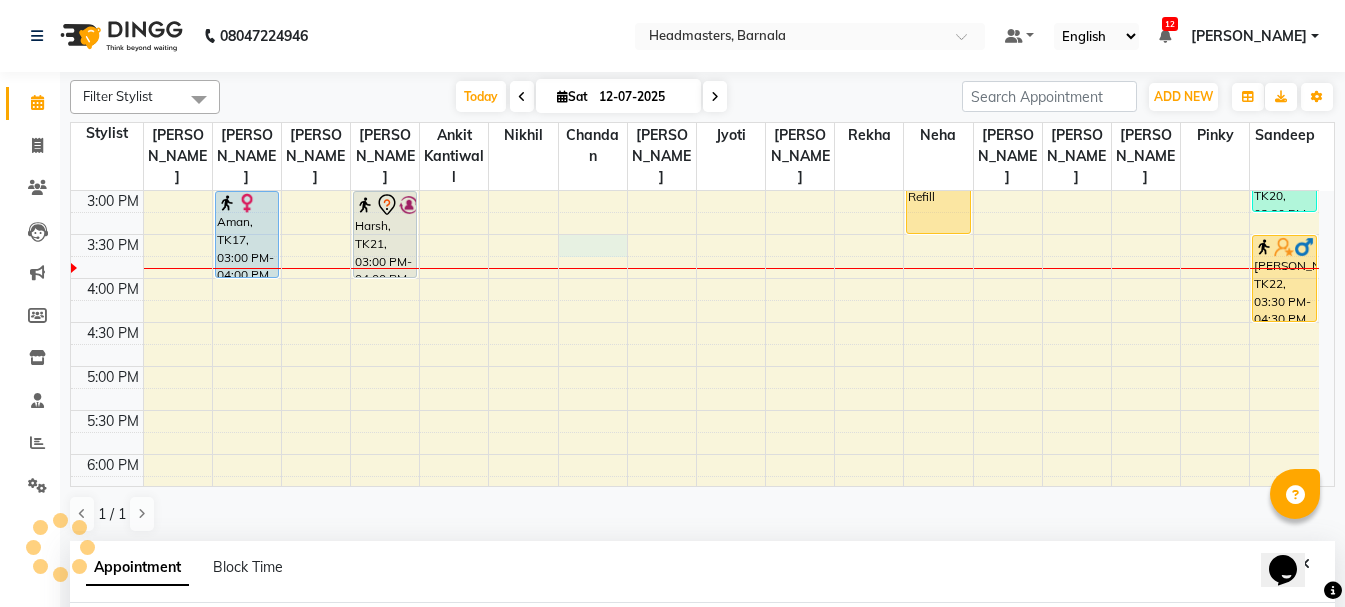 select on "67280" 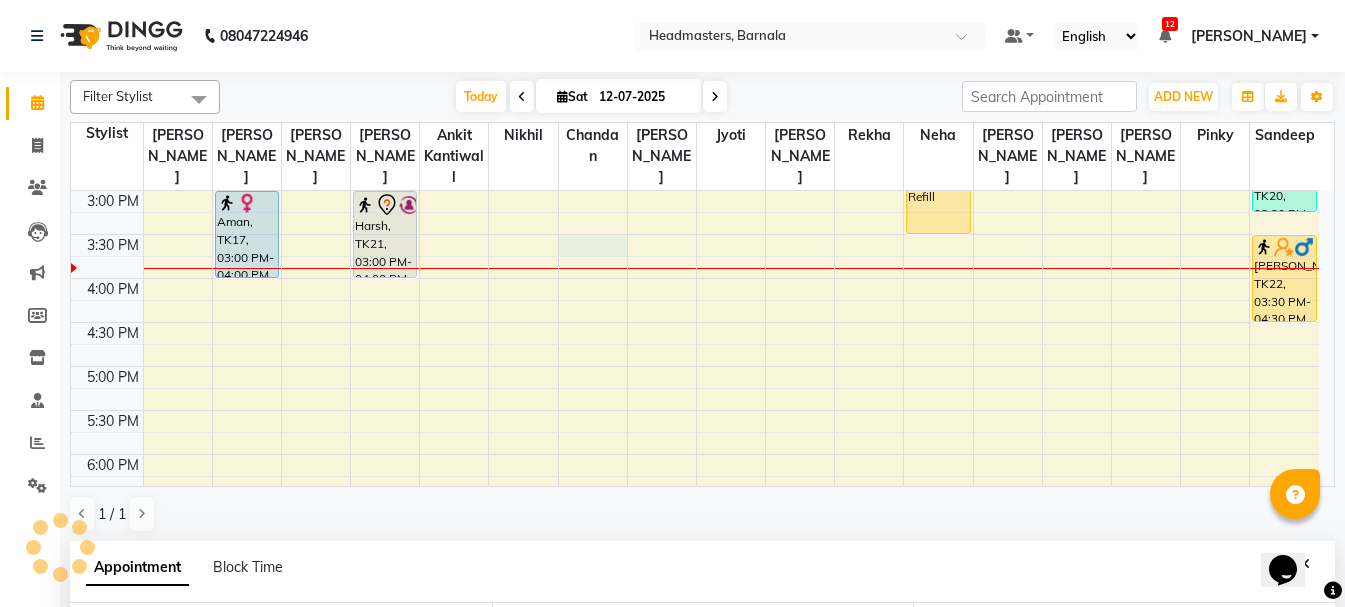 select on "930" 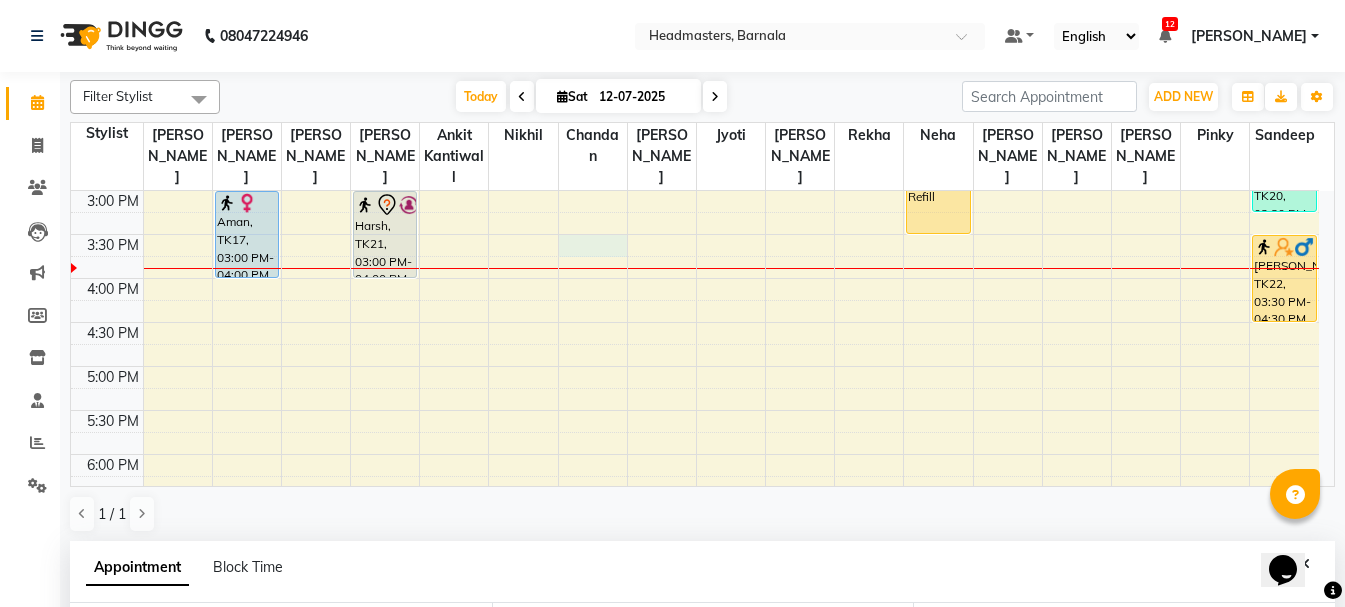 scroll, scrollTop: 389, scrollLeft: 0, axis: vertical 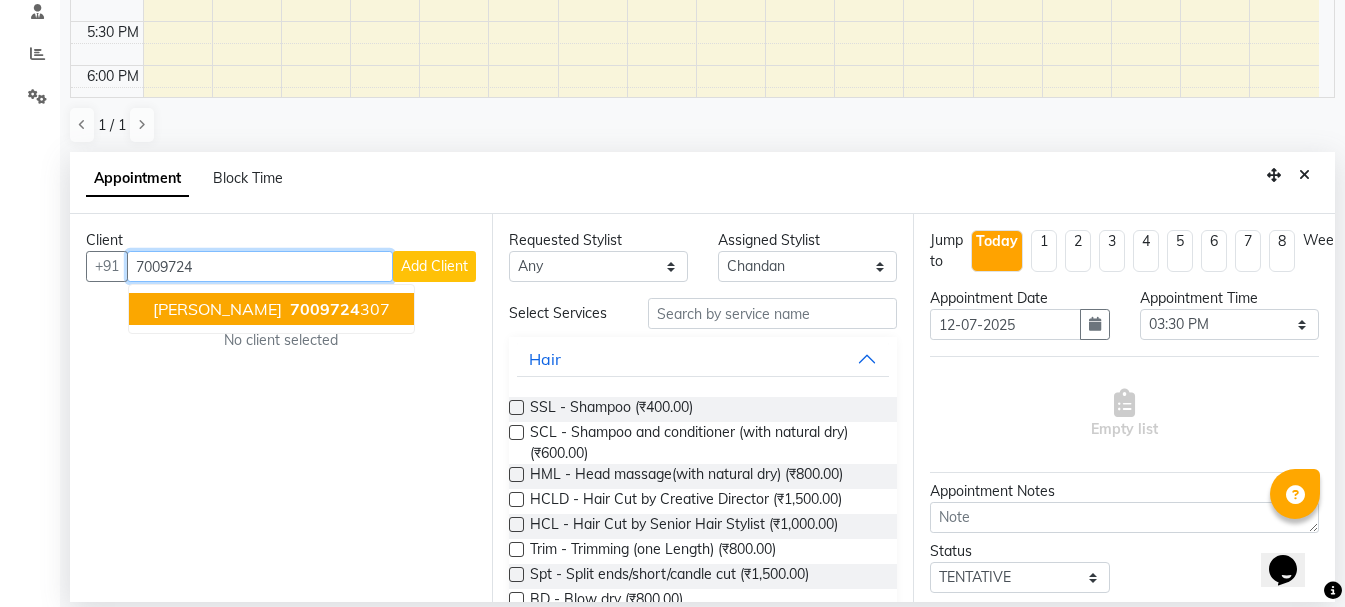 click on "Palvi   7009724 307" at bounding box center (271, 309) 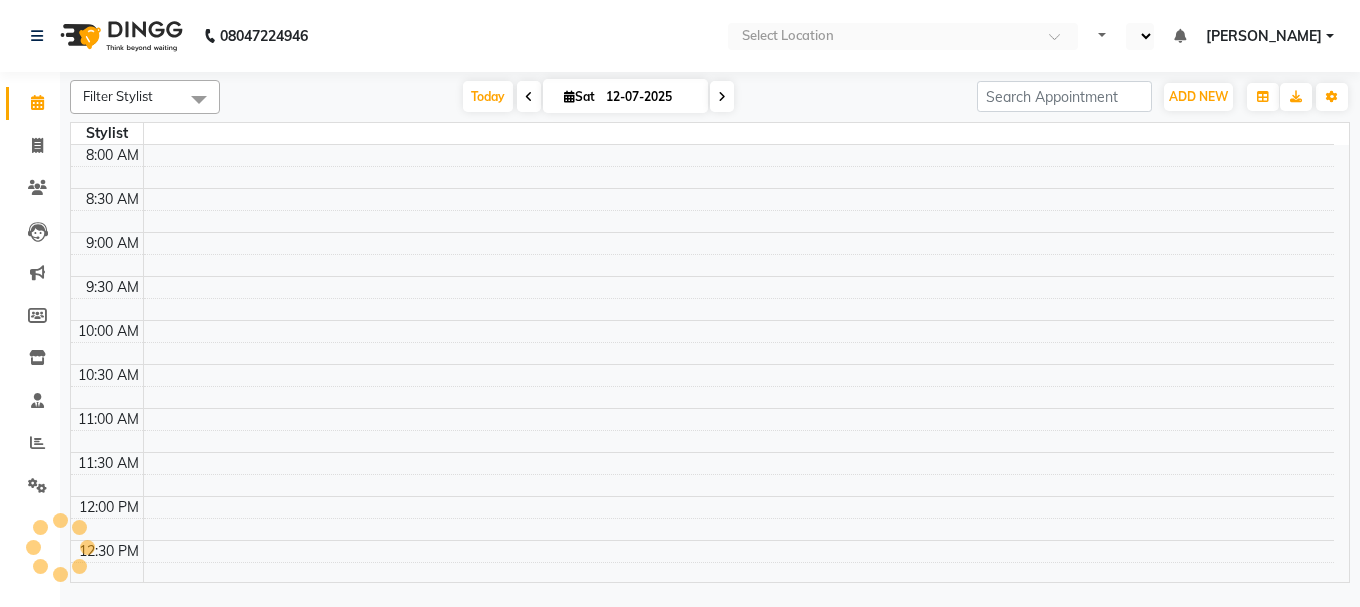 scroll, scrollTop: 0, scrollLeft: 0, axis: both 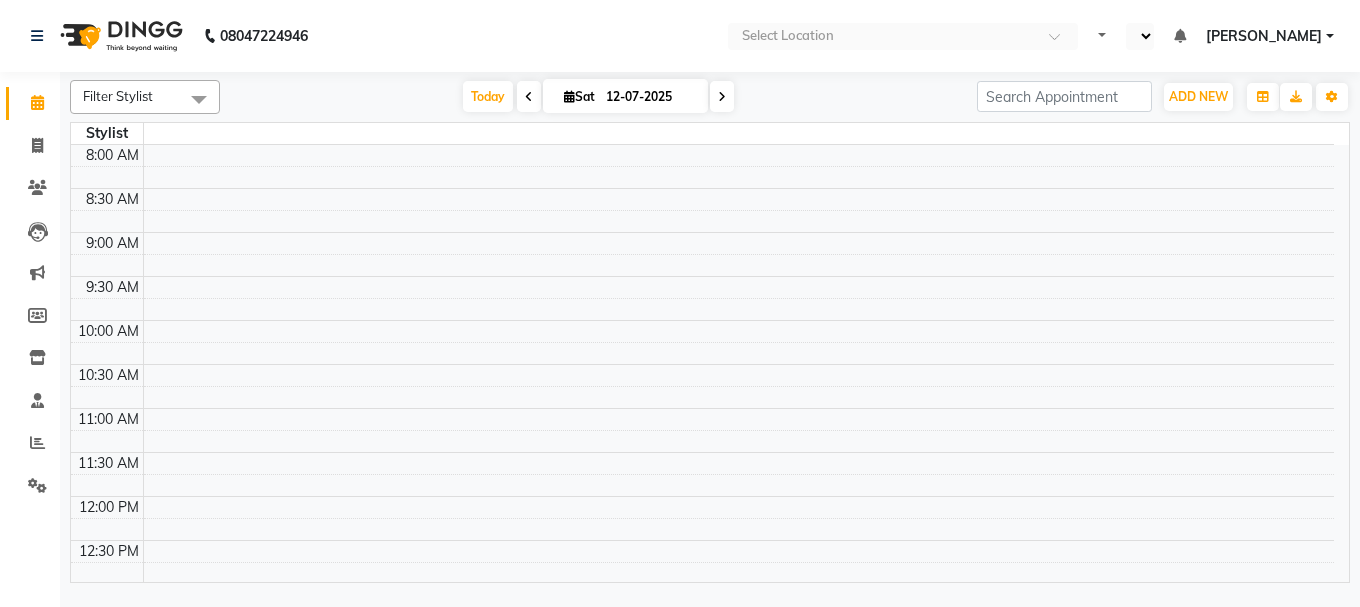 select on "en" 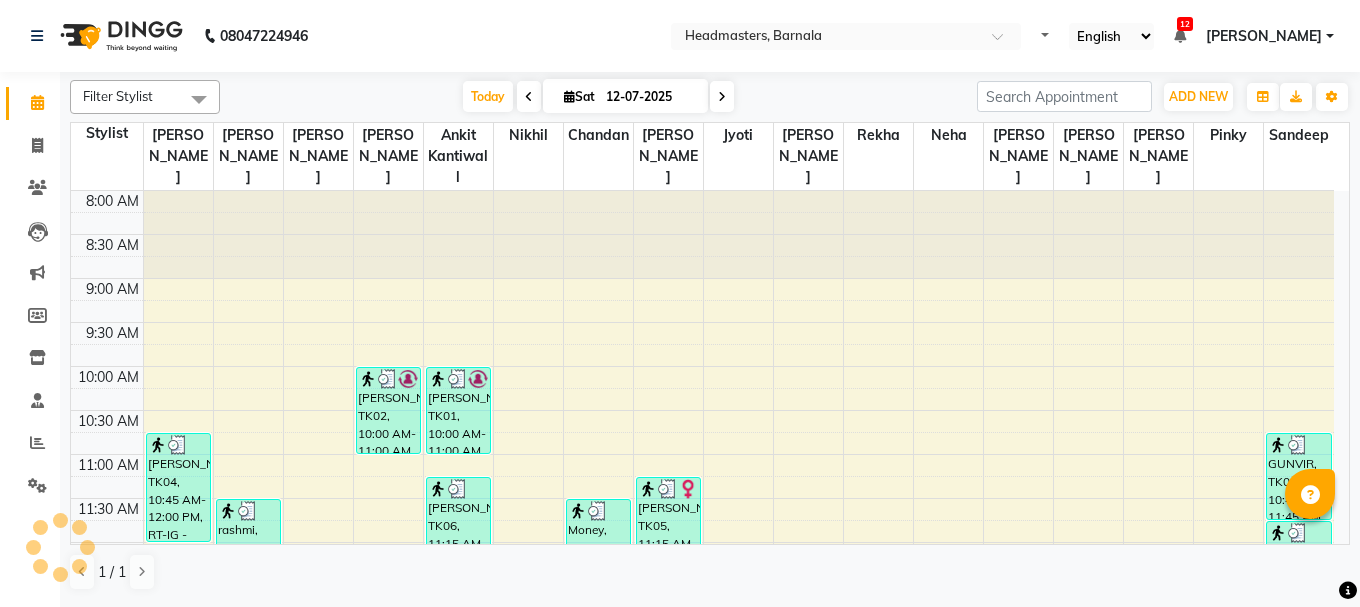 scroll, scrollTop: 617, scrollLeft: 0, axis: vertical 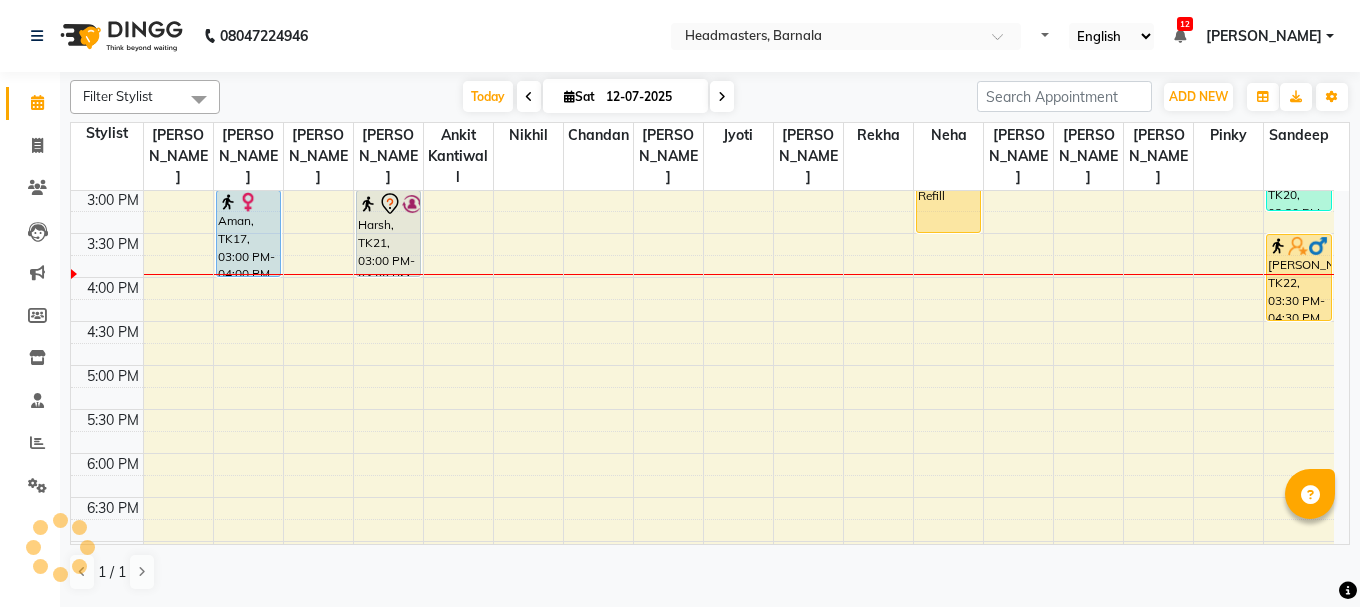 click on "Filter Stylist Select All  Ankit kantiwall  [PERSON_NAME]  [PERSON_NAME]  [PERSON_NAME] Chandan [PERSON_NAME] [PERSON_NAME] [PERSON_NAME] Pinky [PERSON_NAME] Rekha [PERSON_NAME] [PERSON_NAME] [DATE]  [DATE] Toggle Dropdown Add Appointment Add Invoice Add Attendance Add Client Toggle Dropdown Add Appointment Add Invoice Add Attendance Add Client ADD NEW Toggle Dropdown Add Appointment Add Invoice Add Attendance Add Client Filter Stylist Select All  Ankit kantiwall  [PERSON_NAME]  [PERSON_NAME]  [PERSON_NAME] Chandan [PERSON_NAME] [PERSON_NAME] [PERSON_NAME] Pinky [PERSON_NAME] Rekha [PERSON_NAME] [PERSON_NAME] Group By  Staff View   Room View  View as Vertical  Vertical - Week View  Horizontal  Horizontal - Week View  List  Toggle Dropdown Calendar Settings Manage Tags   Arrange Stylists   Reset Stylists  Appointment Form Zoom 100% Staff/Room Display Count 17 Stylist [PERSON_NAME] [PERSON_NAME]  [PERSON_NAME]  Ankit kantiwall [PERSON_NAME] [PERSON_NAME] [PERSON_NAME] [PERSON_NAME] [PERSON_NAME] [PERSON_NAME] Pinky [PERSON_NAME]" 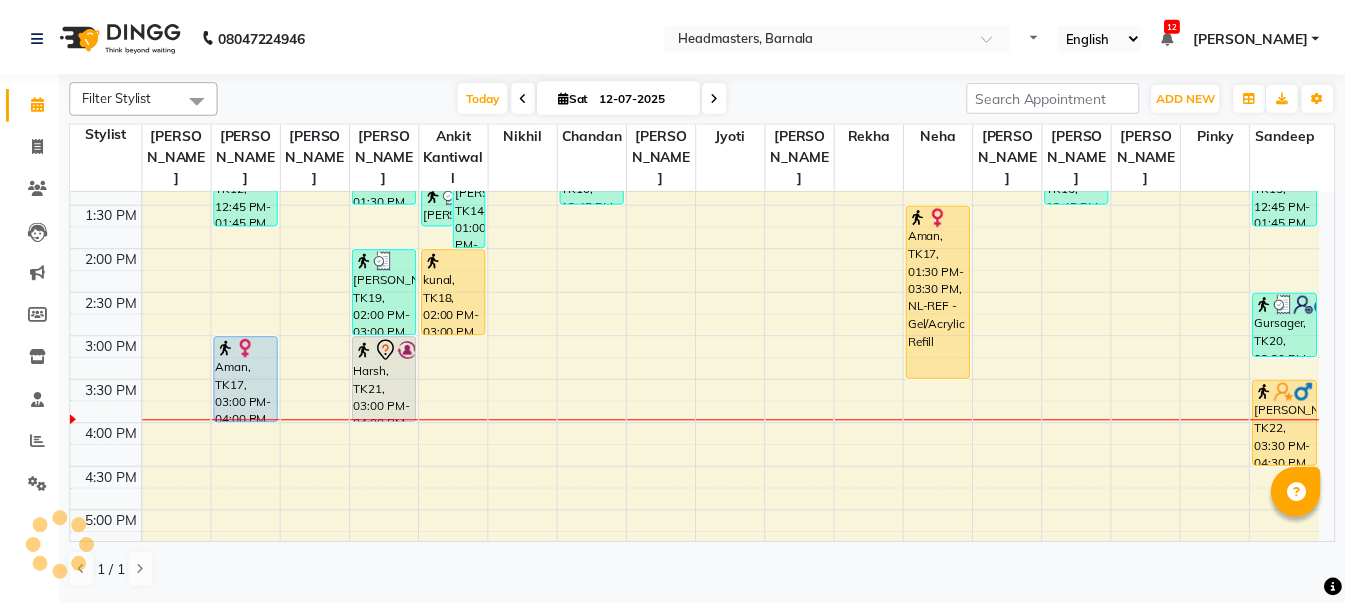 scroll, scrollTop: 457, scrollLeft: 0, axis: vertical 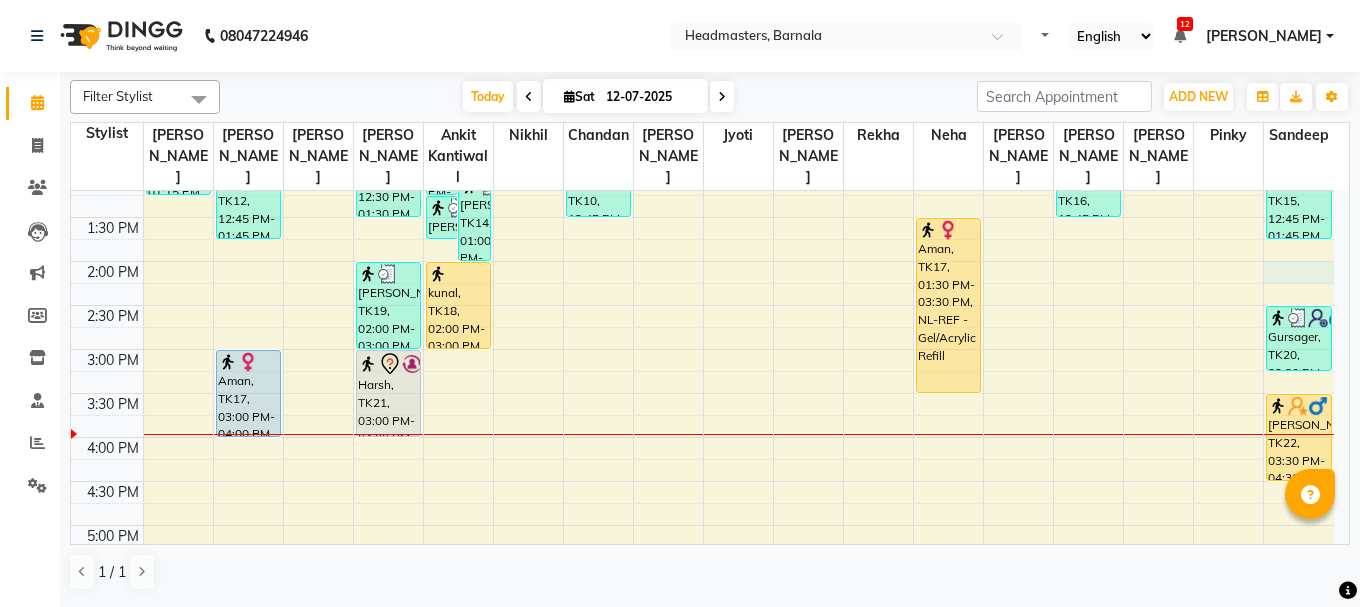 select on "tentative" 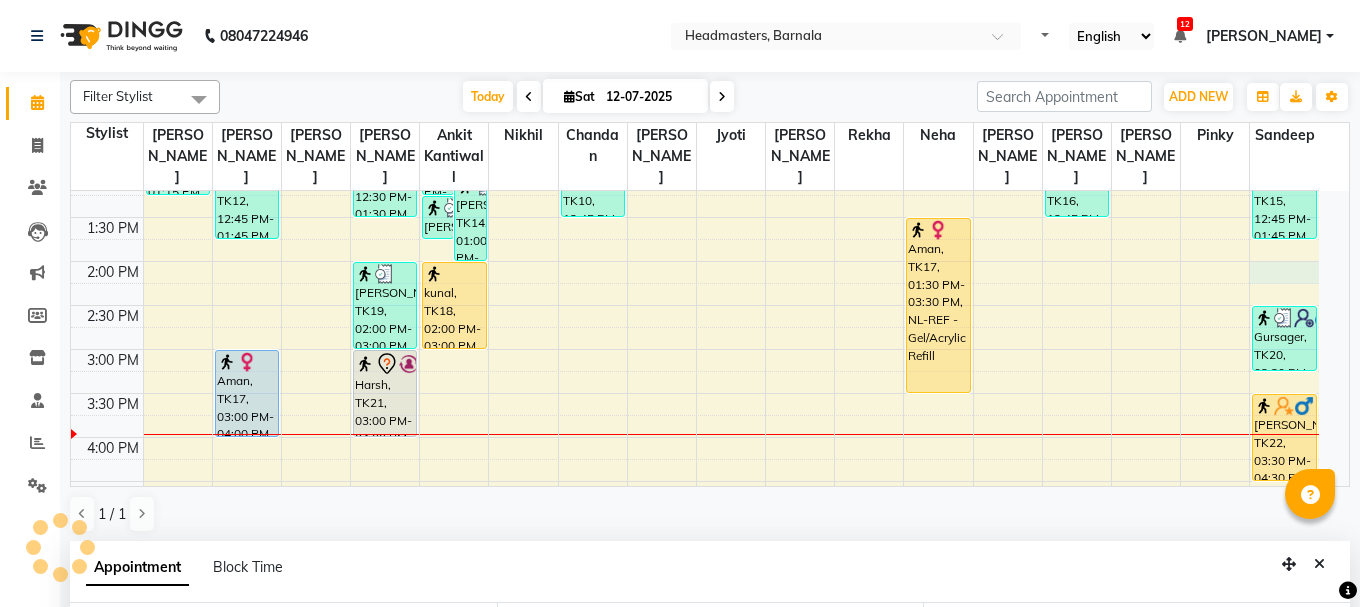 select on "840" 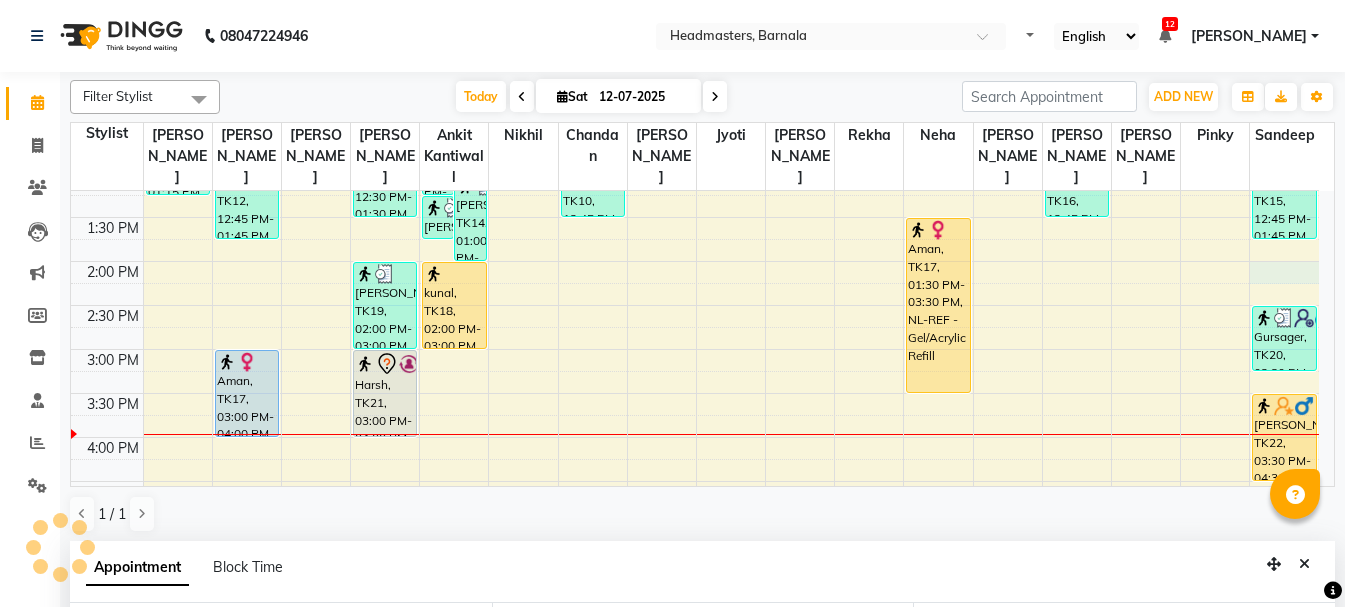 click on "Filter Stylist Select All  Ankit kantiwall  [PERSON_NAME]  [PERSON_NAME]  [PERSON_NAME] Chandan [PERSON_NAME] [PERSON_NAME] [PERSON_NAME] Pinky [PERSON_NAME] Rekha [PERSON_NAME] [PERSON_NAME] [DATE]  [DATE] Toggle Dropdown Add Appointment Add Invoice Add Attendance Add Client Toggle Dropdown Add Appointment Add Invoice Add Attendance Add Client ADD NEW Toggle Dropdown Add Appointment Add Invoice Add Attendance Add Client Filter Stylist Select All  Ankit kantiwall  [PERSON_NAME]  [PERSON_NAME]  [PERSON_NAME] Chandan [PERSON_NAME] [PERSON_NAME] [PERSON_NAME] Pinky [PERSON_NAME] Rekha [PERSON_NAME] [PERSON_NAME] Group By  Staff View   Room View  View as Vertical  Vertical - Week View  Horizontal  Horizontal - Week View  List  Toggle Dropdown Calendar Settings Manage Tags   Arrange Stylists   Reset Stylists  Appointment Form Zoom 100% Staff/Room Display Count 17 Stylist [PERSON_NAME] [PERSON_NAME]  [PERSON_NAME]  Ankit kantiwall [PERSON_NAME] [PERSON_NAME] [PERSON_NAME] [PERSON_NAME] [PERSON_NAME] [PERSON_NAME] Pinky [PERSON_NAME]" 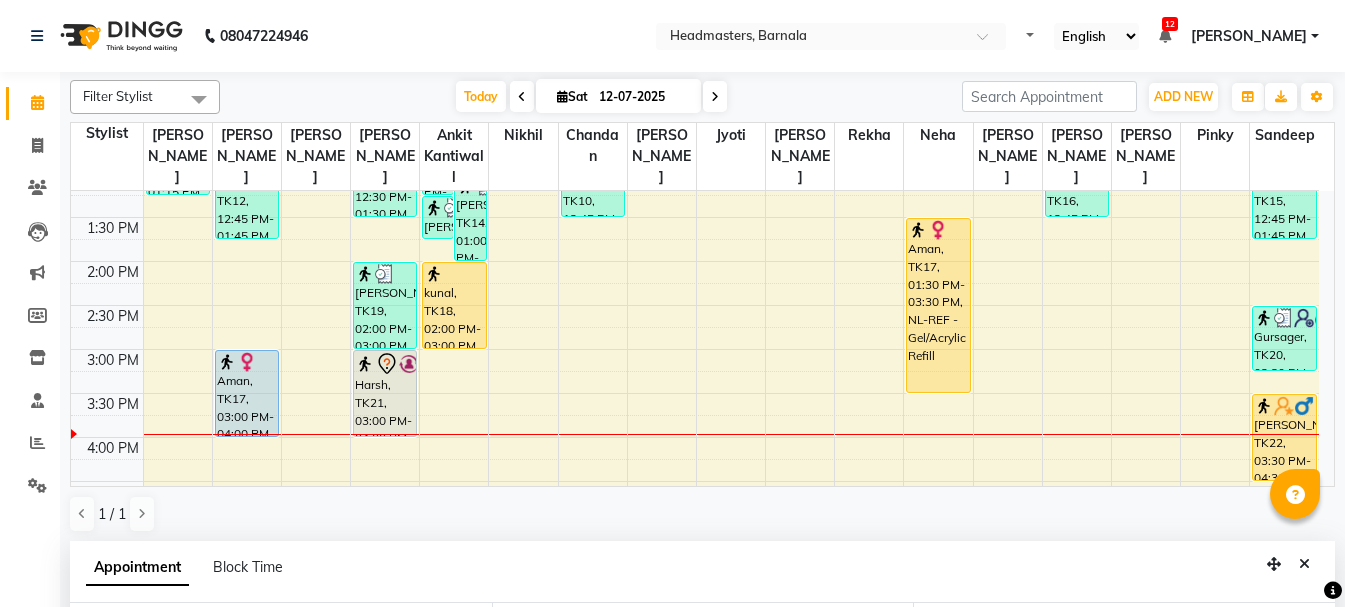 scroll, scrollTop: 352, scrollLeft: 0, axis: vertical 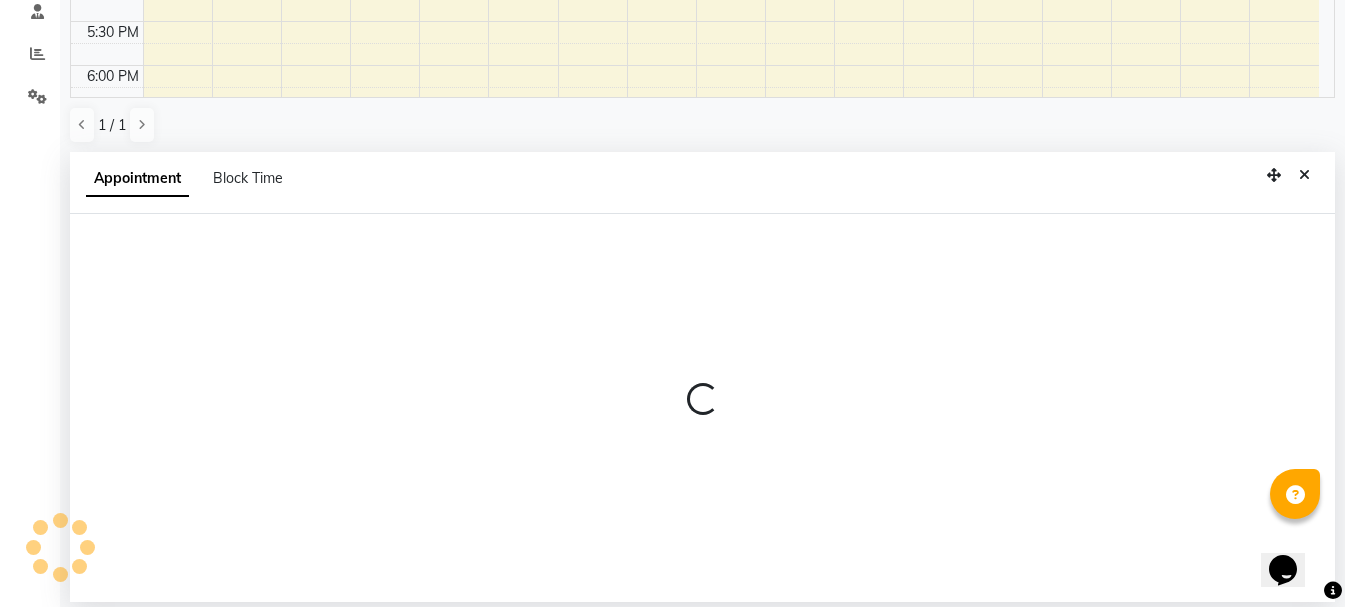 select on "930" 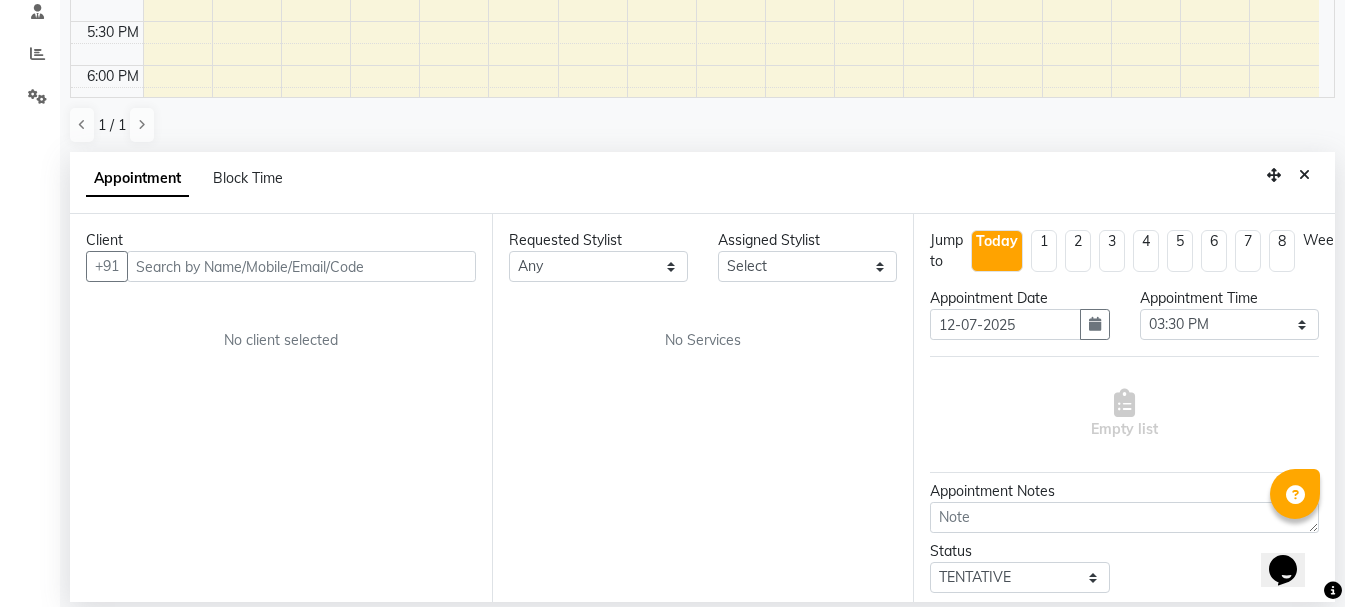 click at bounding box center (301, 266) 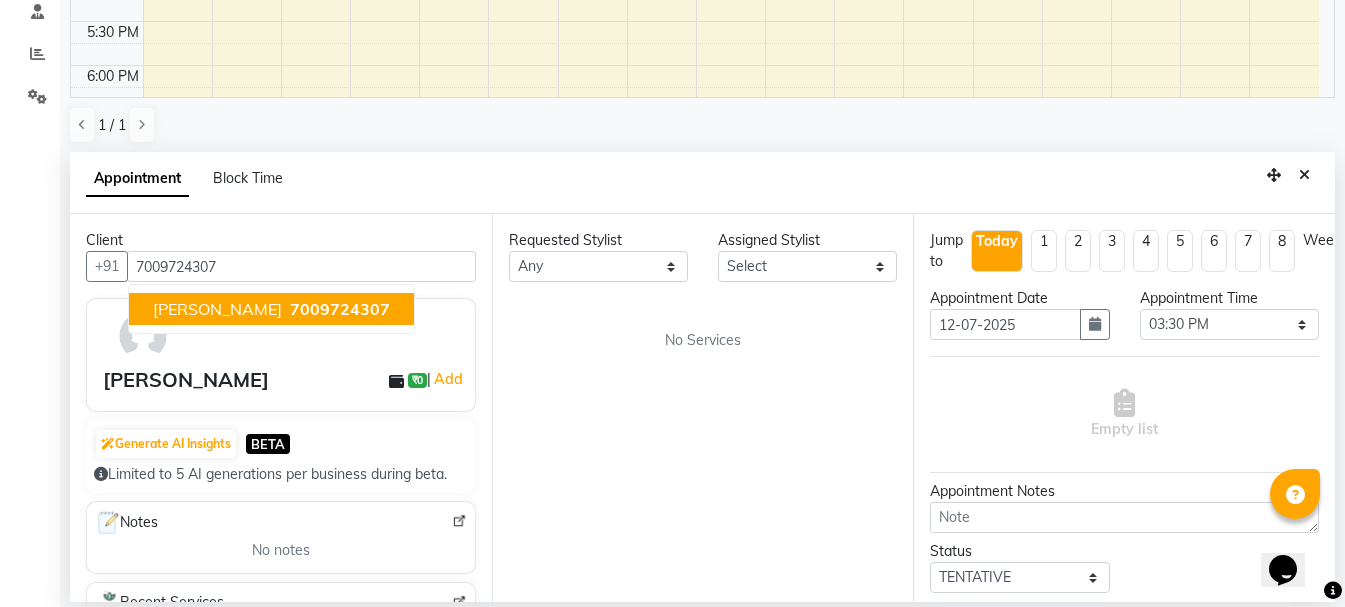 click on "7009724307" at bounding box center (340, 309) 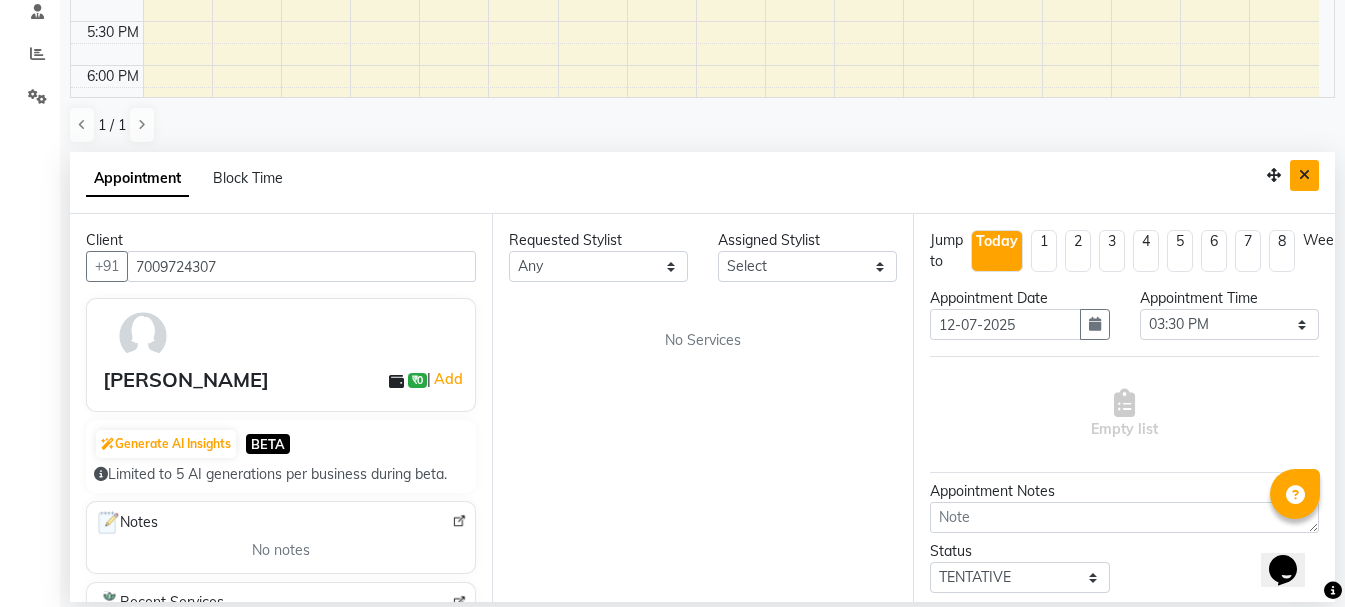 type on "7009724307" 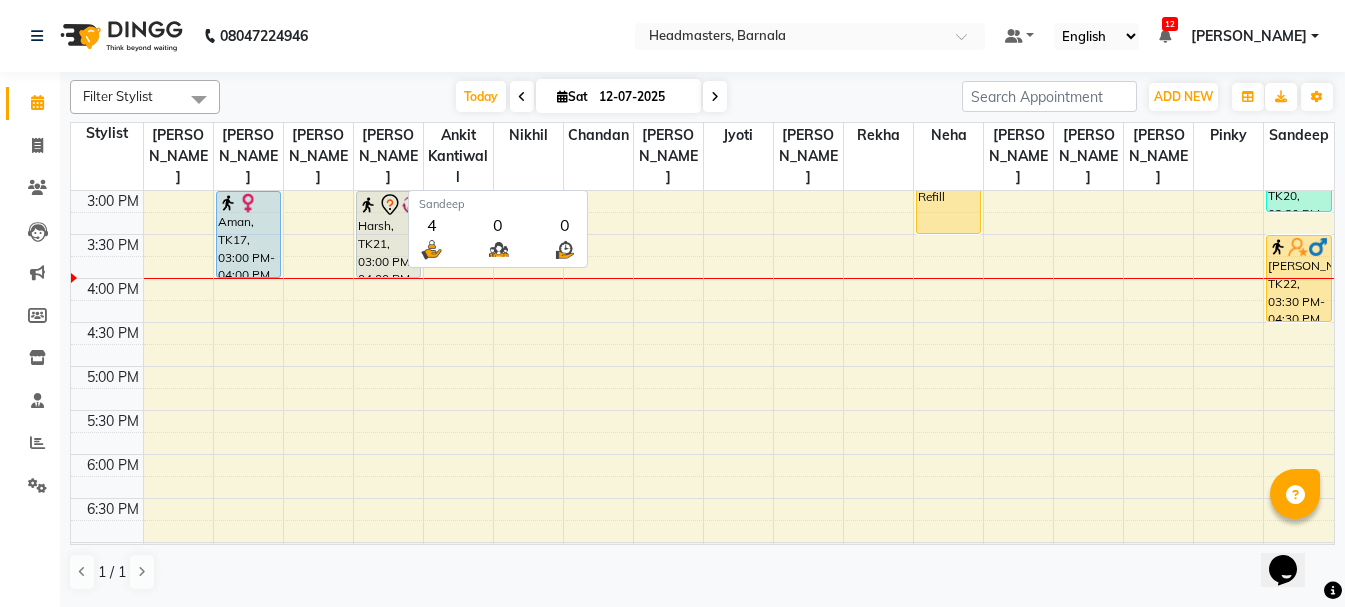 scroll, scrollTop: 0, scrollLeft: 0, axis: both 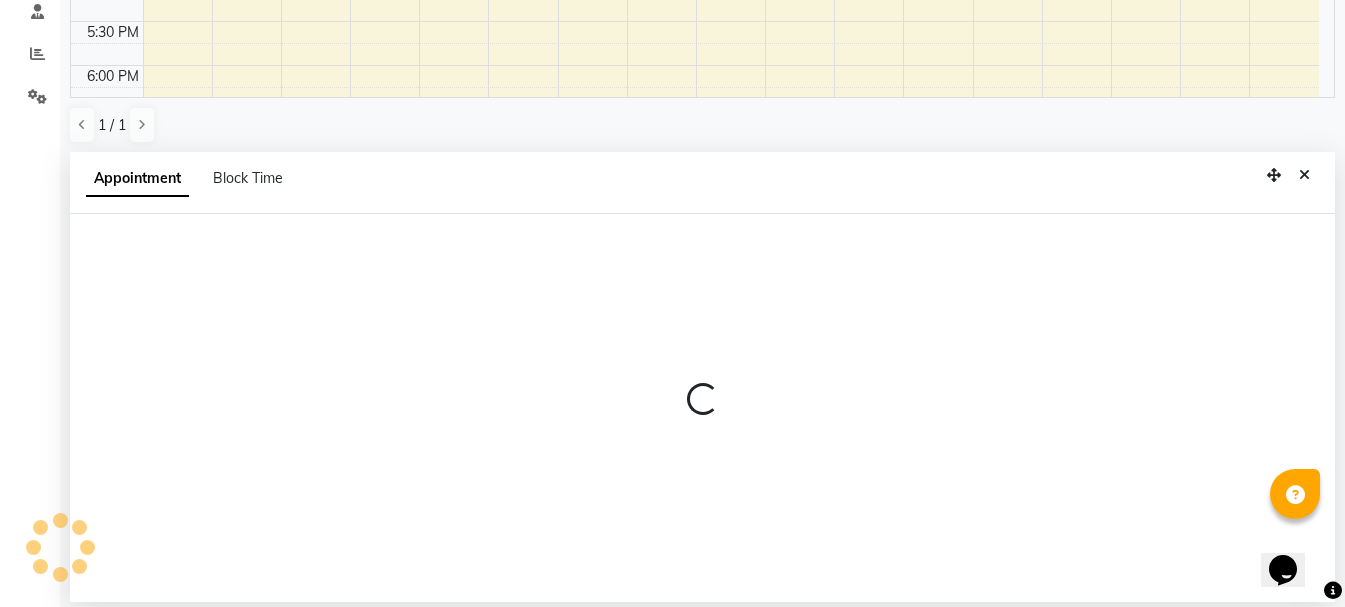 select on "67280" 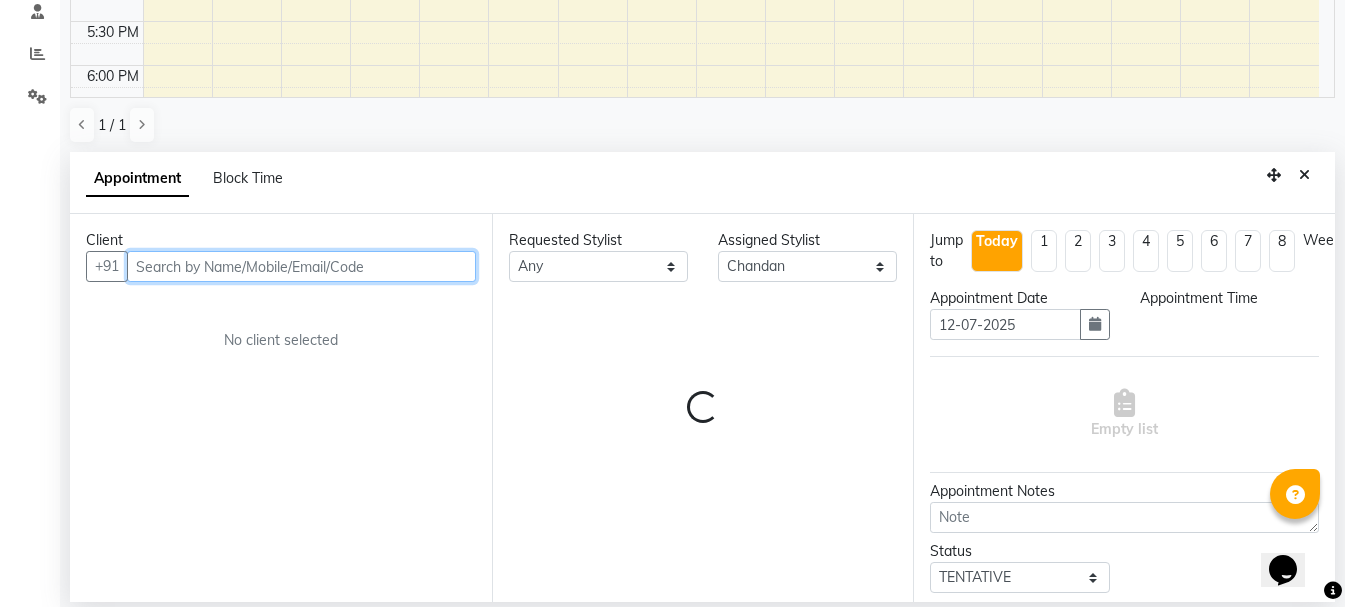 select on "945" 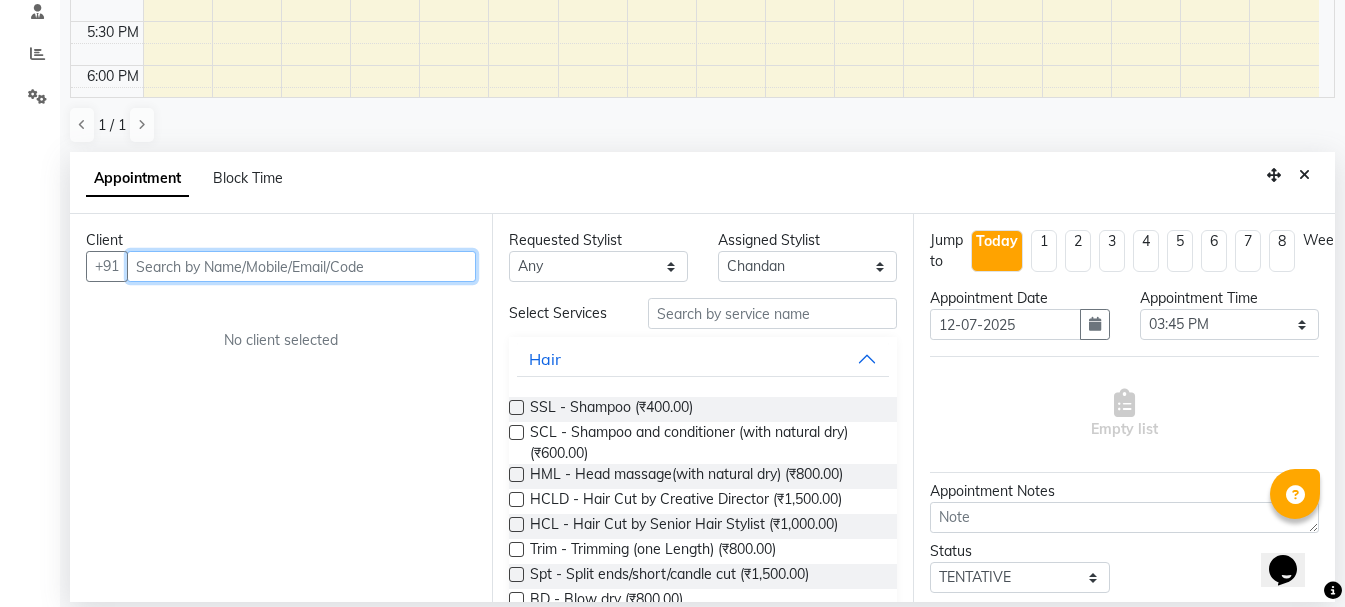 click at bounding box center (301, 266) 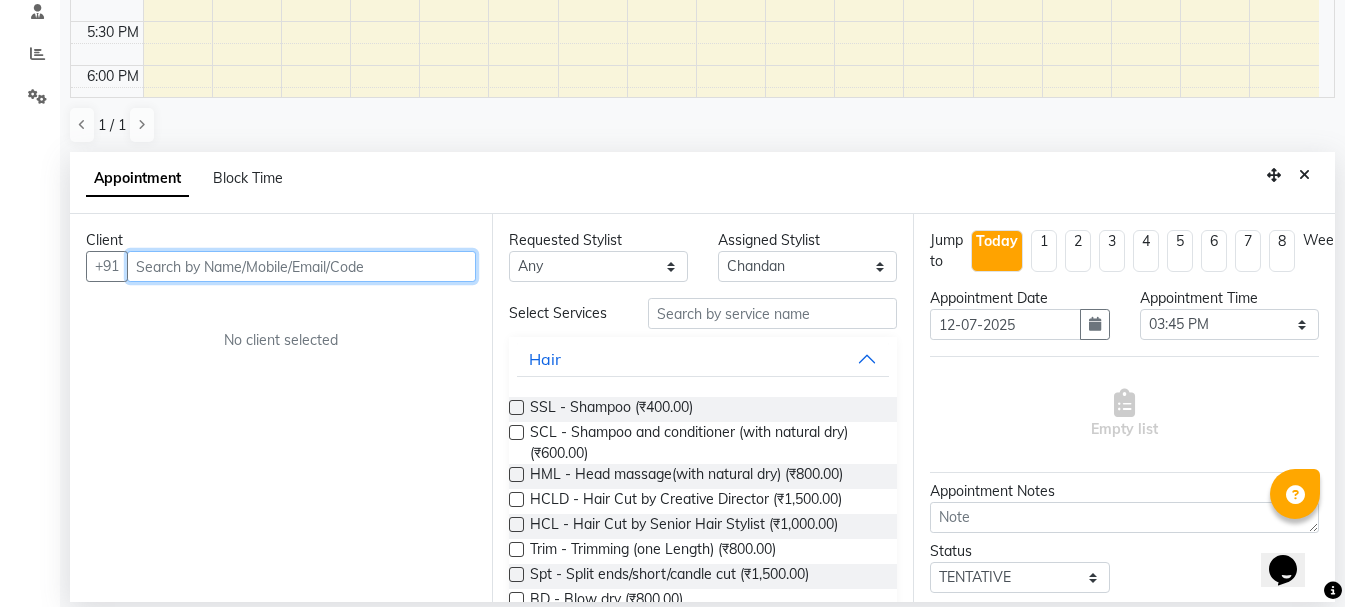 click at bounding box center (301, 266) 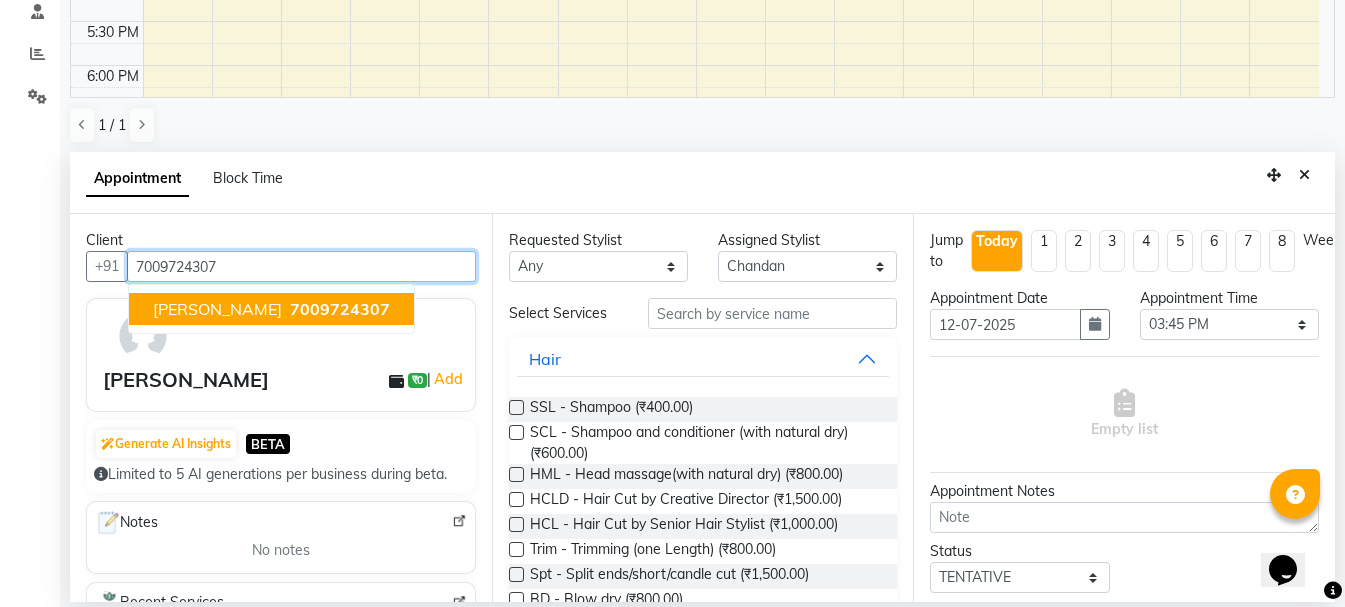 click on "7009724307" at bounding box center (340, 309) 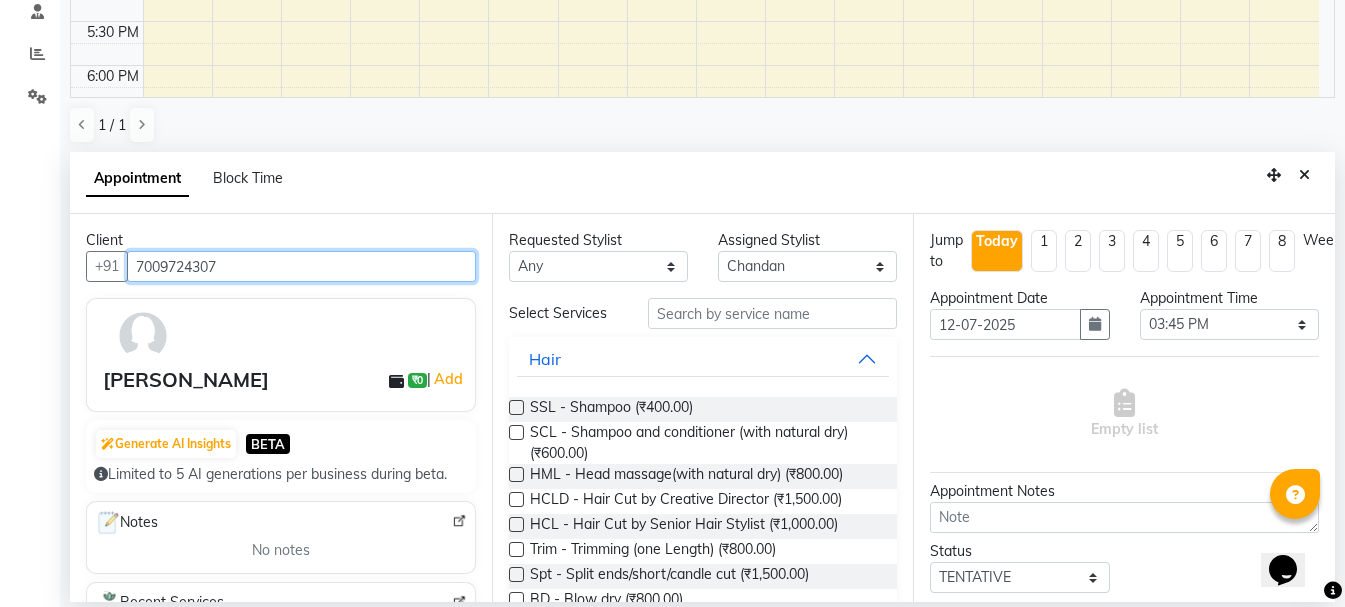type on "7009724307" 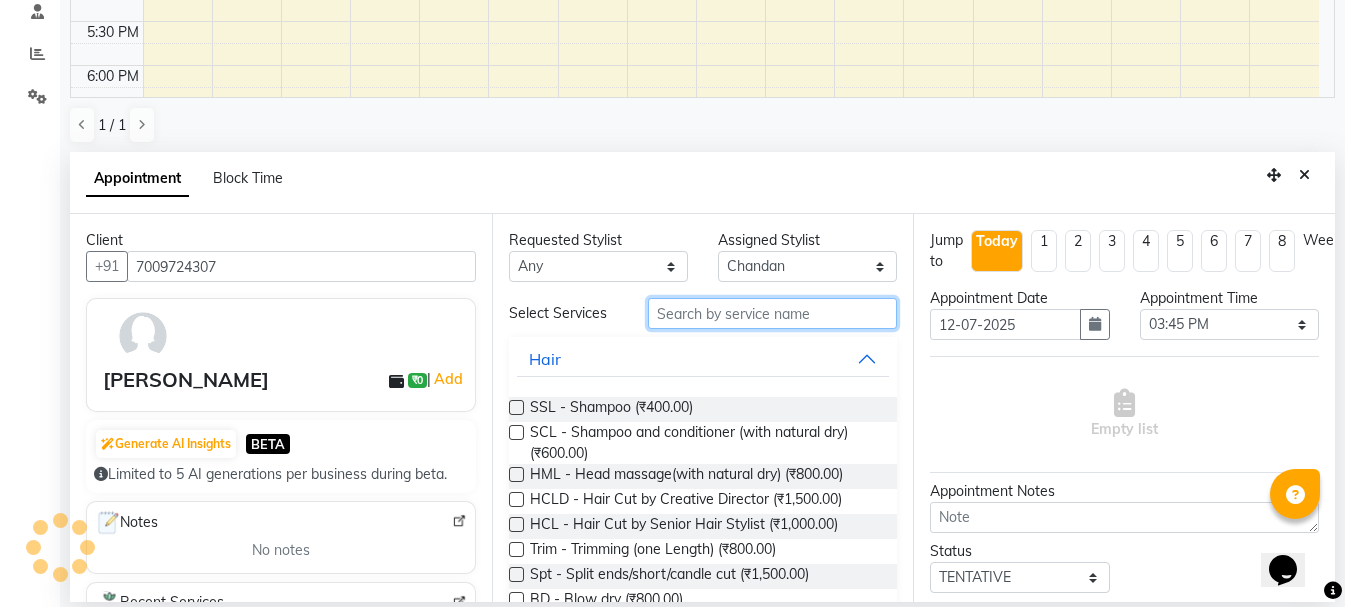 click at bounding box center (772, 313) 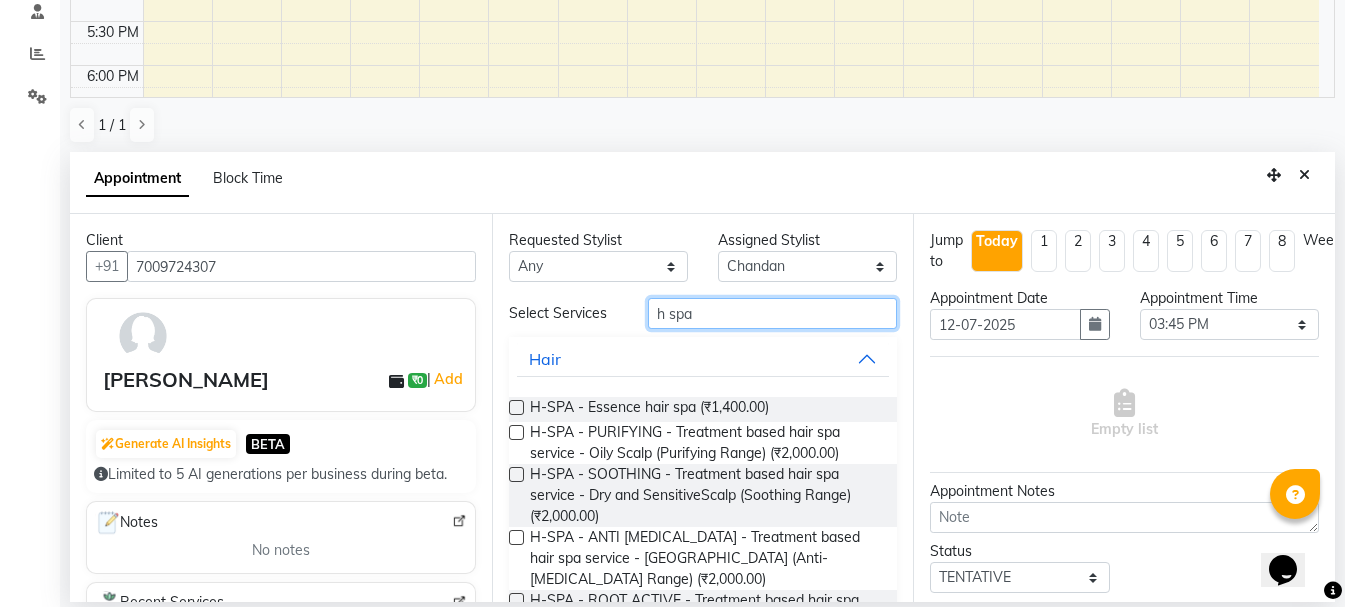 type on "h spa" 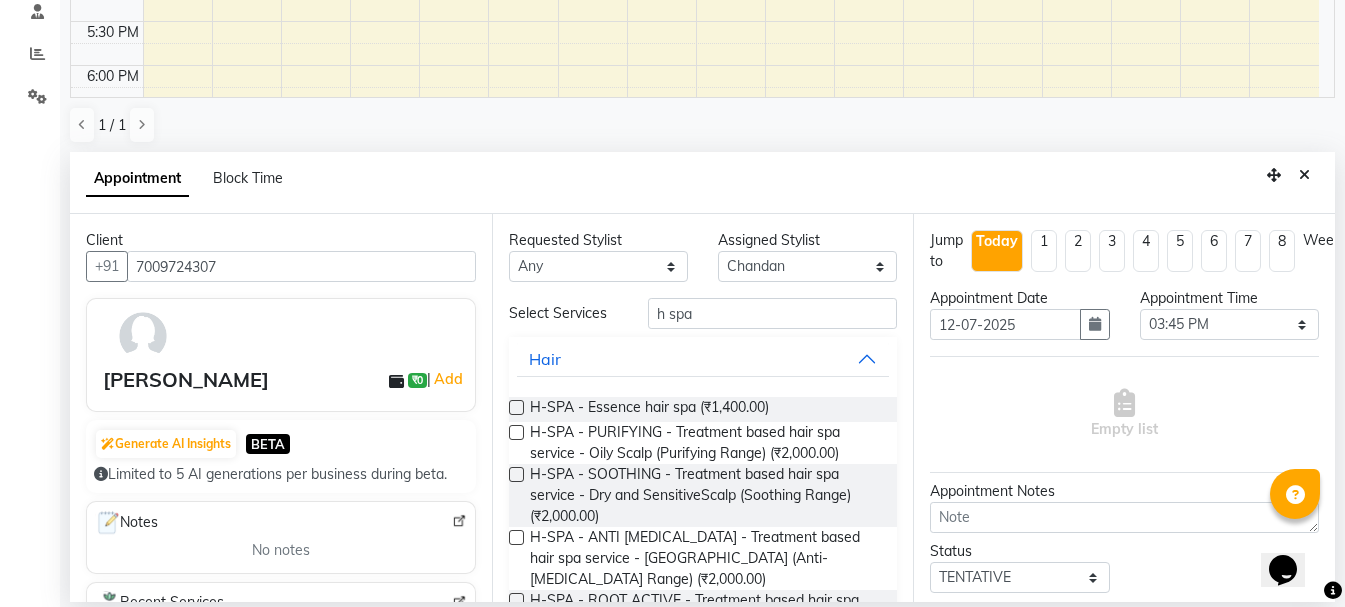 click at bounding box center [516, 407] 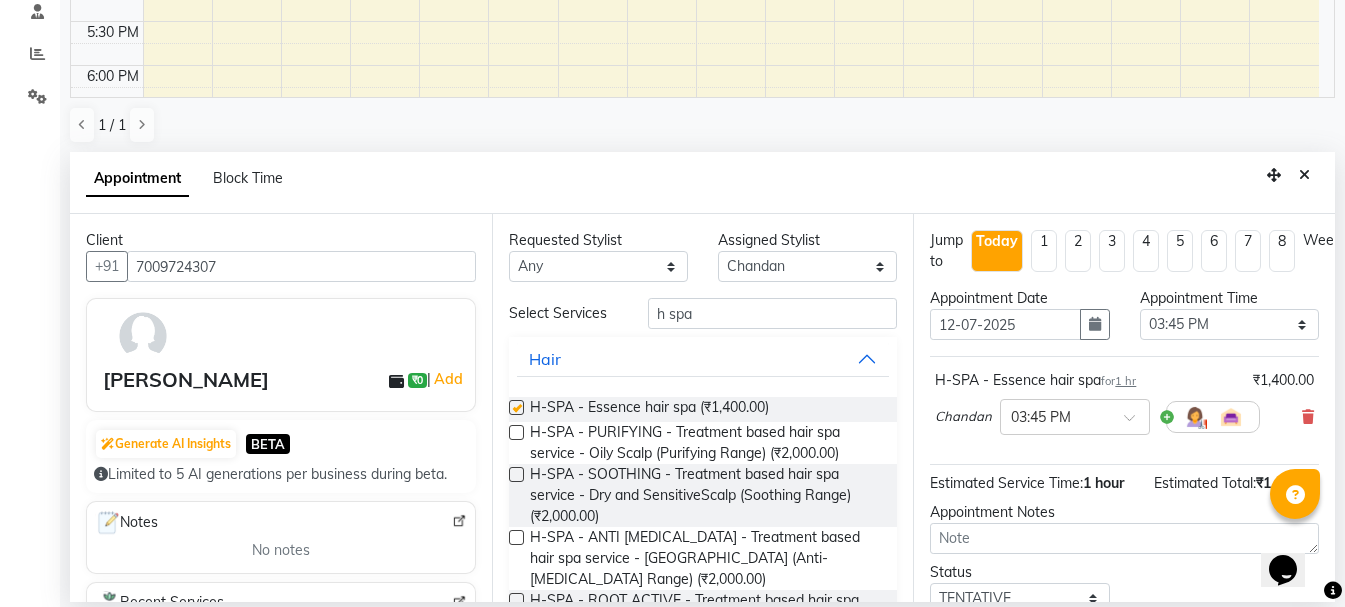 checkbox on "false" 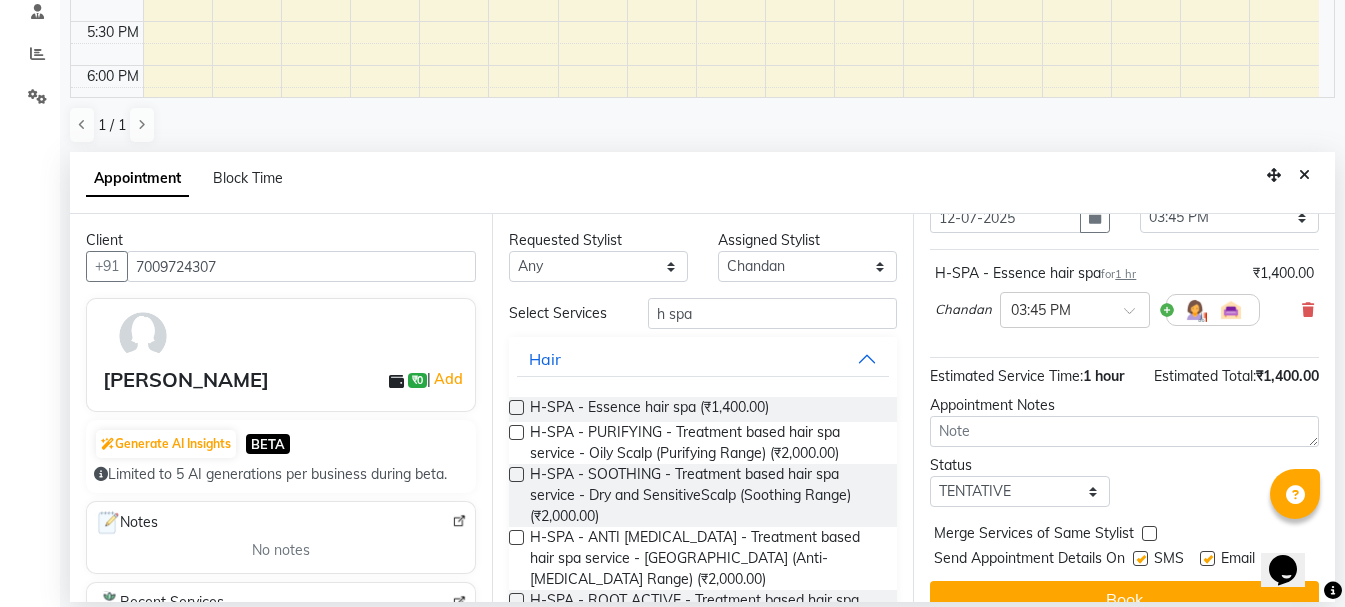 scroll, scrollTop: 174, scrollLeft: 0, axis: vertical 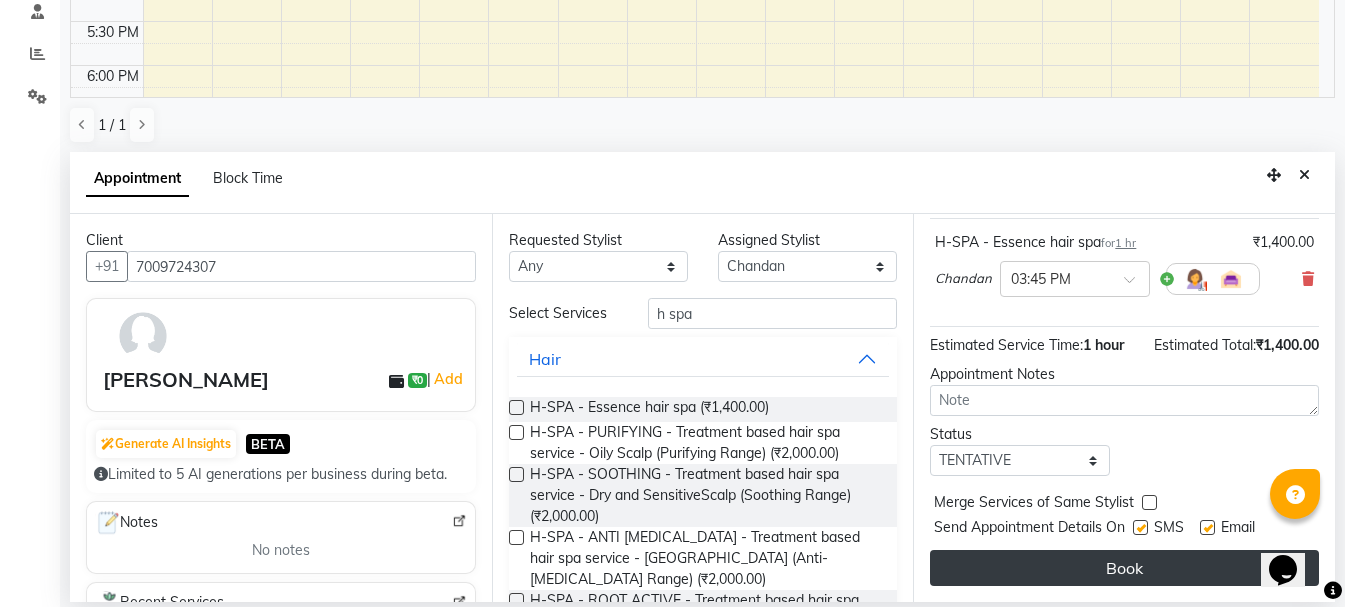click on "Book" at bounding box center [1124, 568] 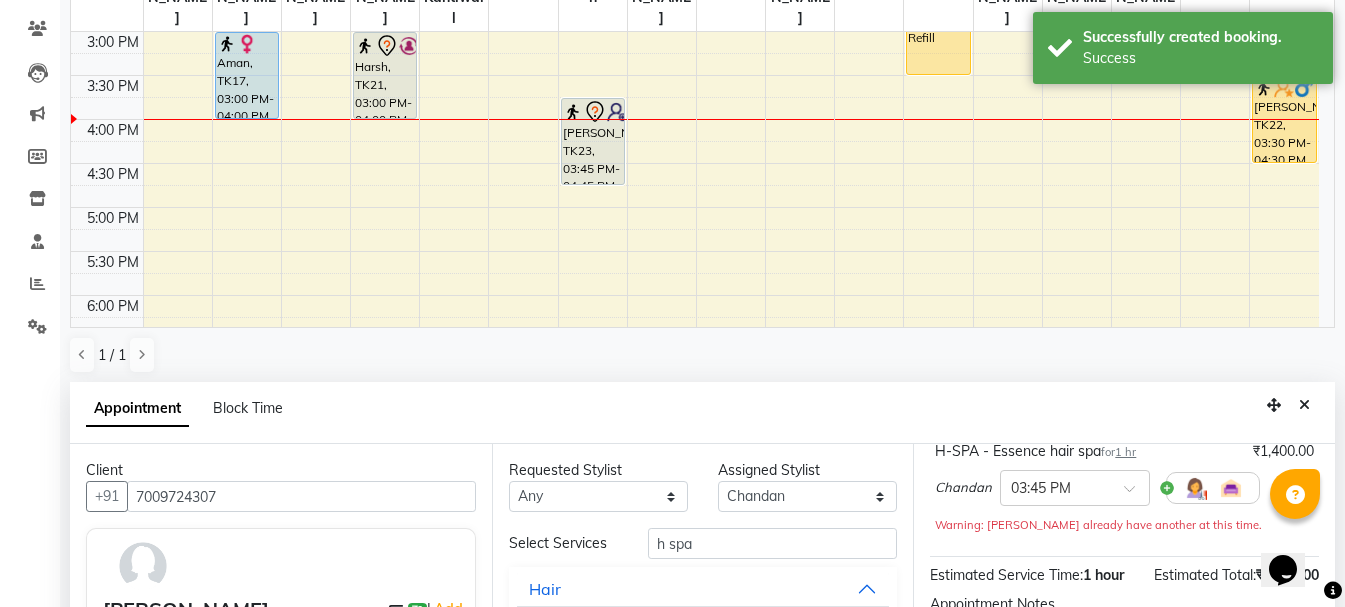 scroll, scrollTop: 0, scrollLeft: 0, axis: both 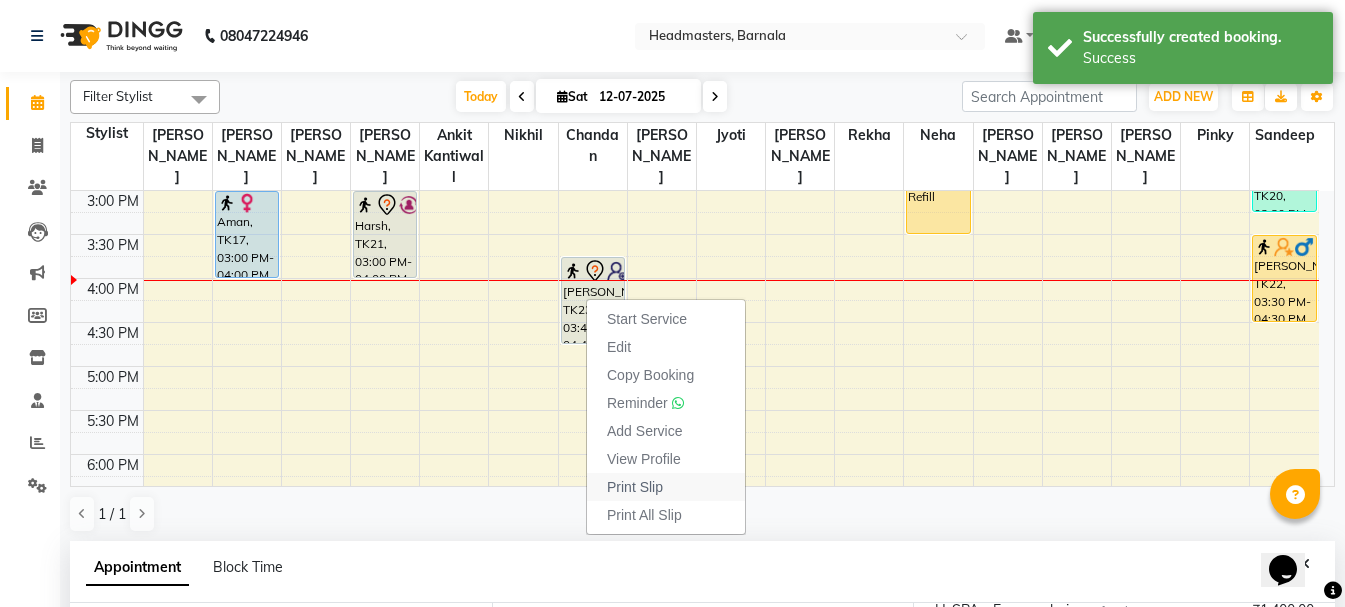click on "Print Slip" at bounding box center [666, 487] 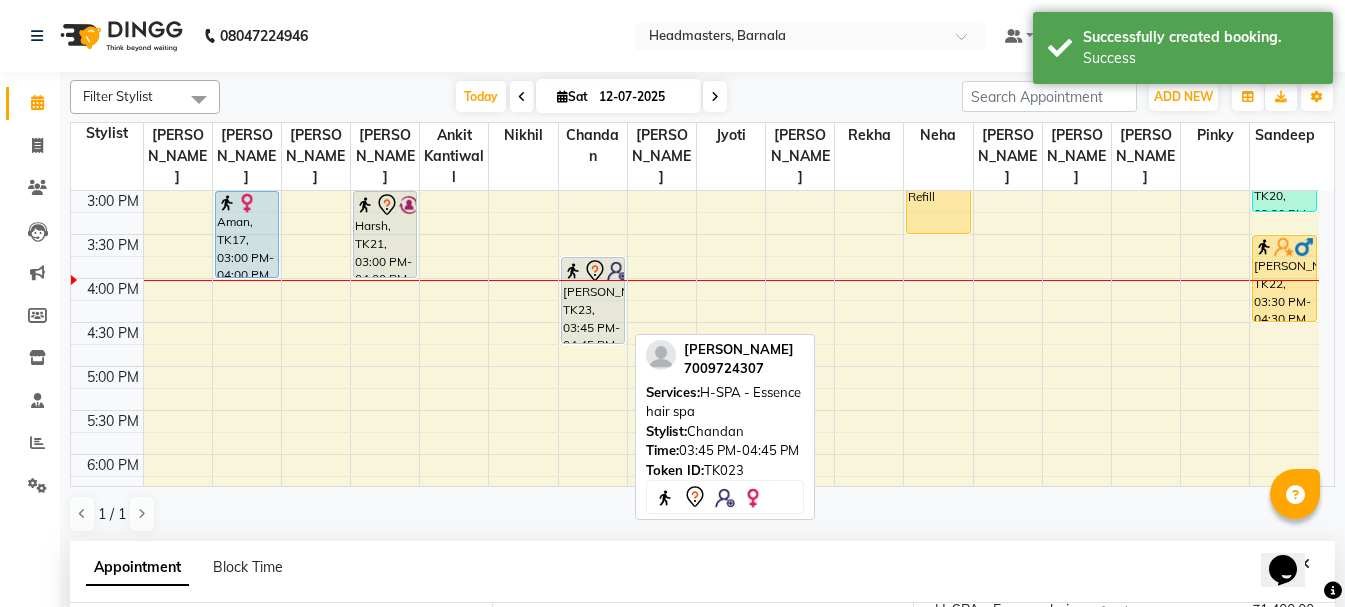 click on "[PERSON_NAME], TK23, 03:45 PM-04:45 PM, H-SPA - Essence hair spa" at bounding box center [593, 300] 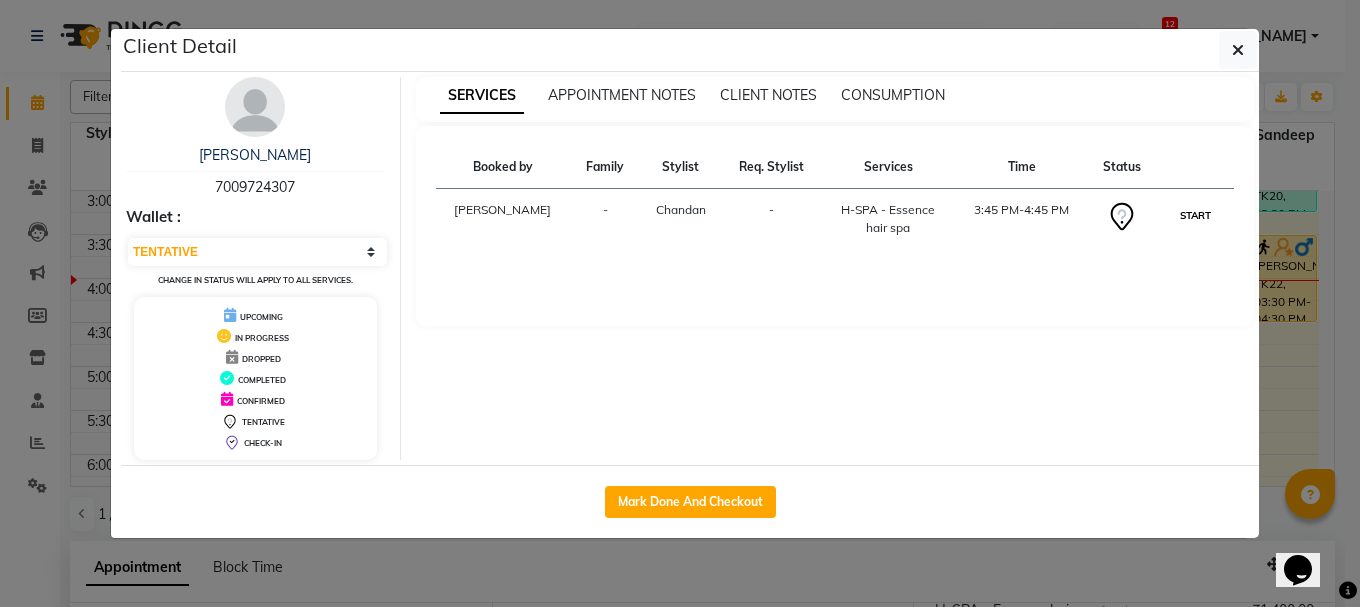 click on "START" at bounding box center [1195, 215] 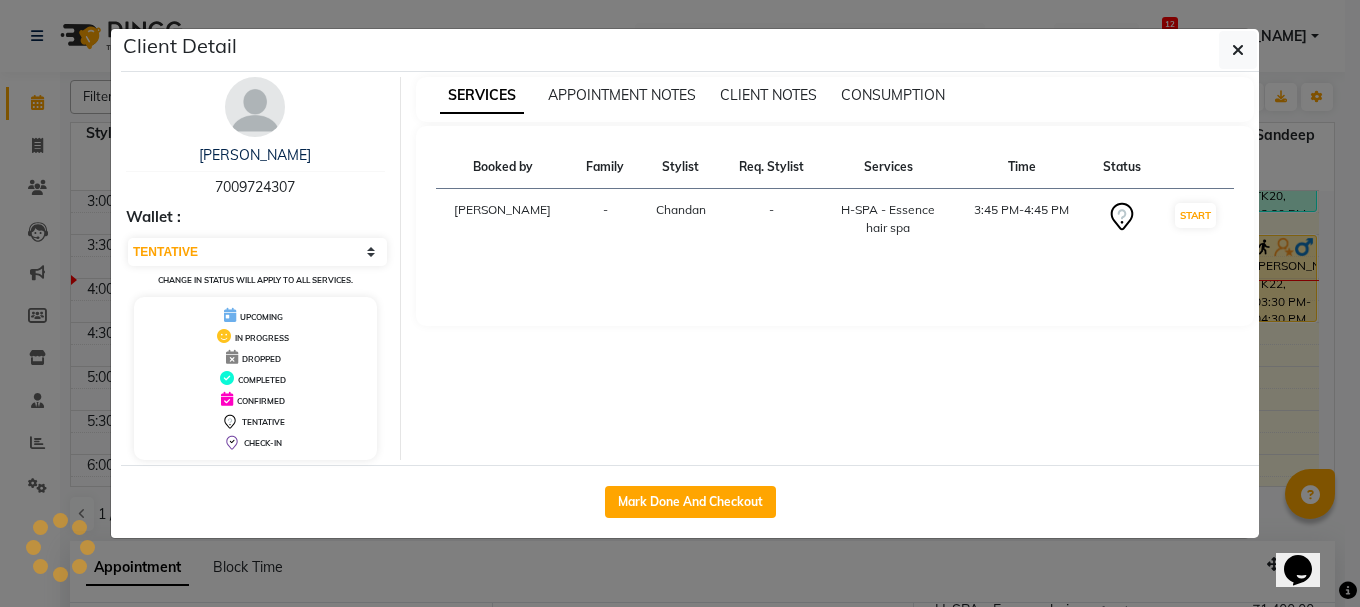 select on "1" 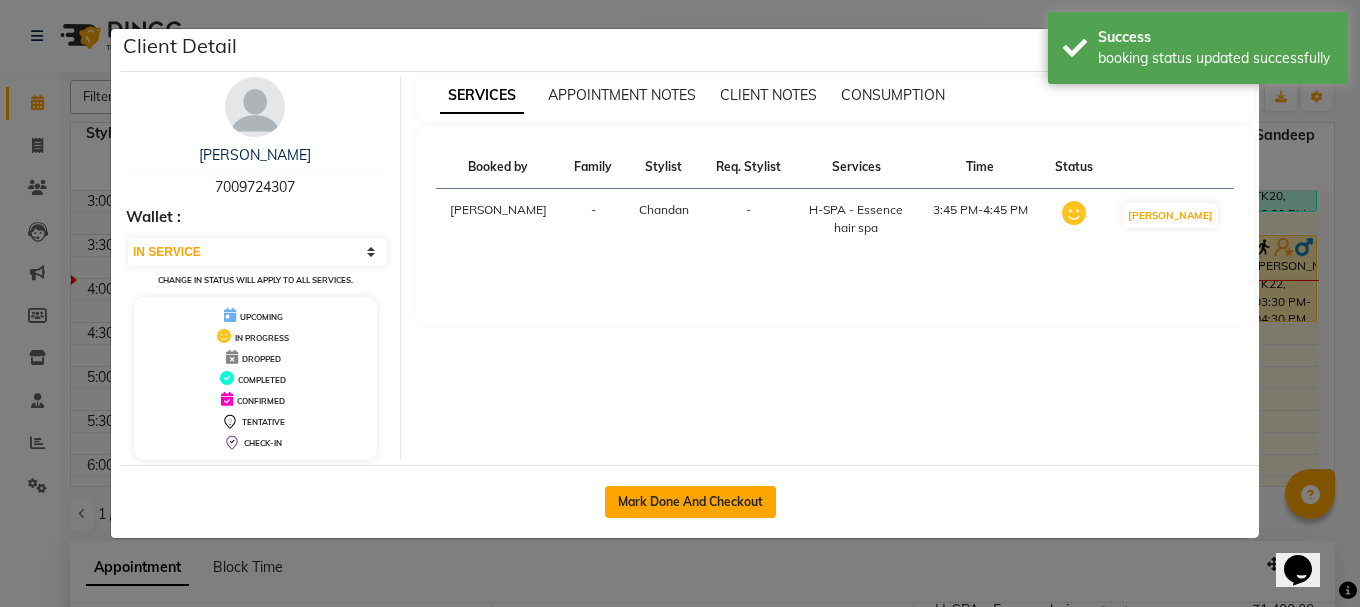 click on "Mark Done And Checkout" 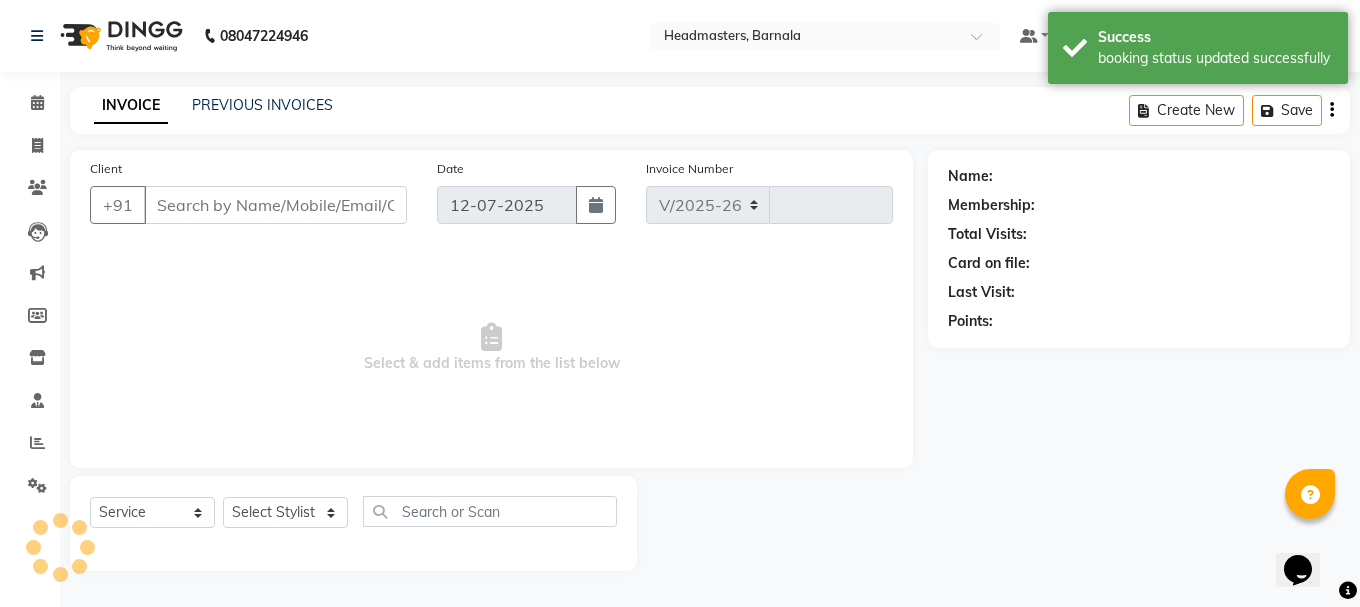 select on "7526" 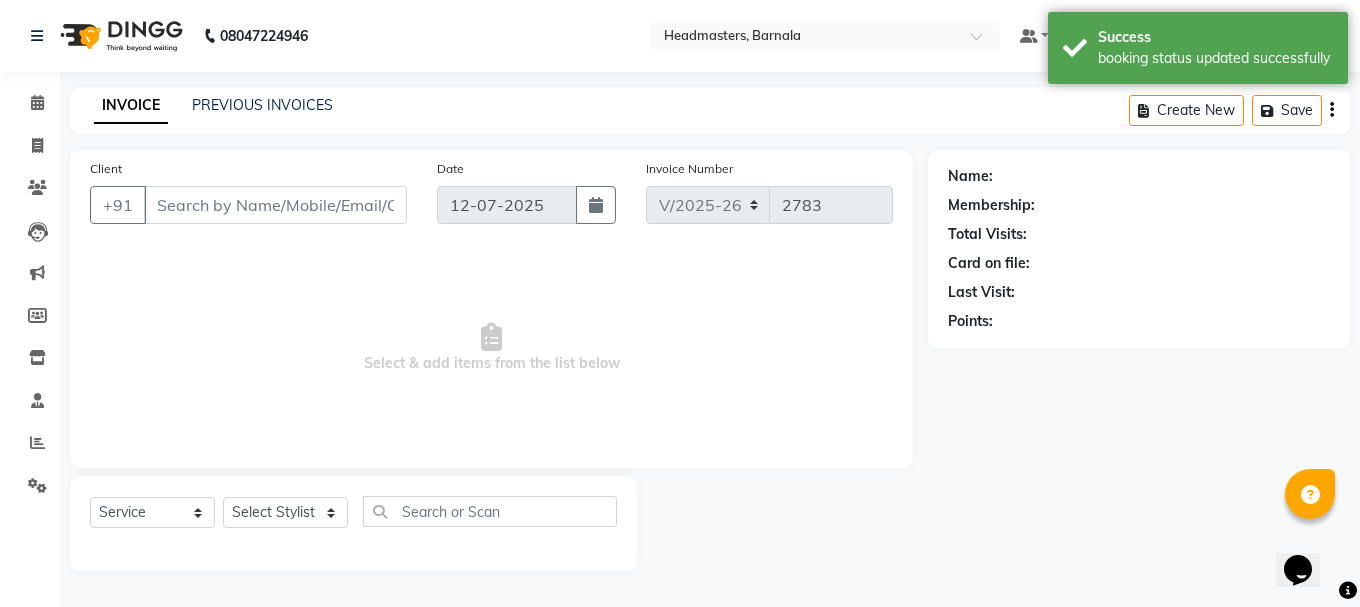 type on "7009724307" 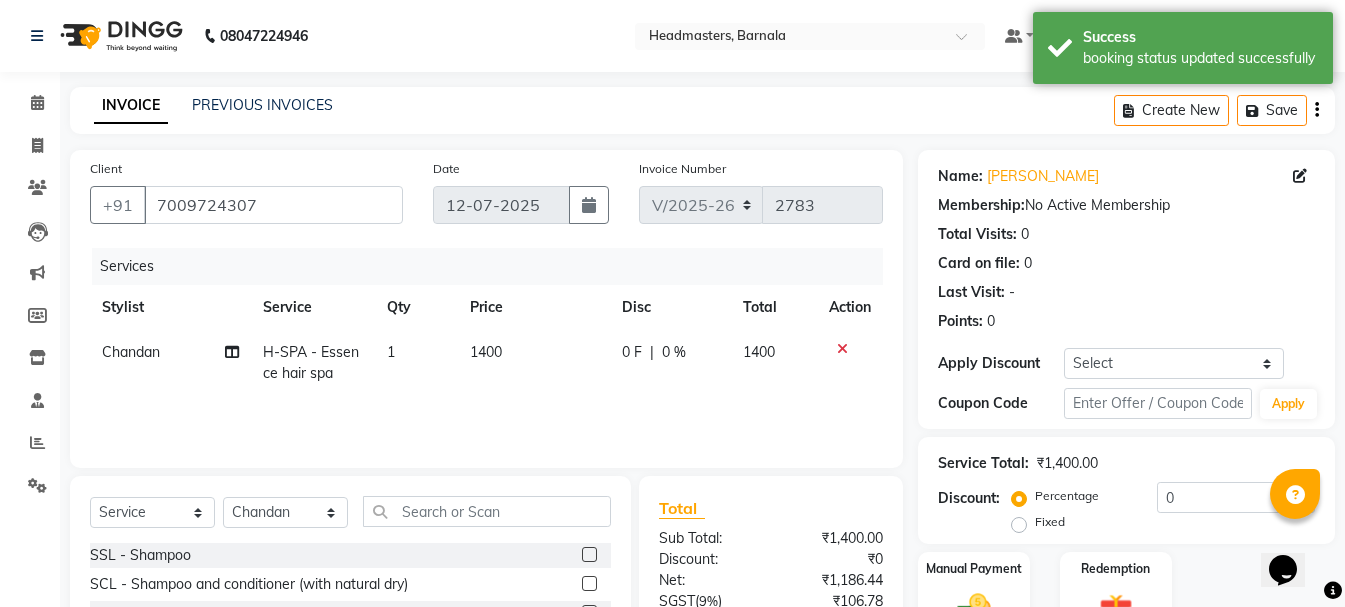scroll, scrollTop: 194, scrollLeft: 0, axis: vertical 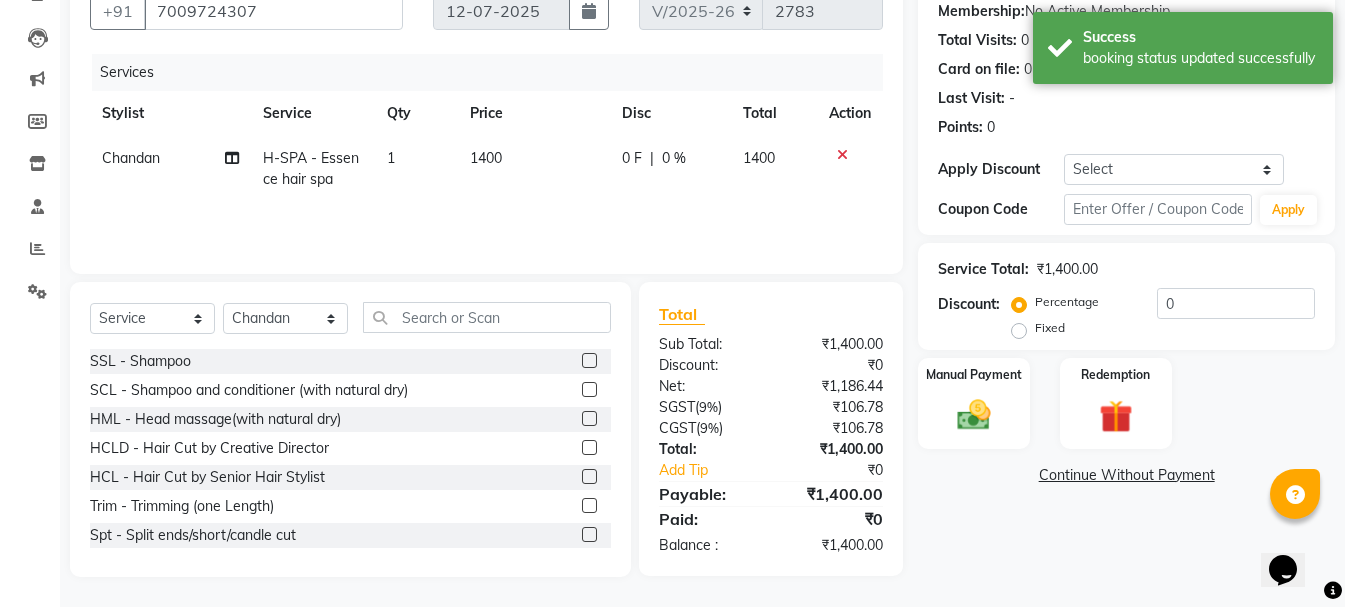 click on "Fixed" 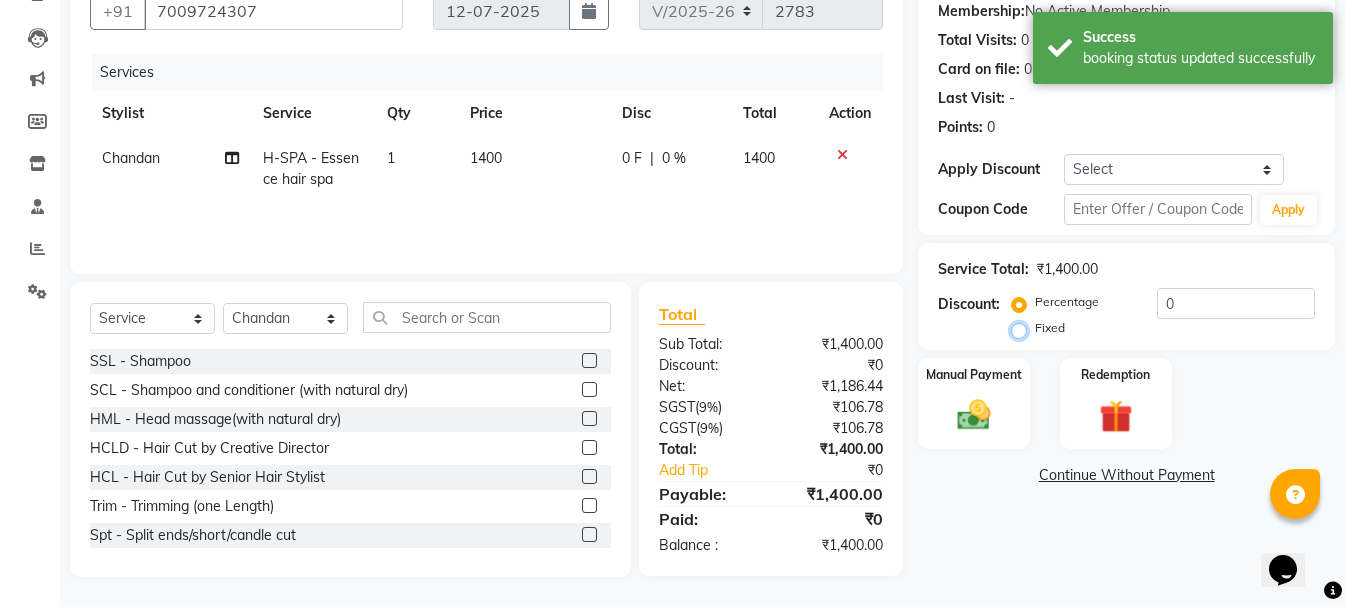 click on "Fixed" at bounding box center (1023, 328) 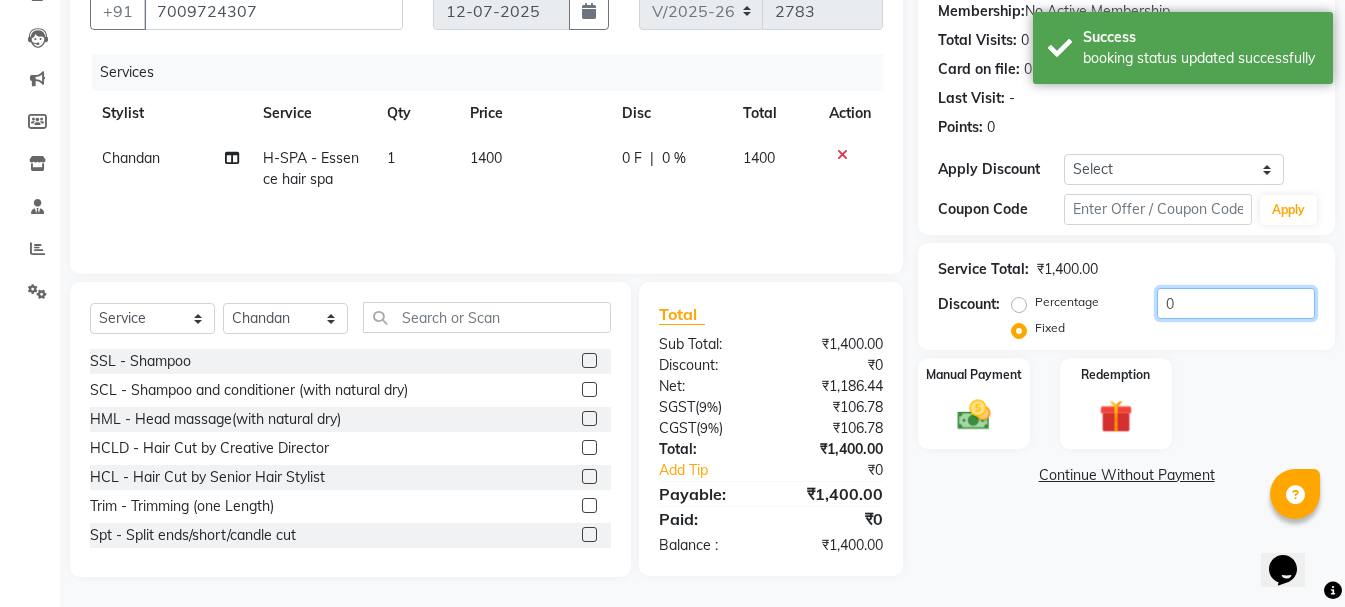 click on "0" 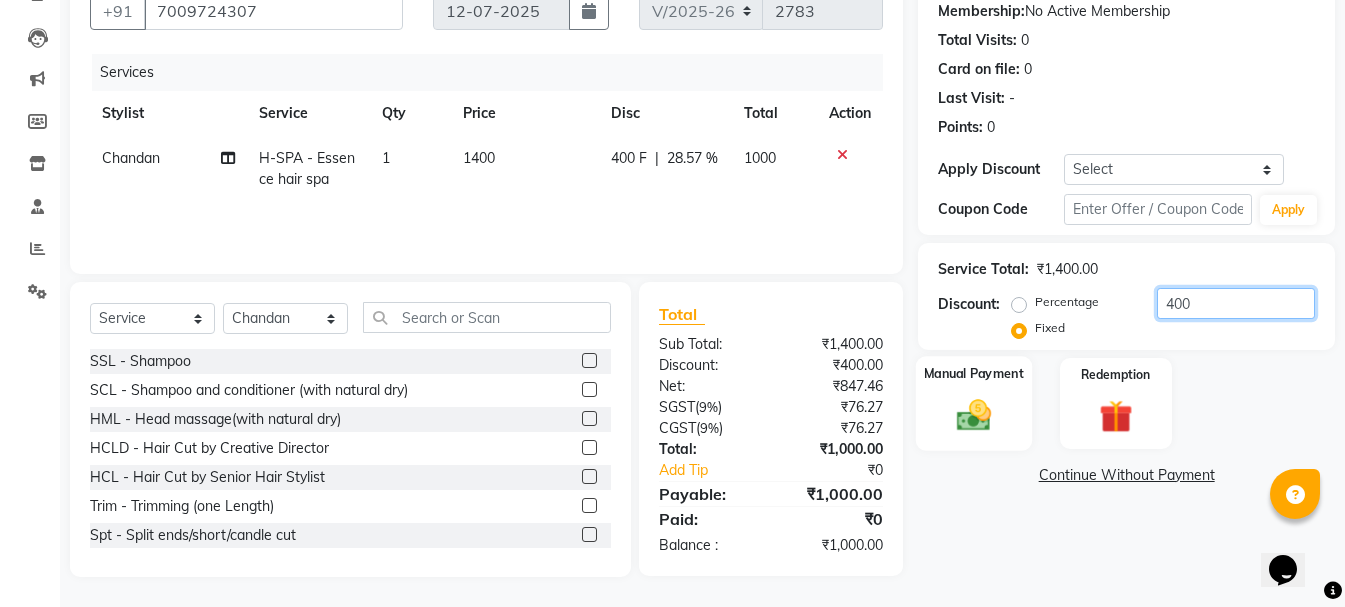 type on "400" 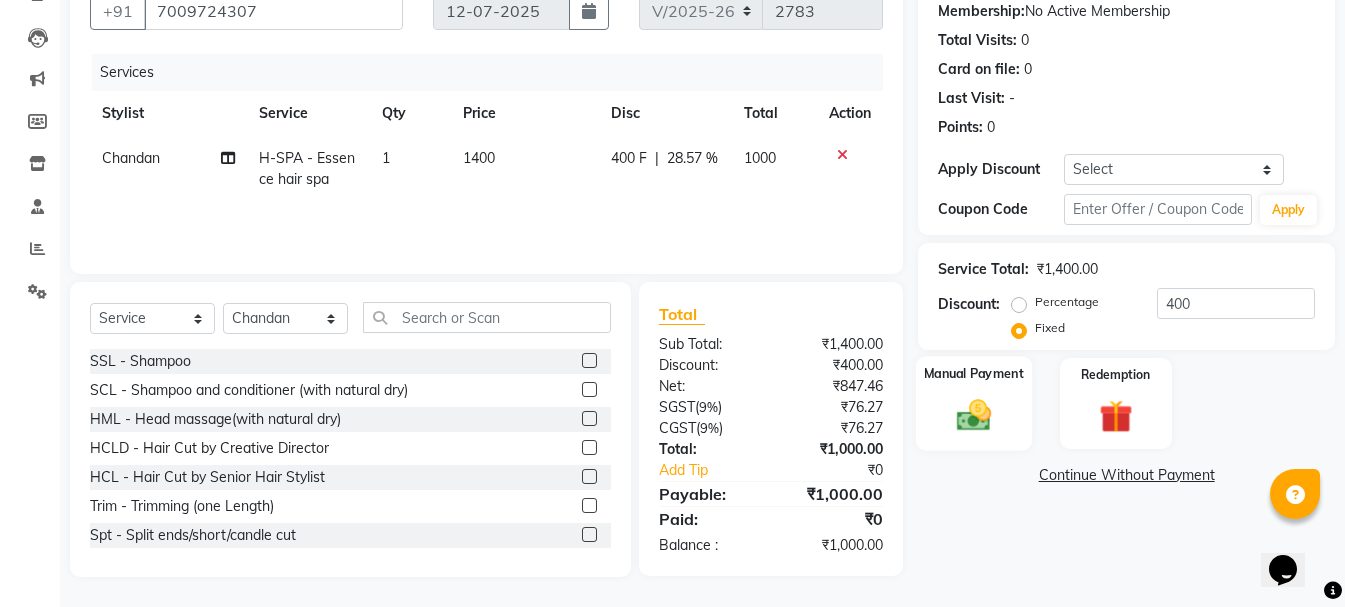 click 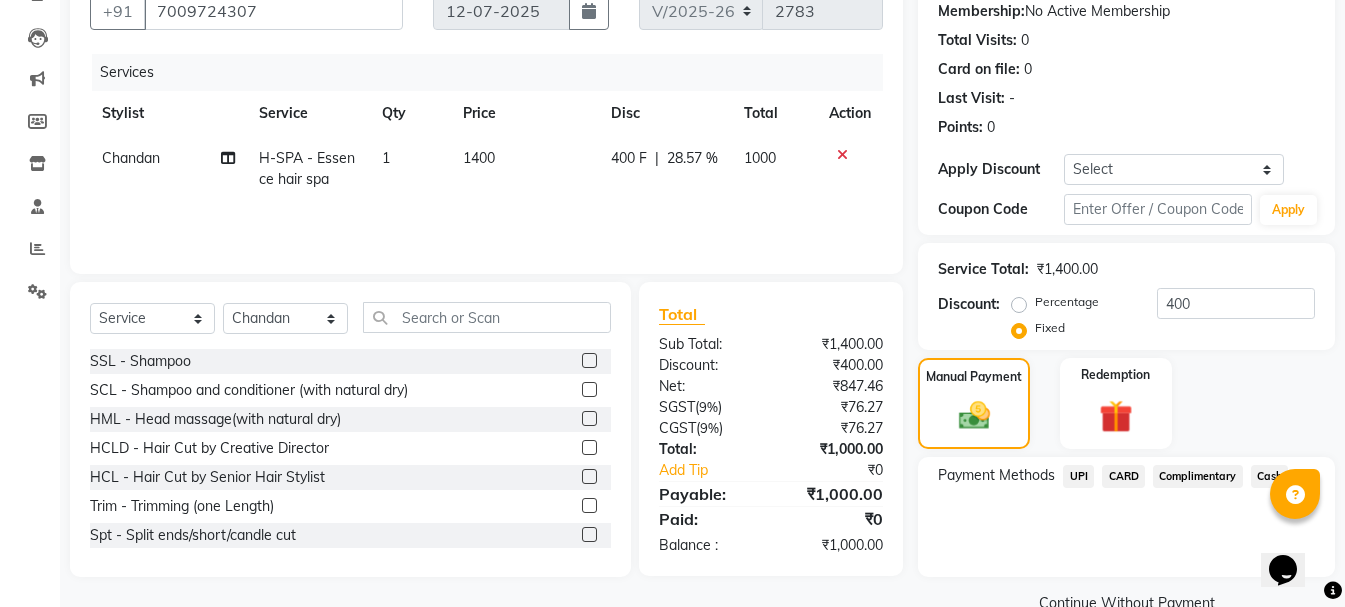 click on "UPI" 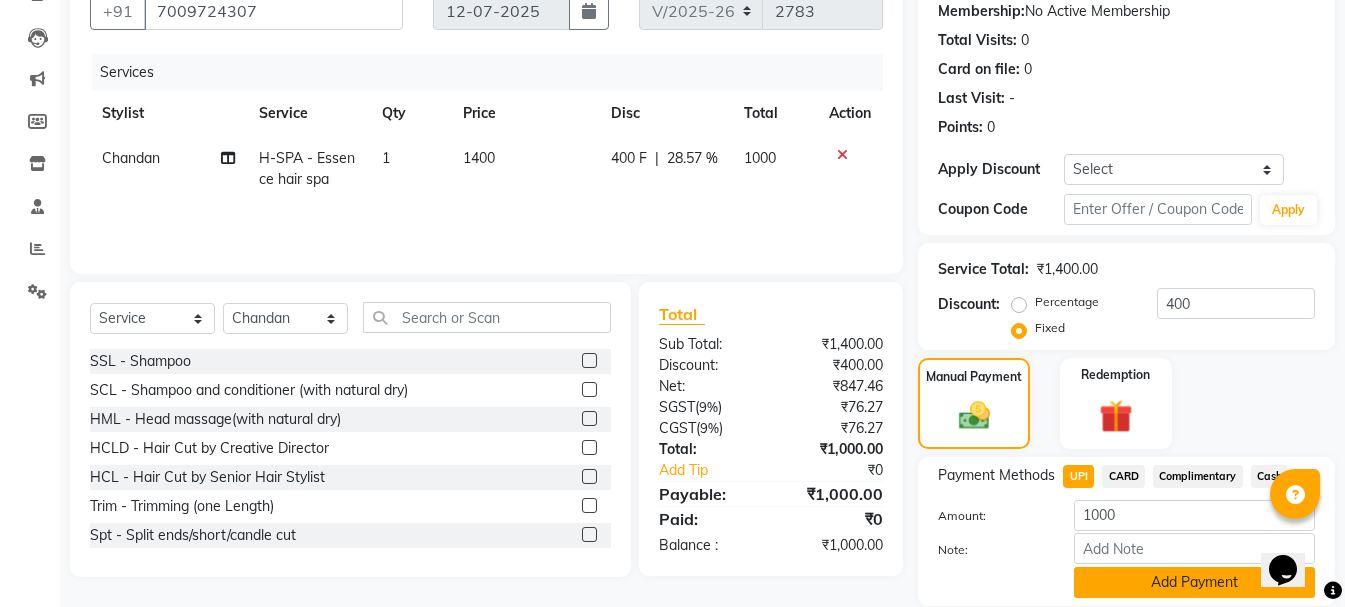 click on "Add Payment" 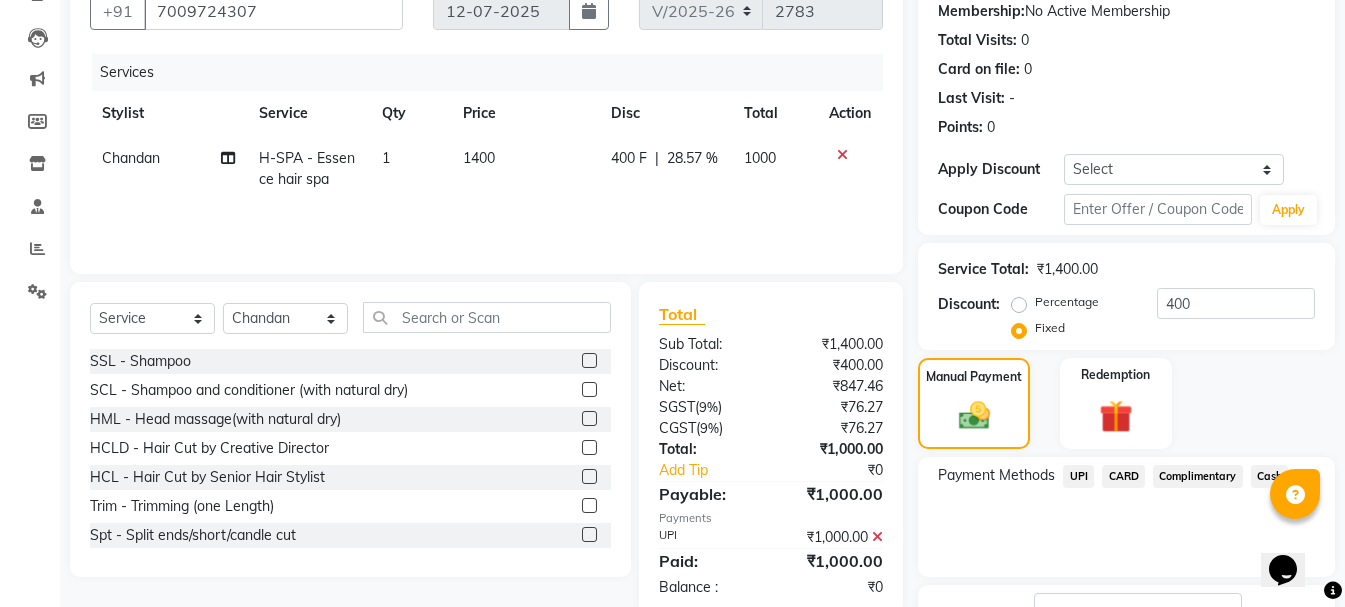 scroll, scrollTop: 348, scrollLeft: 0, axis: vertical 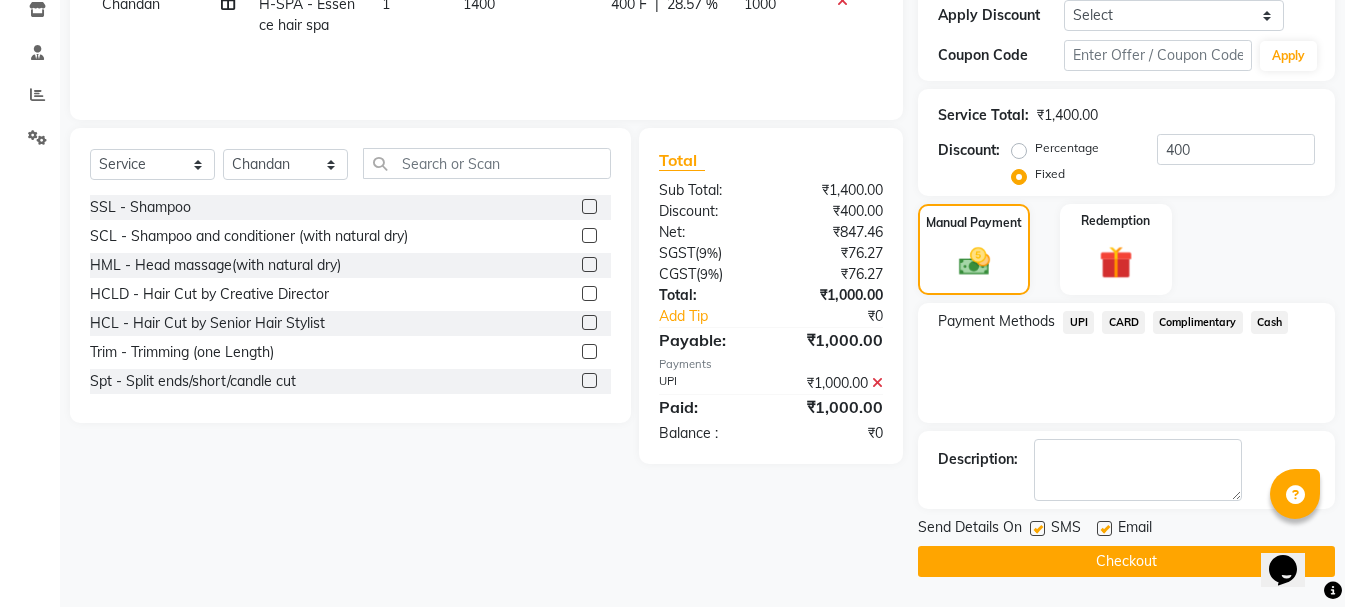 click on "Checkout" 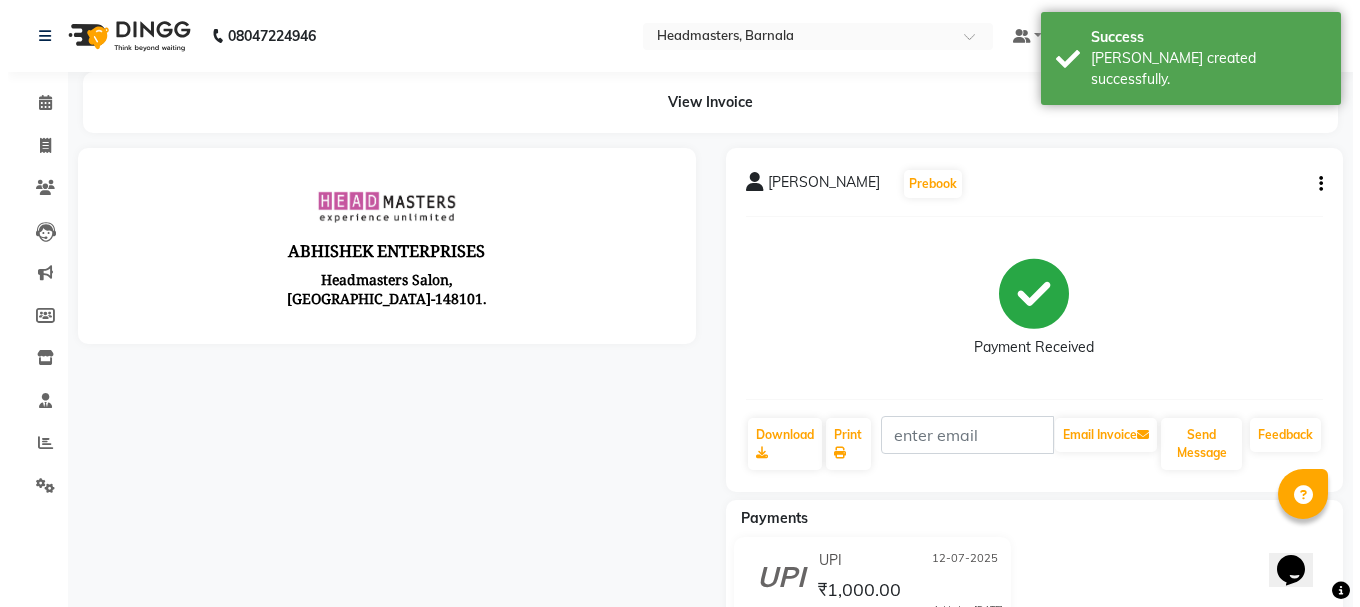 scroll, scrollTop: 0, scrollLeft: 0, axis: both 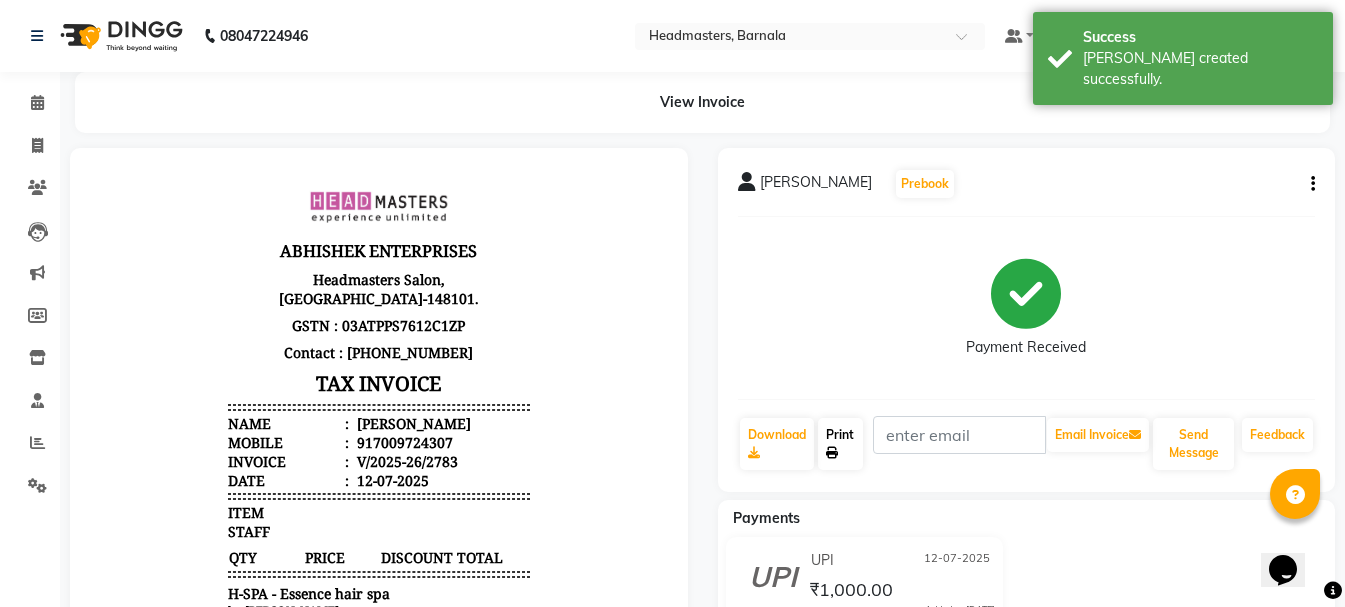 click on "Print" 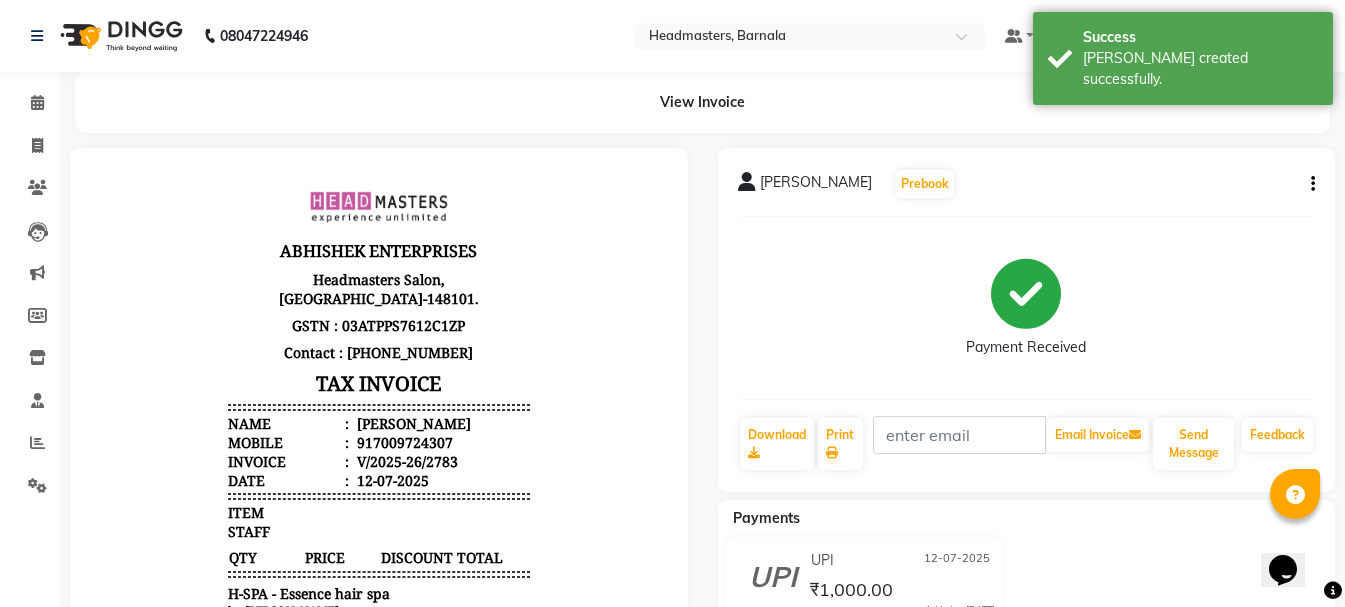 select on "service" 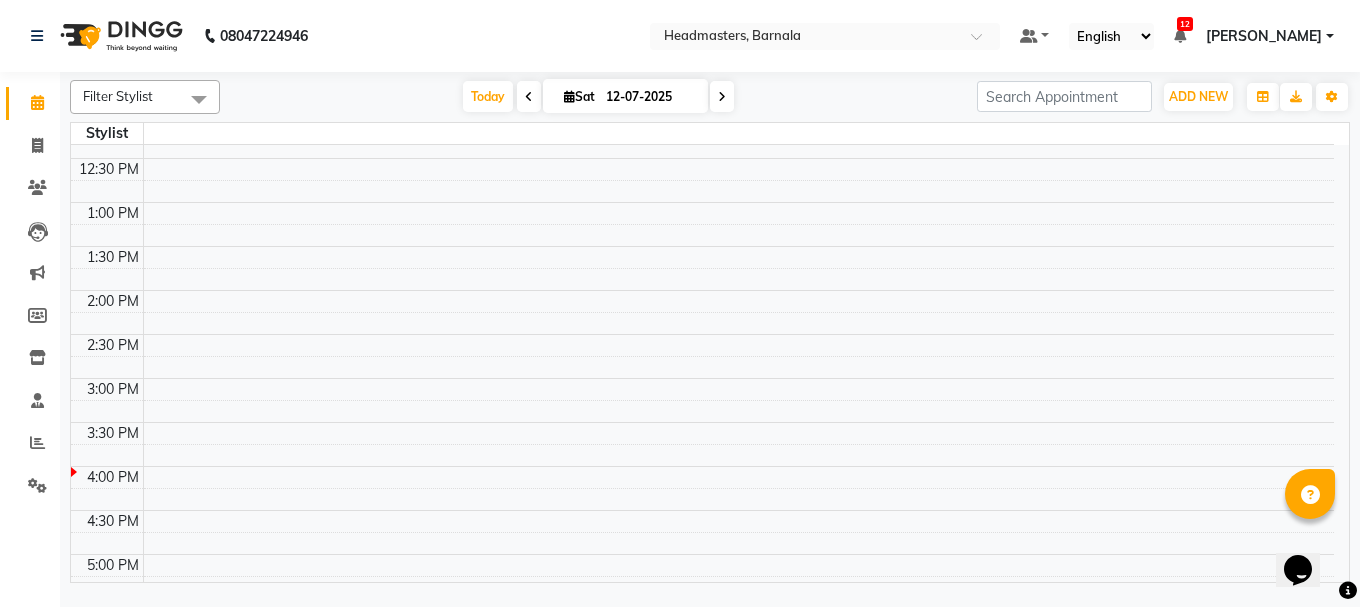scroll, scrollTop: 0, scrollLeft: 0, axis: both 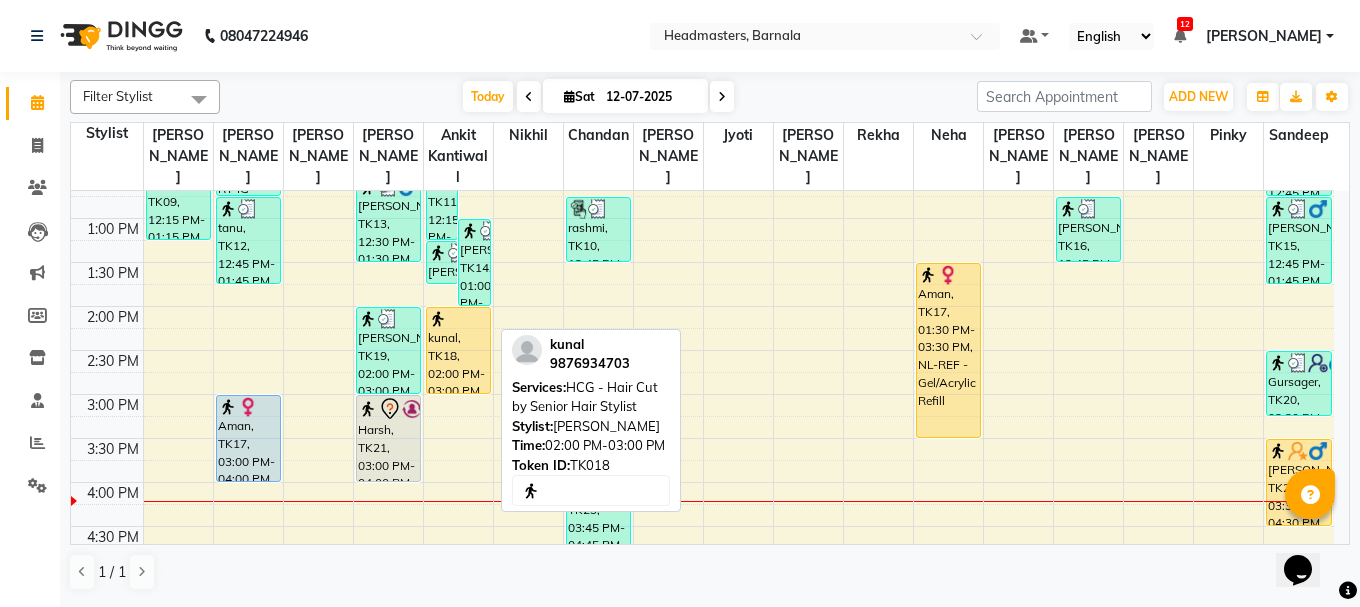 click on "kunal, TK18, 02:00 PM-03:00 PM, HCG - Hair Cut by Senior Hair Stylist" at bounding box center [458, 350] 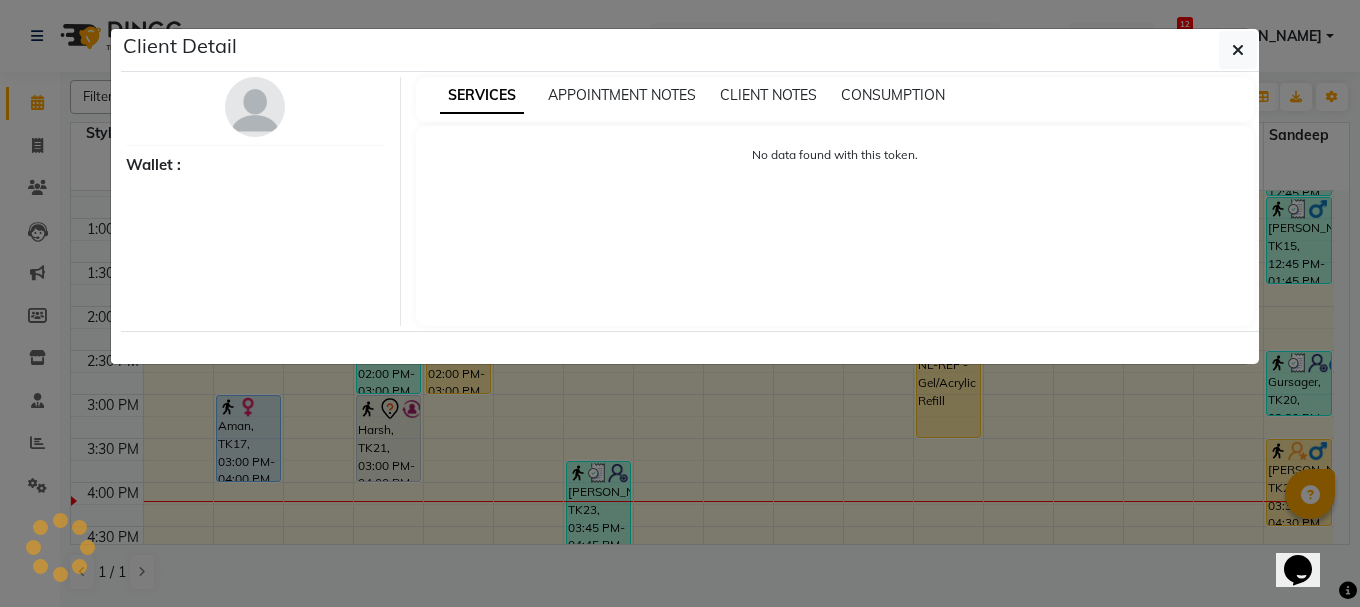 select on "1" 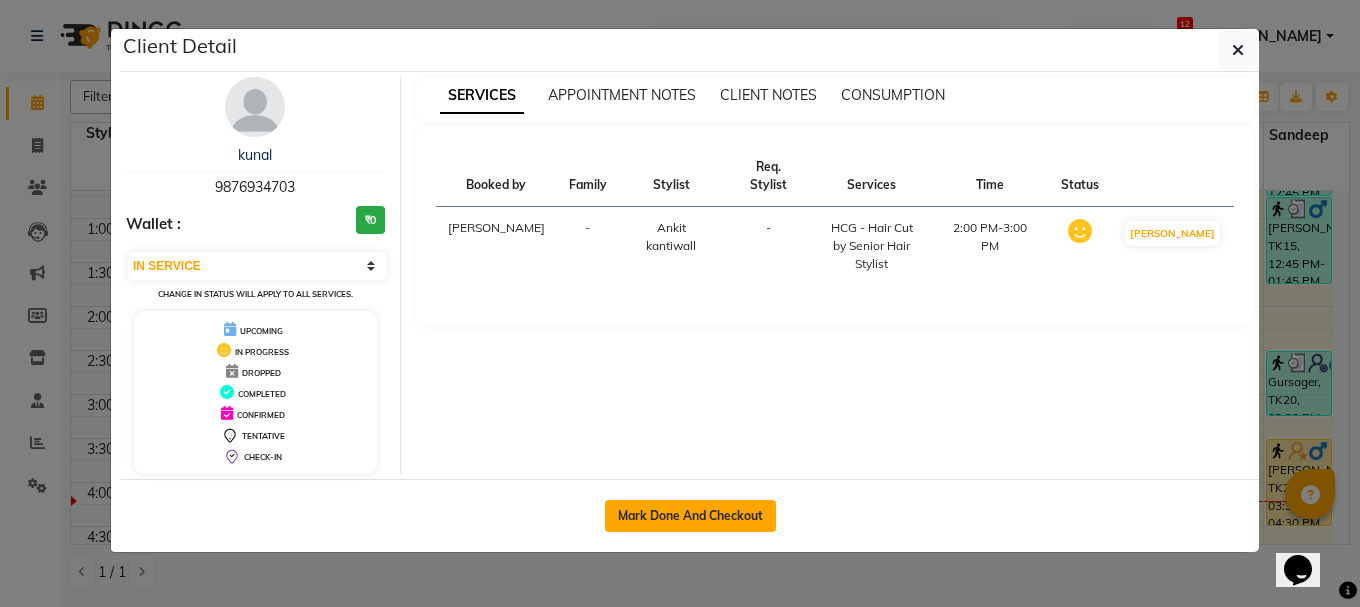 click on "Mark Done And Checkout" 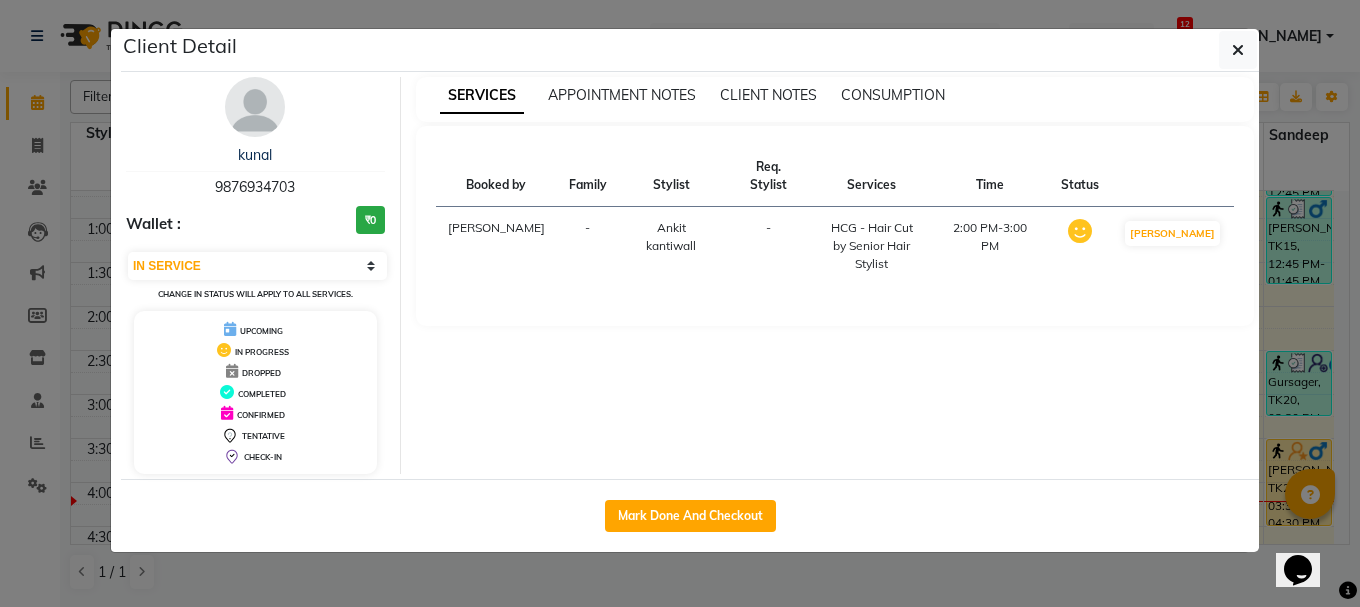 select on "service" 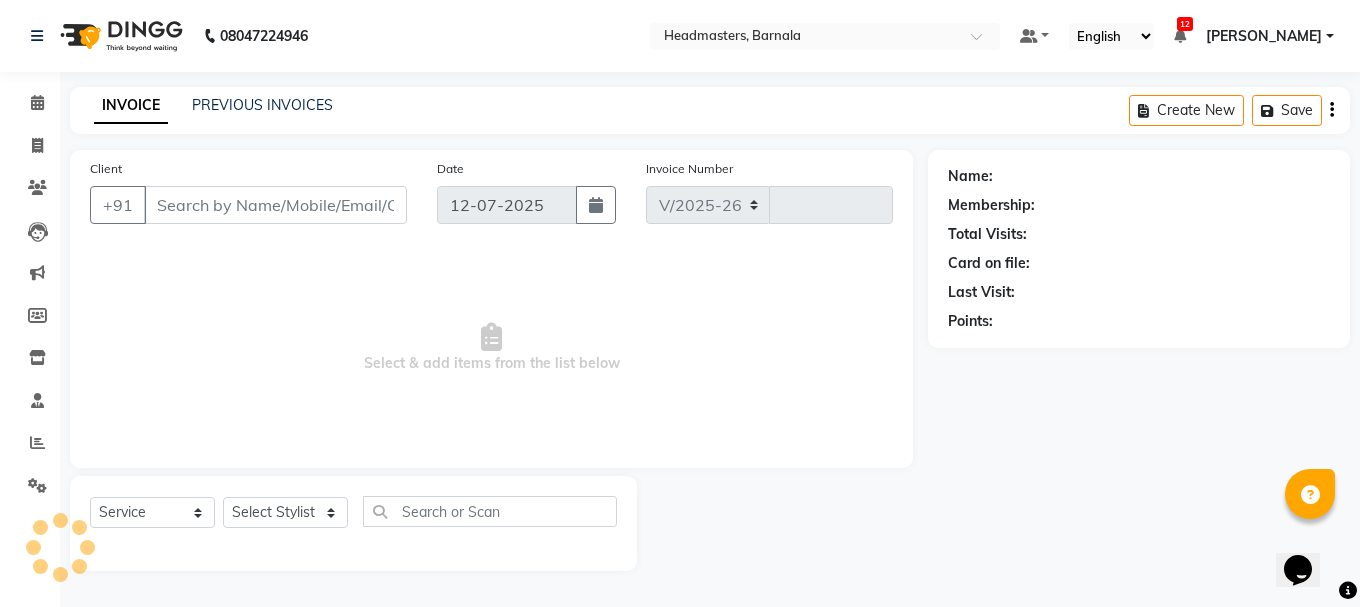 select on "7526" 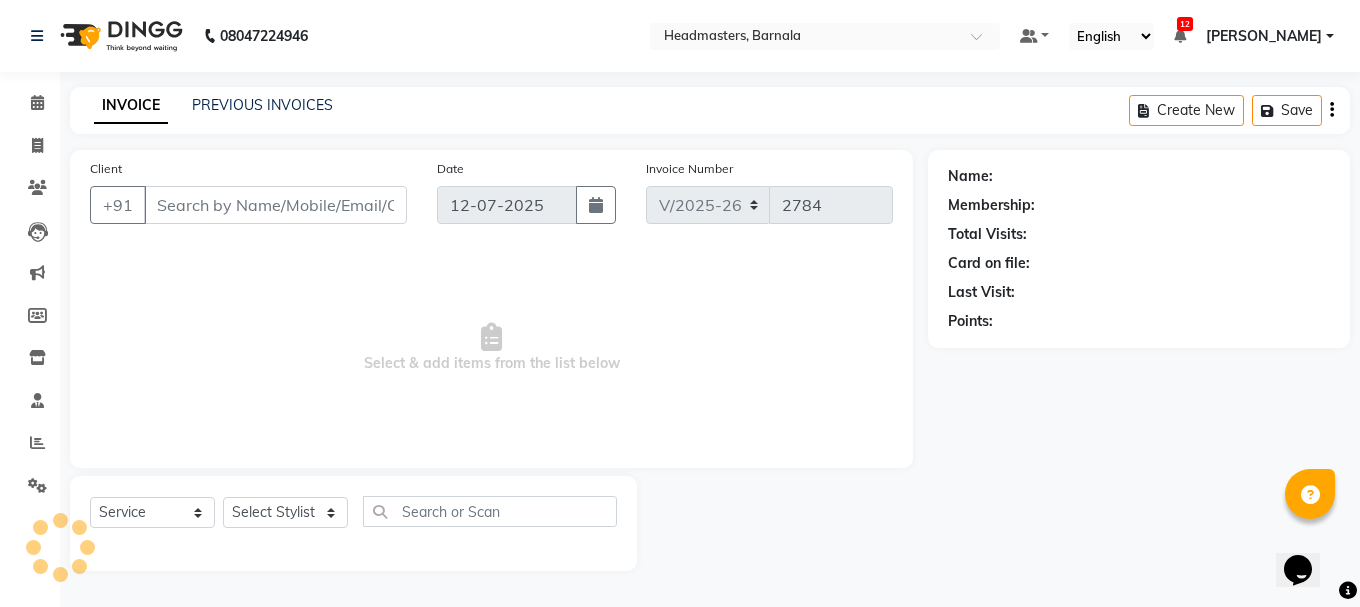 type on "9876934703" 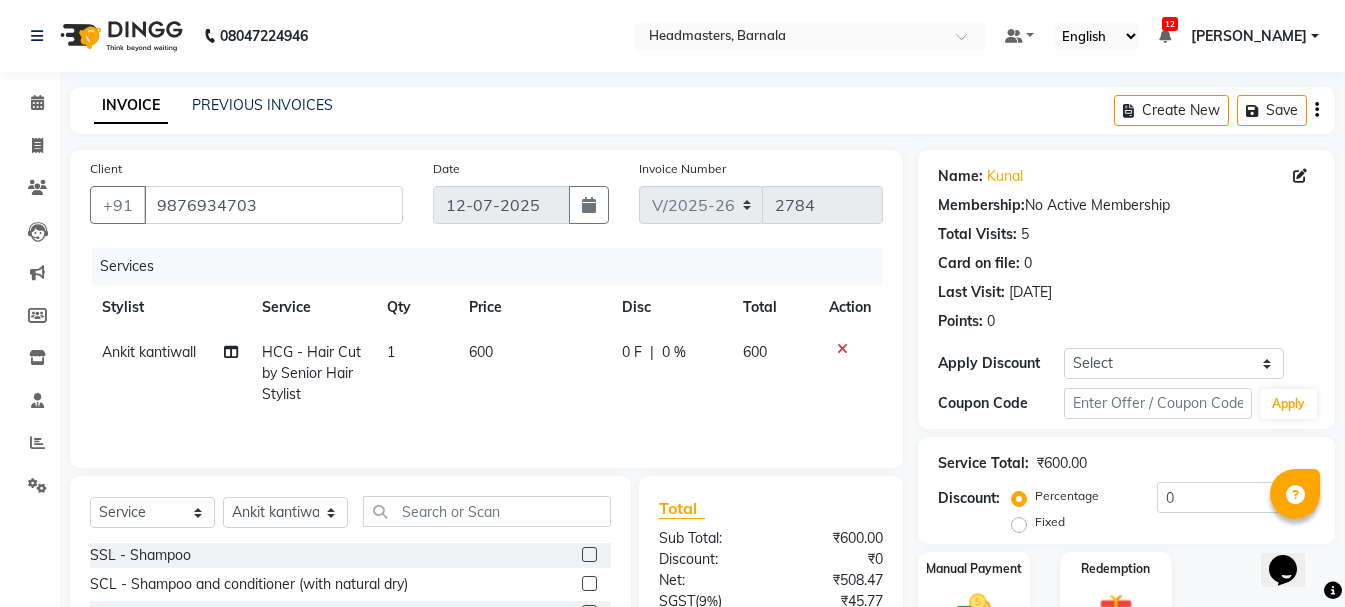 click on "1" 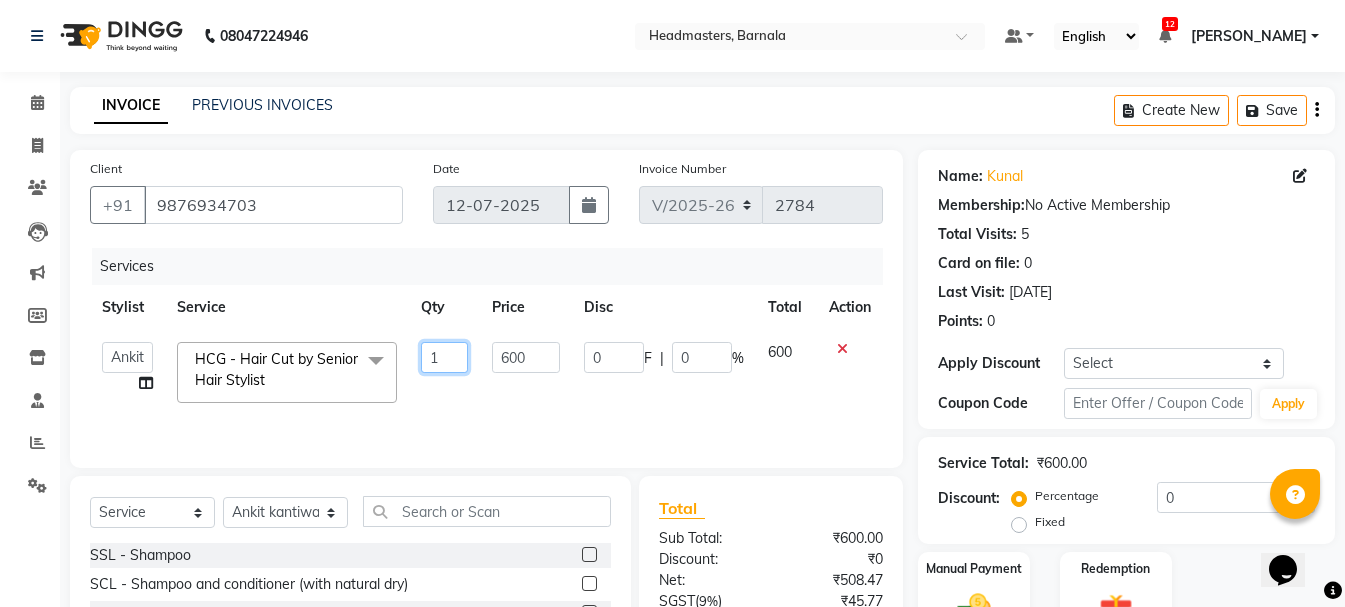 drag, startPoint x: 460, startPoint y: 355, endPoint x: 347, endPoint y: 367, distance: 113.63538 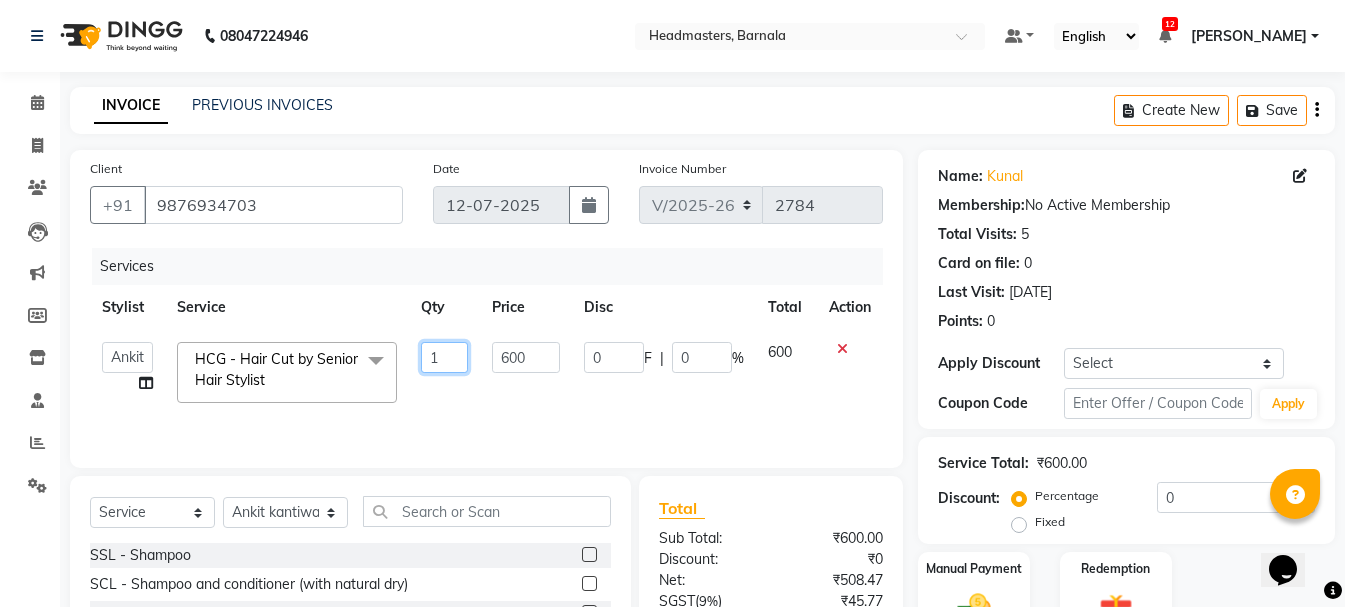 click on "Ankit kantiwall   Chandan   Garry   Jasvir   Jyoti   Lovedeep Singh   Manya    Navdeep   Neha   Nikhil    Pardeep kaur   Pinky   Rajveer   Rekha    Sameer khan   Sandeep   Toseef Salmani  HCG - Hair Cut by Senior Hair Stylist  x SSL - Shampoo SCL - Shampoo and conditioner (with natural dry) HML - Head massage(with natural dry) HCLD - Hair Cut by Creative Director HCL - Hair Cut by Senior Hair Stylist Trim - Trimming (one Length) Spt - Split ends/short/candle cut BD - Blow dry OS - Open styling GL-igora - Igora Global GL-essensity - Essensity Global Hlts-L - Highlights Bal - Balayage Chunks  - Chunks CR  - Color removal CRF - Color refresh Stk - Per streak RT-IG - Igora Root Touchup(one inch only) RT-ES - Essensity Root Touchup(one inch only) Reb - Rebonding ST  - Straight therapy Krt-L - Keratin Krt-BB -L - Keratin Blow Out HR-BTX -L  - Hair Botox NanoP -L - Nanoplastia K-Bond -L  - Kerabond H-EXT - Hair Extensions PH-EXT - Premium Hair Extensions CEXT - Clip on Extensions SSM - Shampoo HS - Styling 1 600" 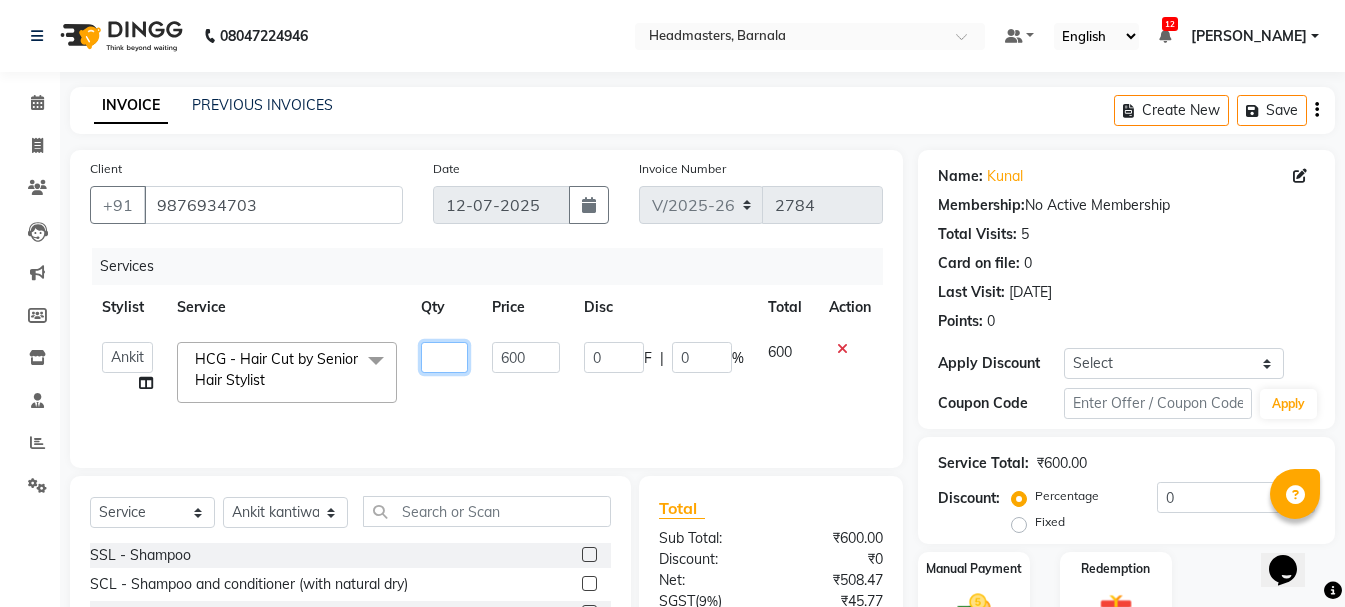 type on "2" 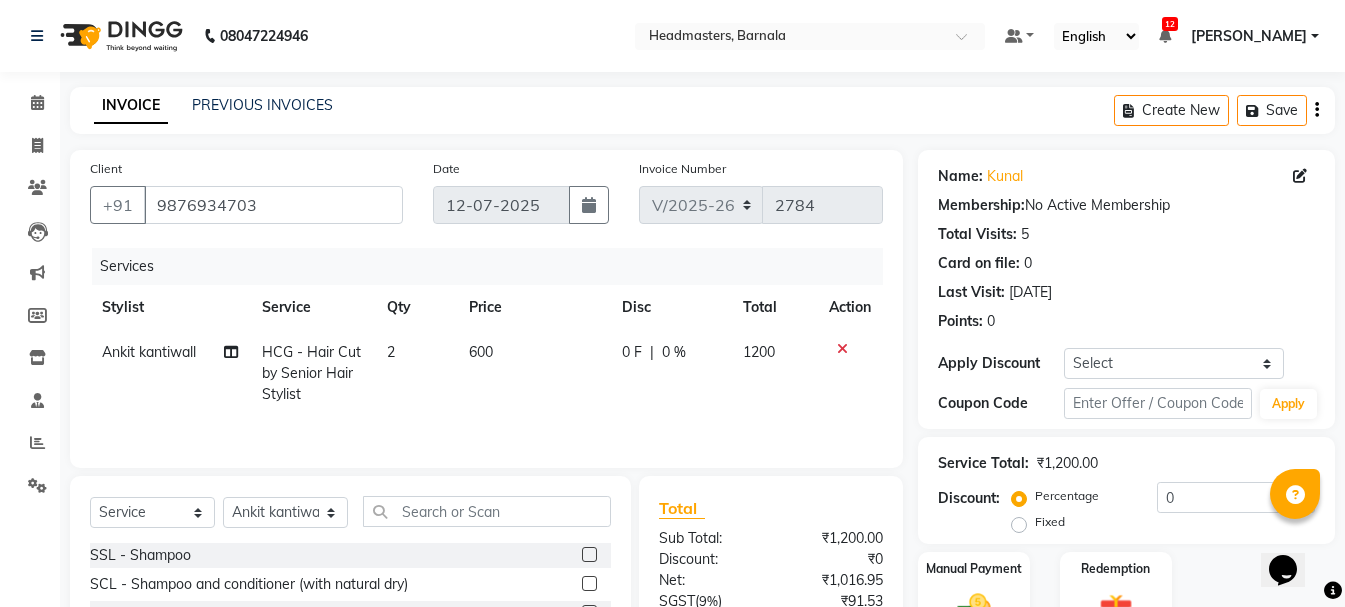 click on "Service Total:  ₹1,200.00" 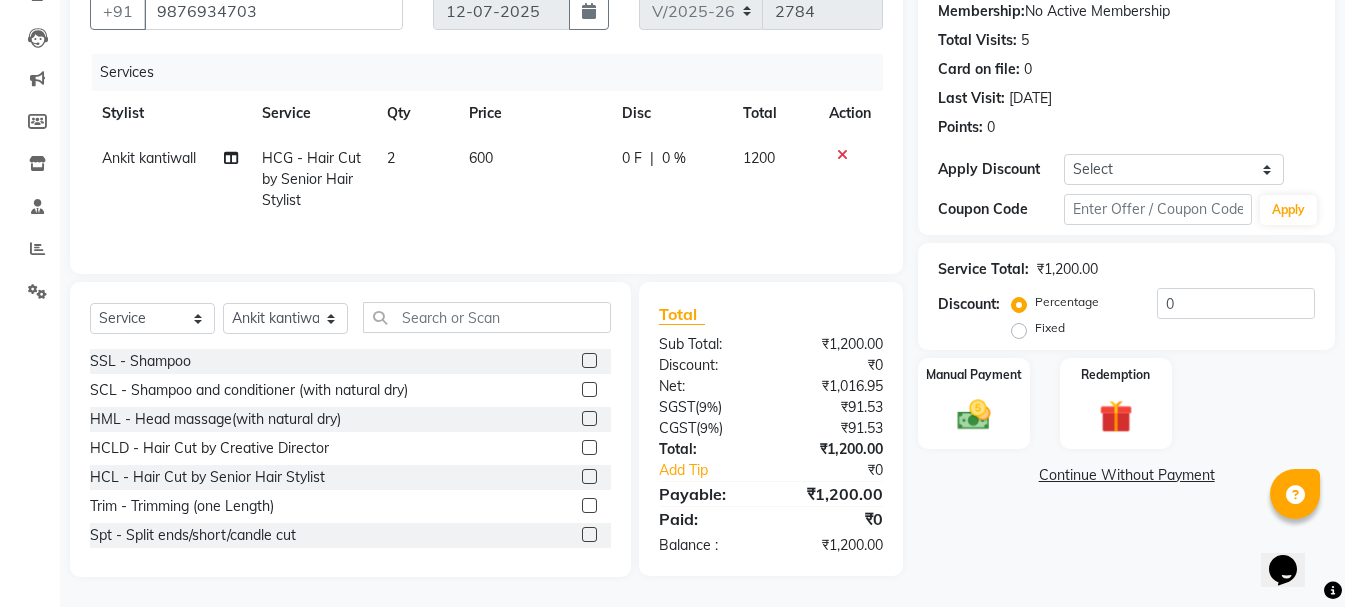 click on "Fixed" 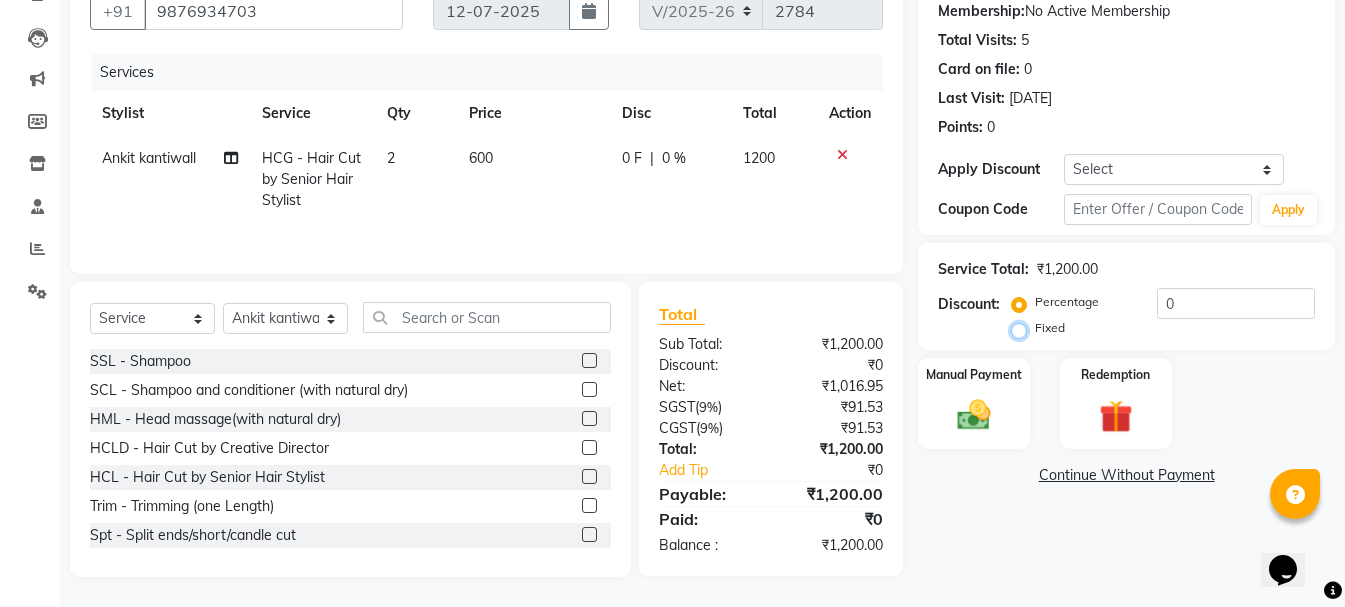 click on "Fixed" at bounding box center [1023, 328] 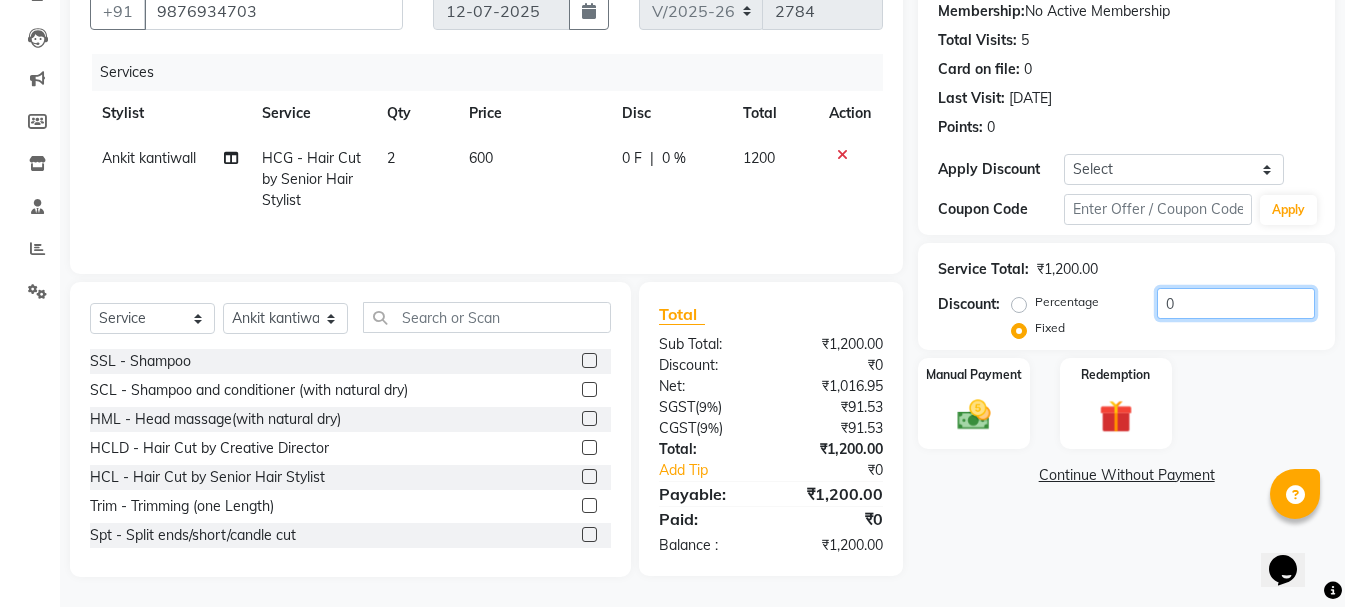 drag, startPoint x: 1189, startPoint y: 304, endPoint x: 1061, endPoint y: 278, distance: 130.61394 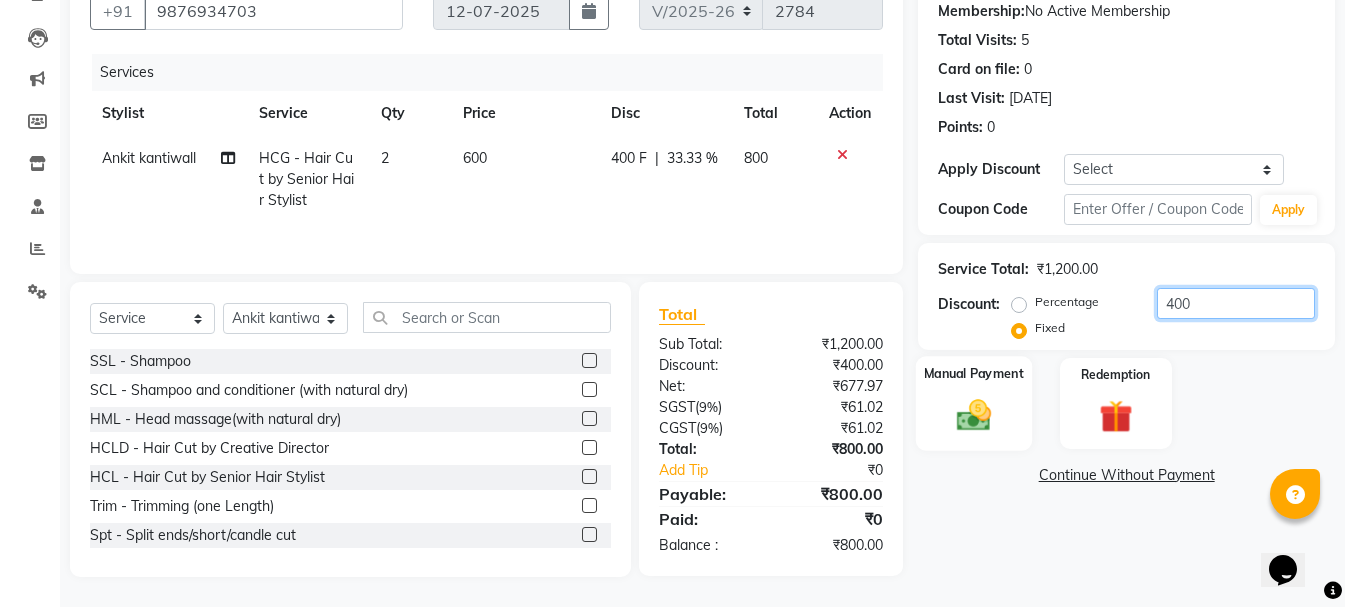 type on "400" 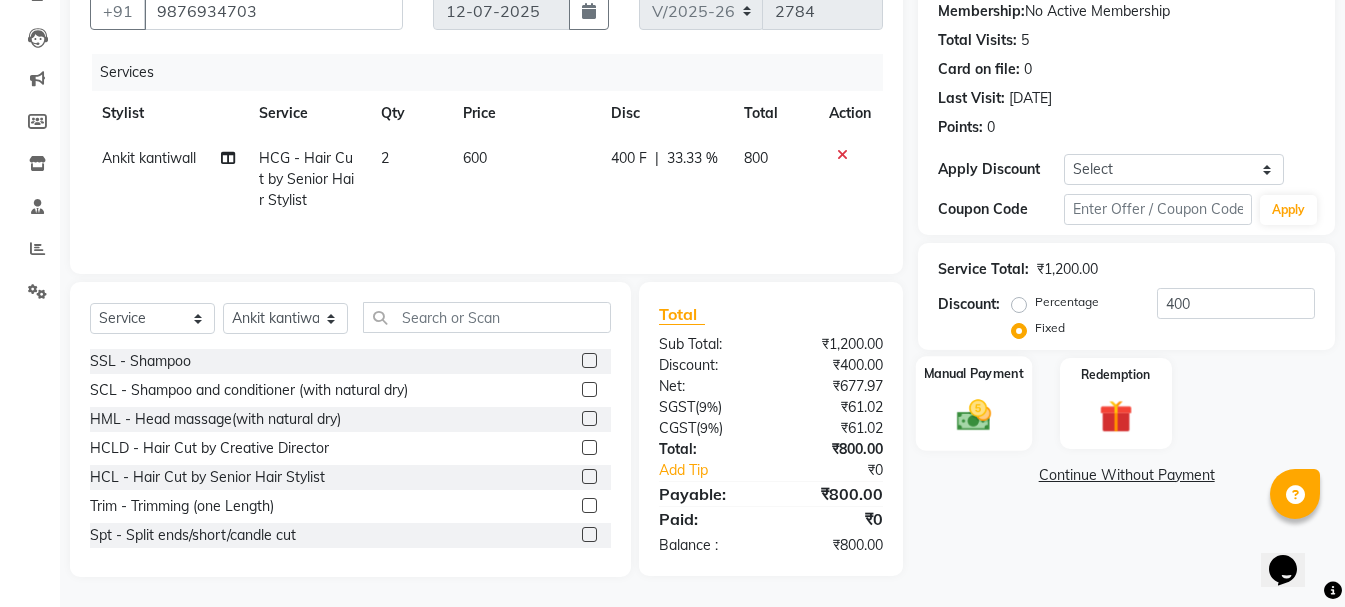 click 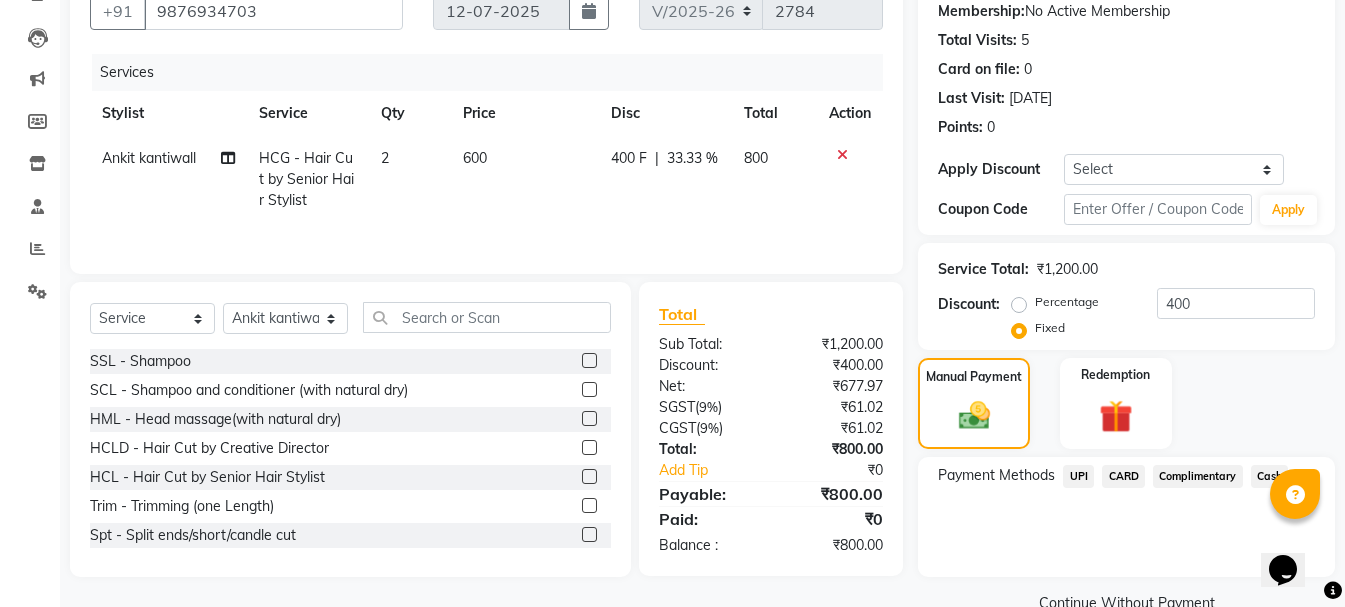 click on "Cash" 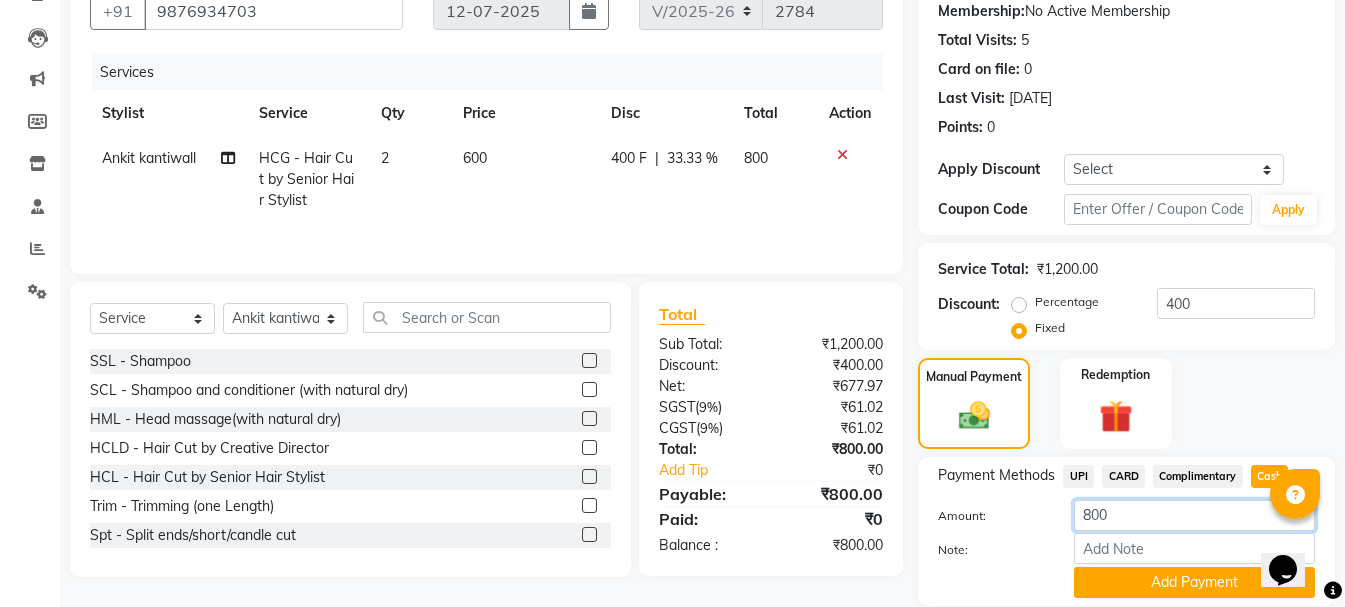 click on "800" 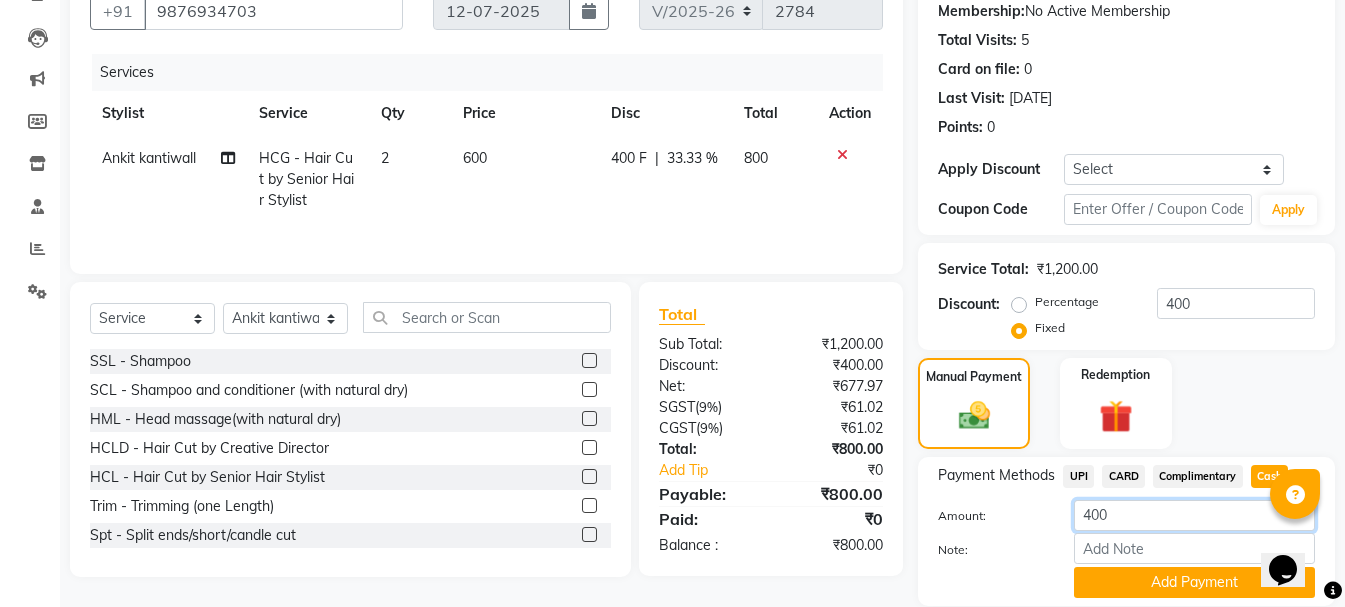 click on "400" 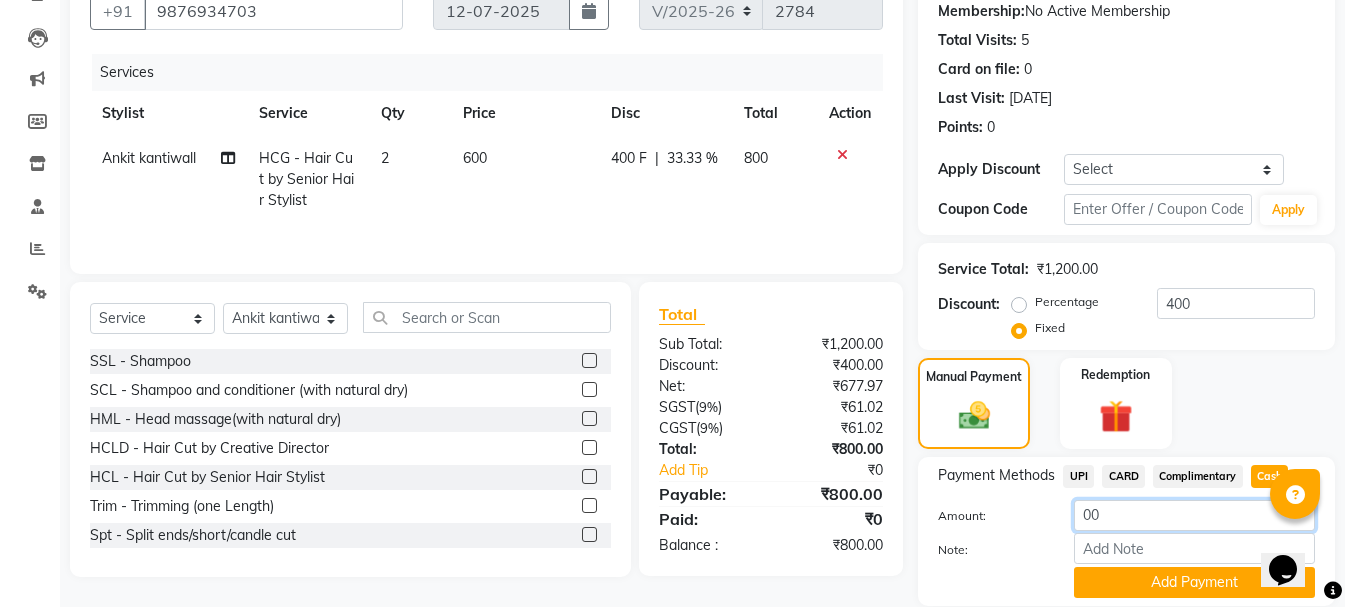 drag, startPoint x: 1131, startPoint y: 509, endPoint x: 615, endPoint y: 544, distance: 517.18567 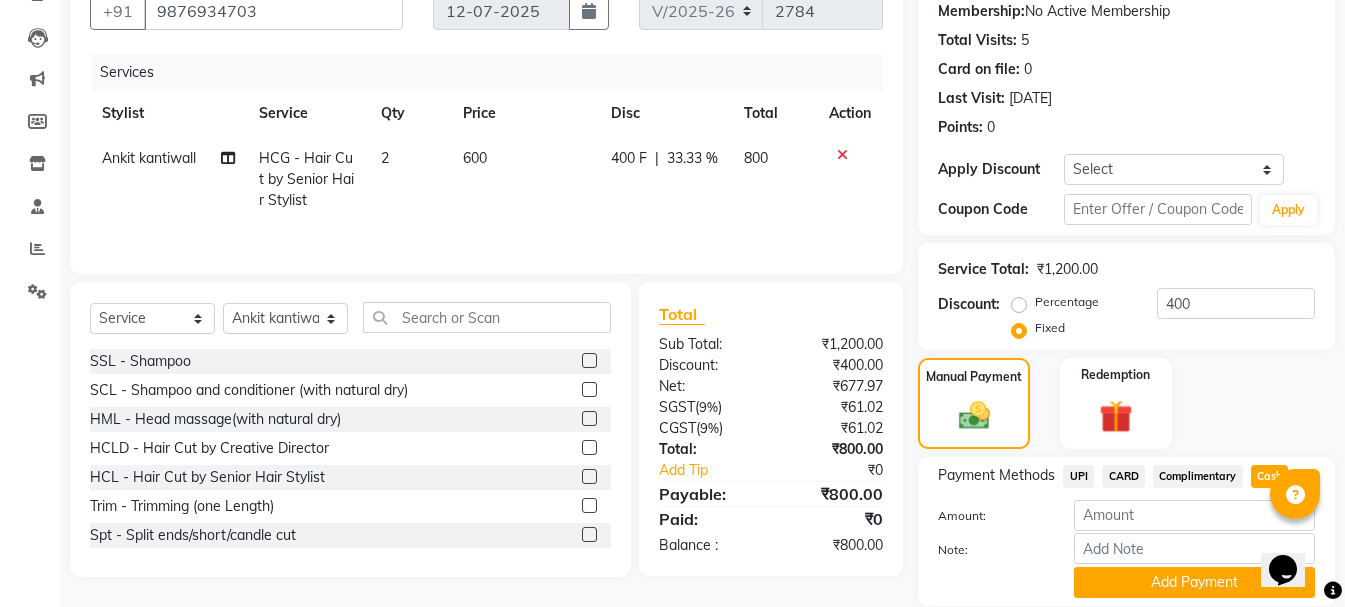 click on "Manual Payment Redemption" 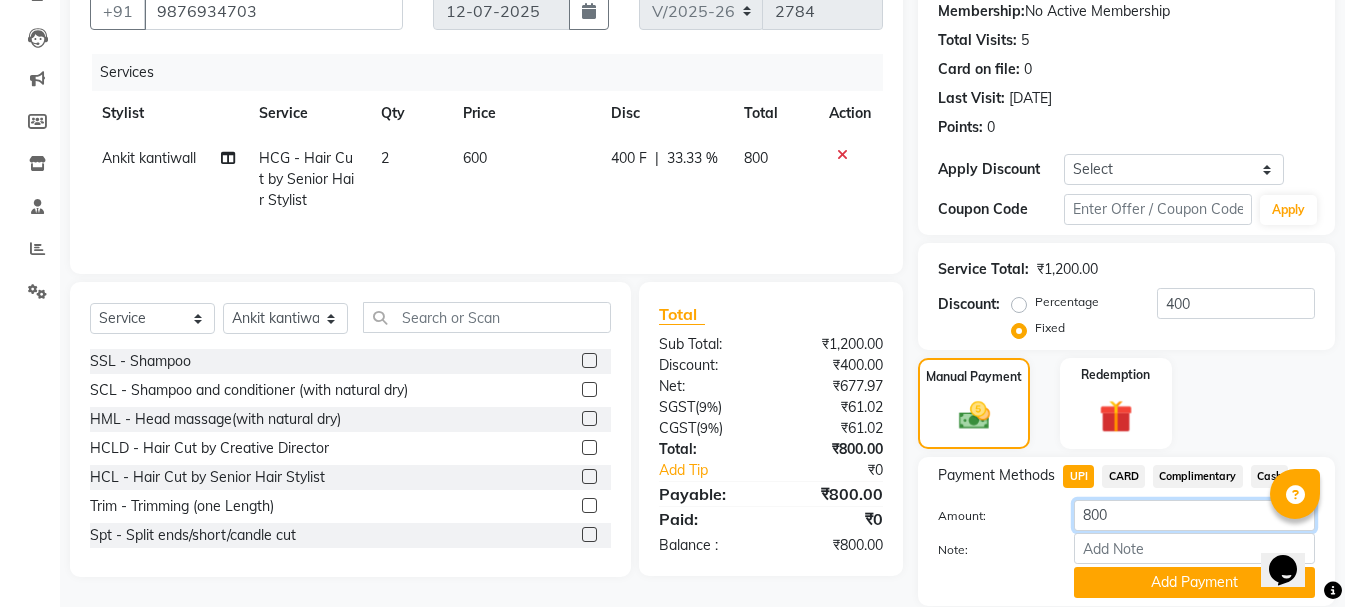 click on "800" 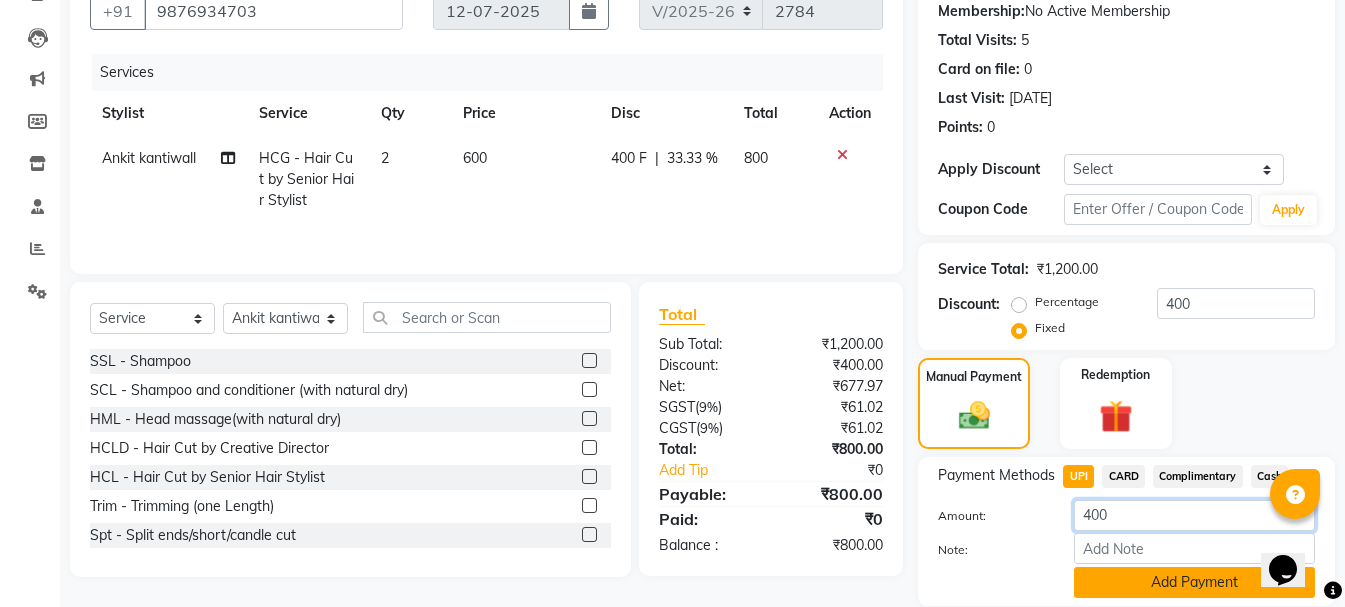 type on "400" 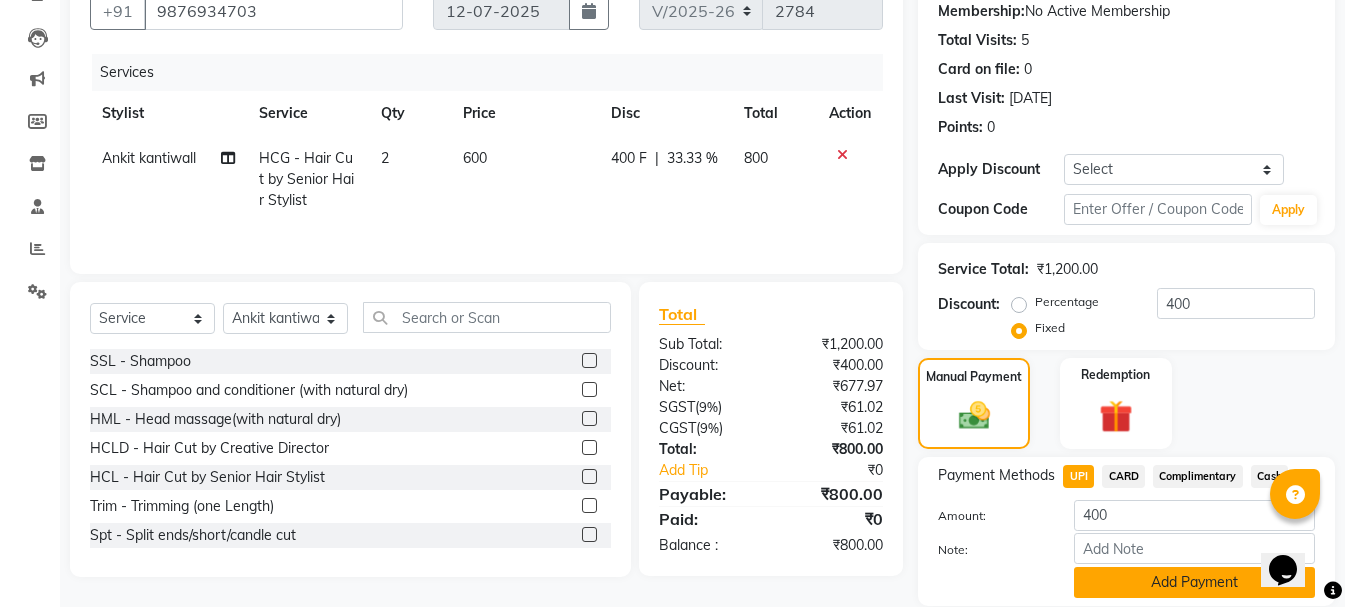 click on "Add Payment" 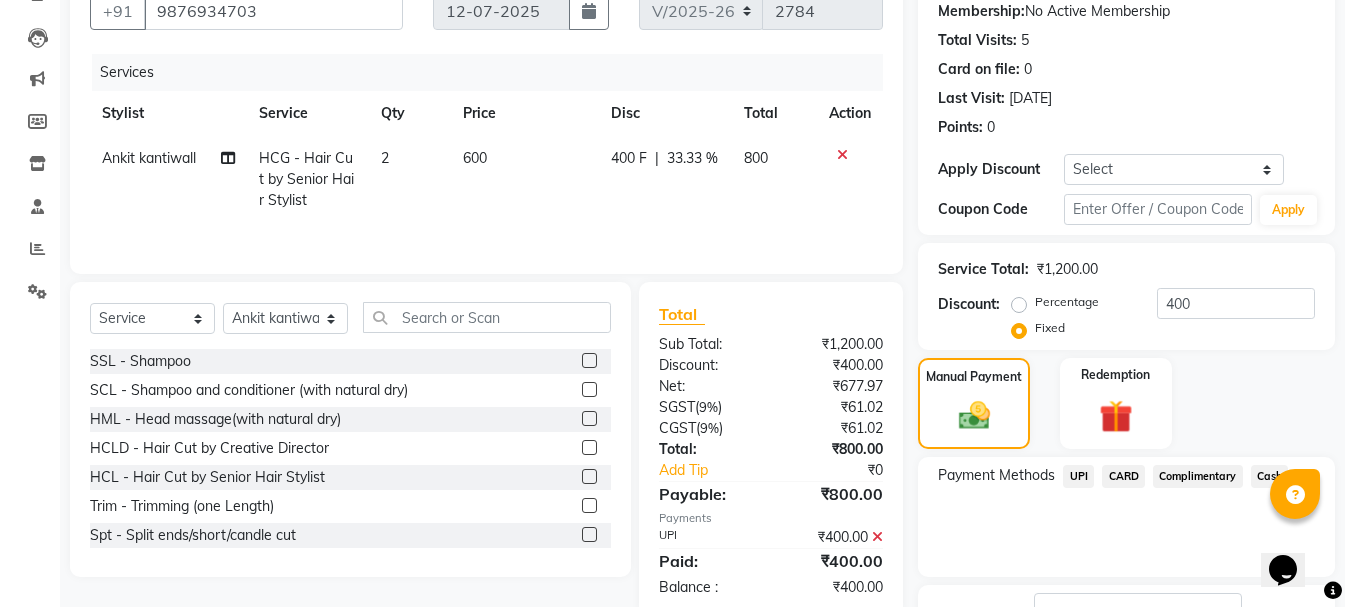 click on "Cash" 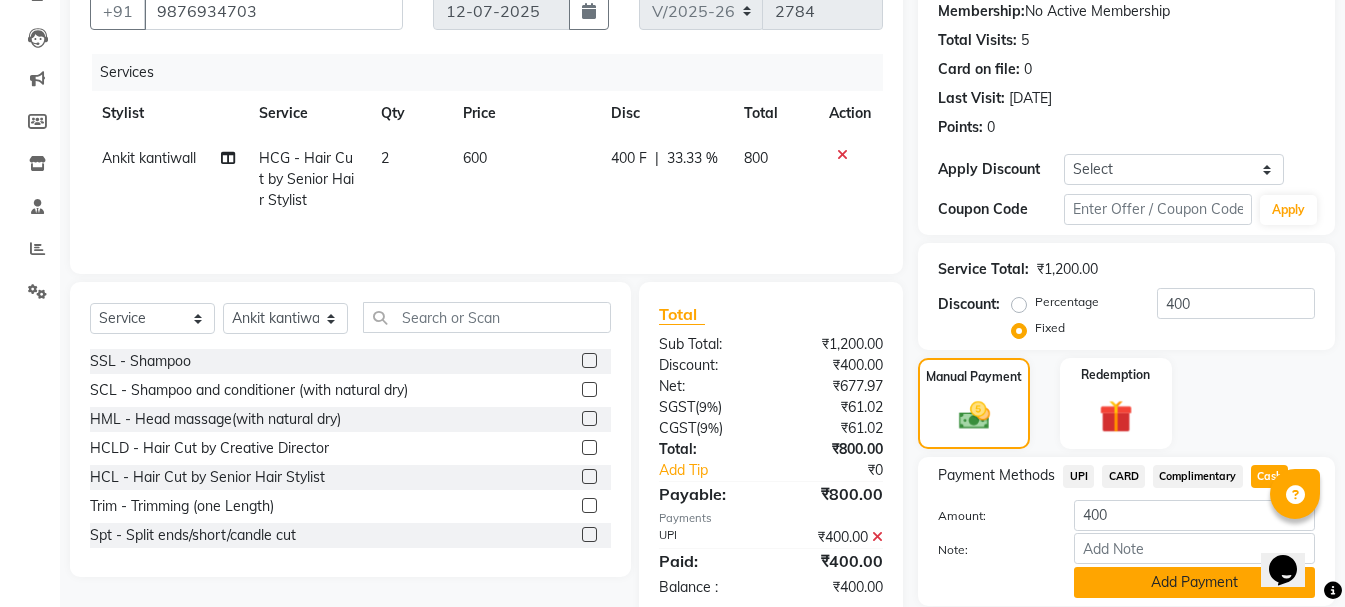 click on "Add Payment" 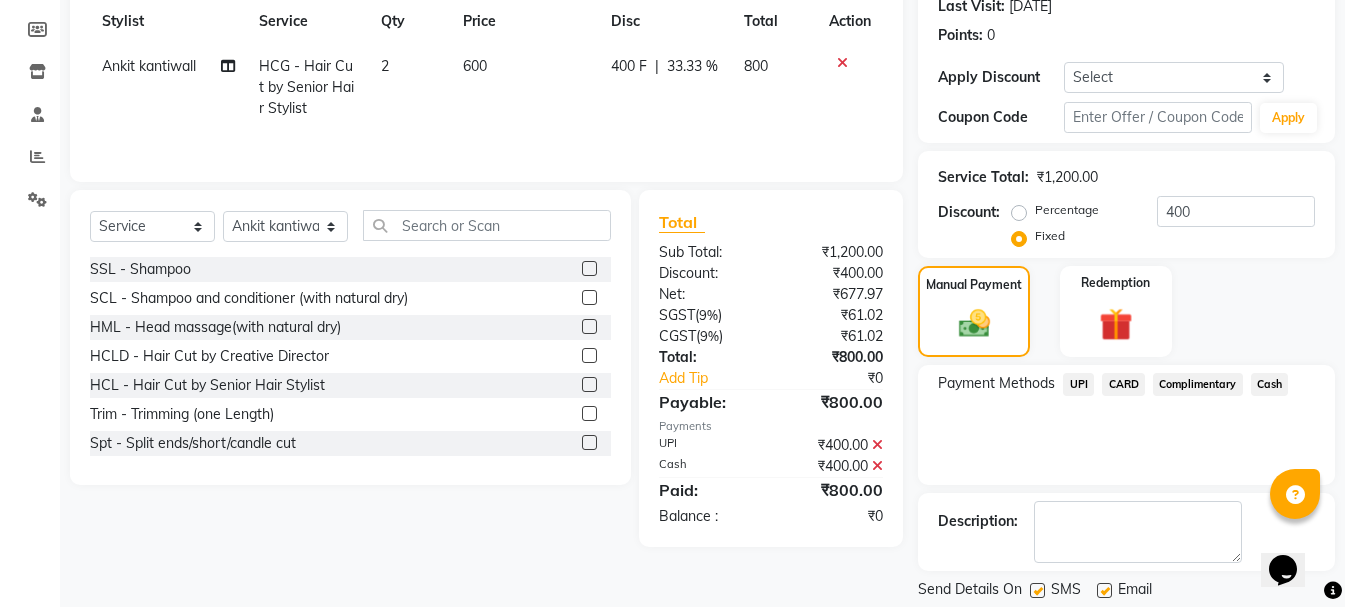 scroll, scrollTop: 348, scrollLeft: 0, axis: vertical 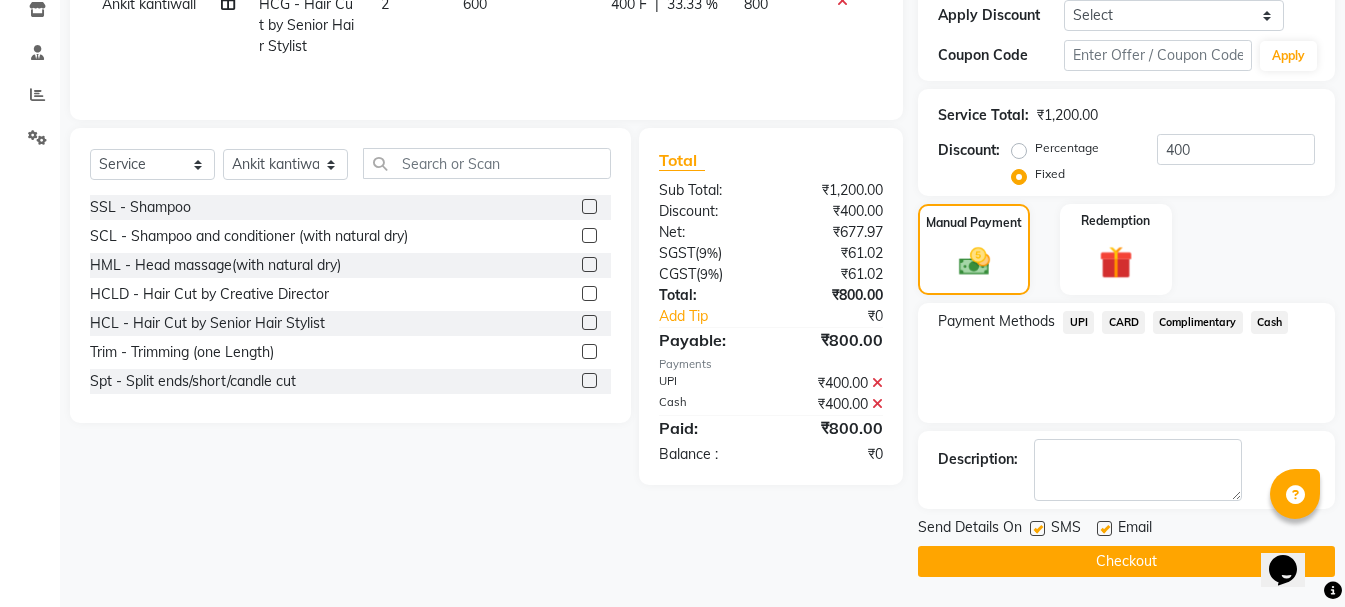 click on "Checkout" 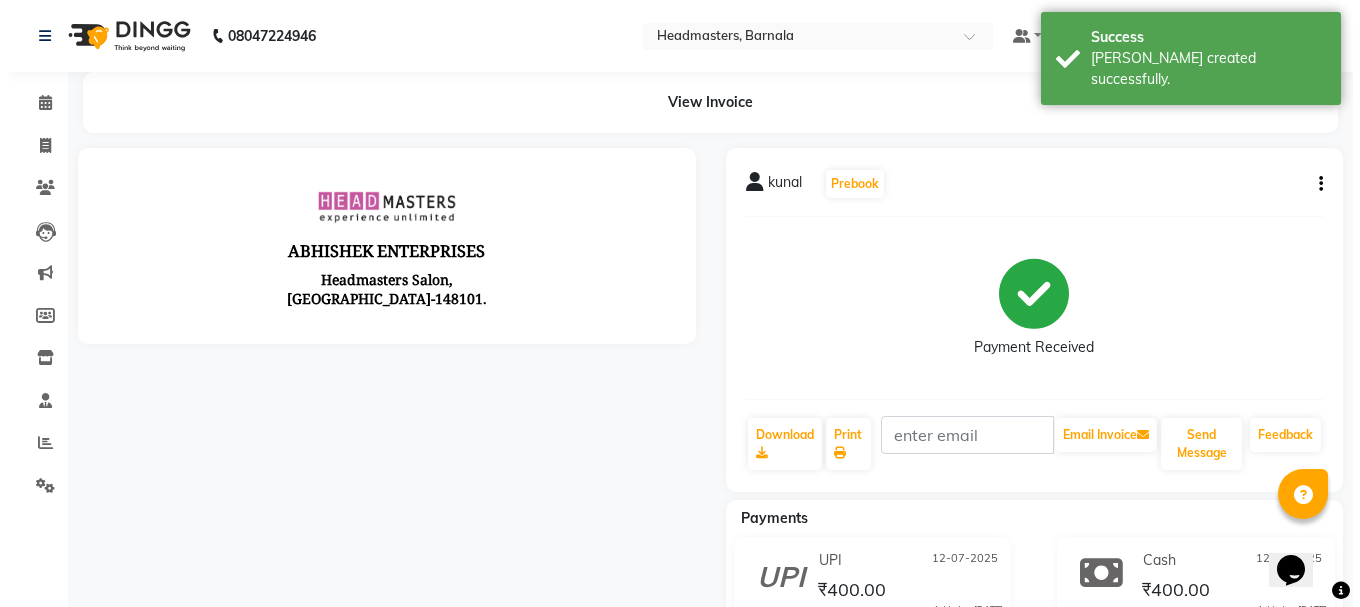 scroll, scrollTop: 0, scrollLeft: 0, axis: both 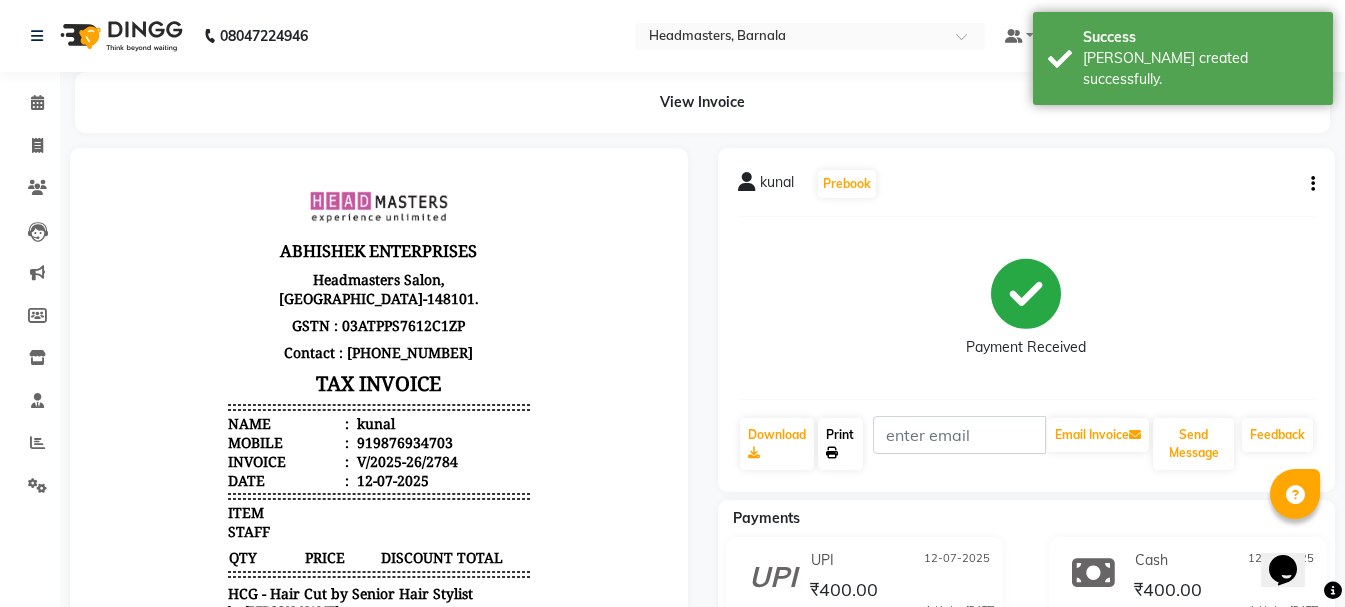 click on "Print" 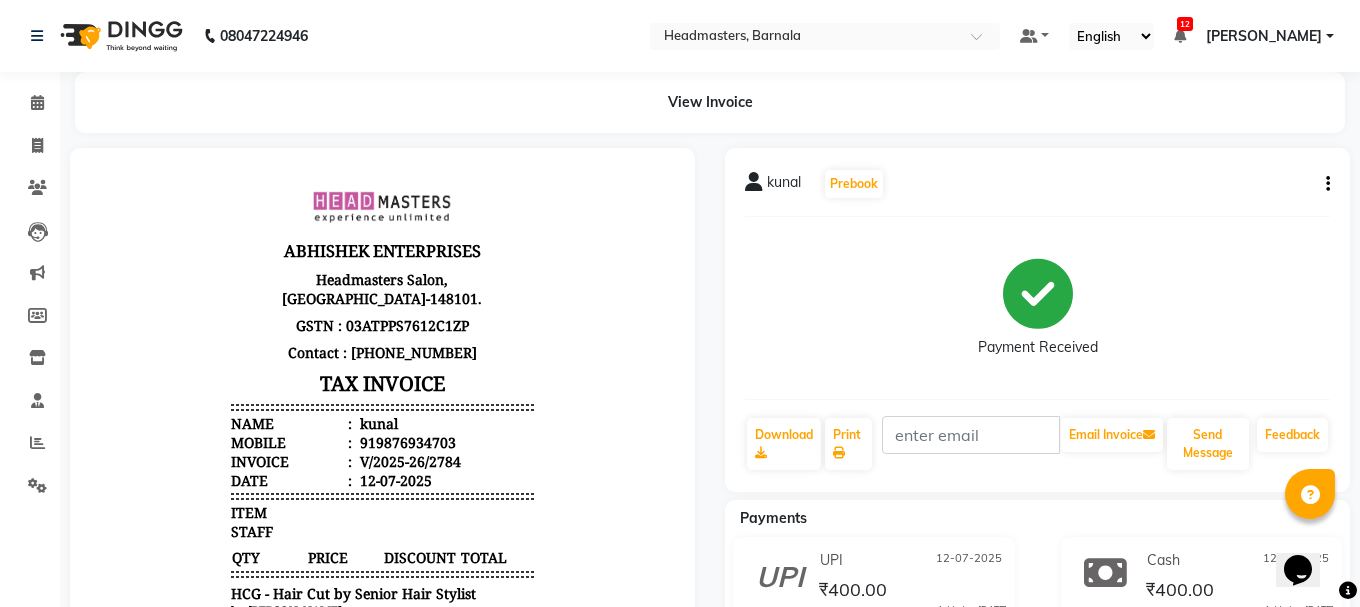 select on "service" 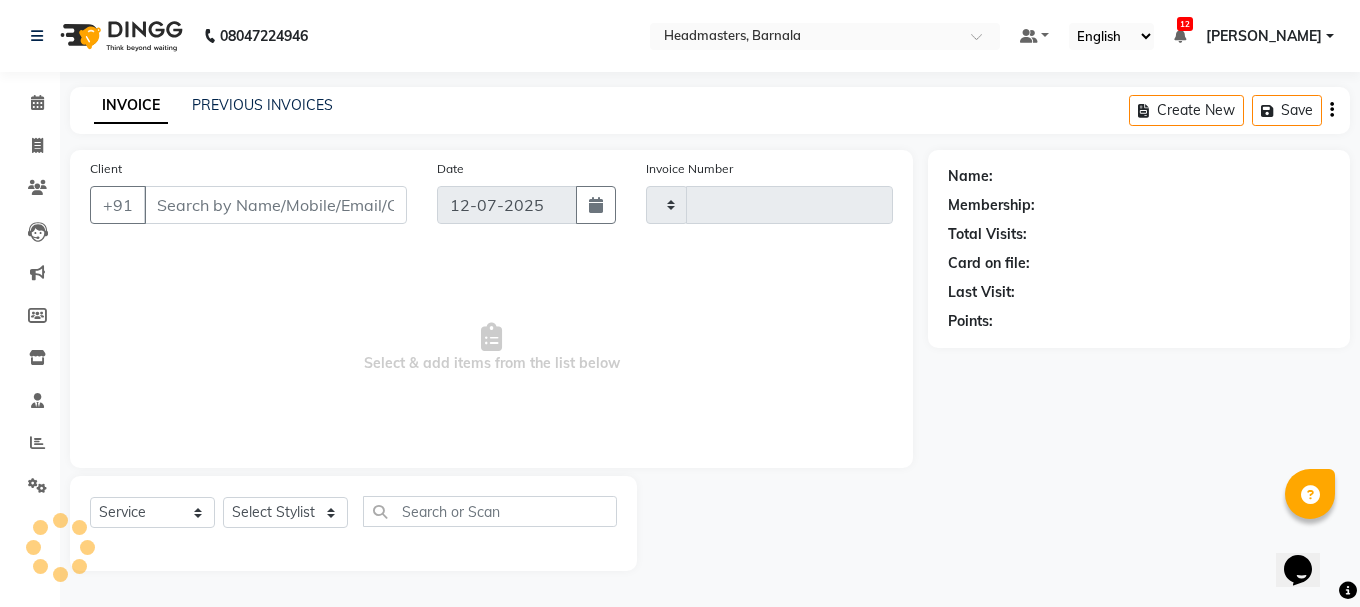 type on "2785" 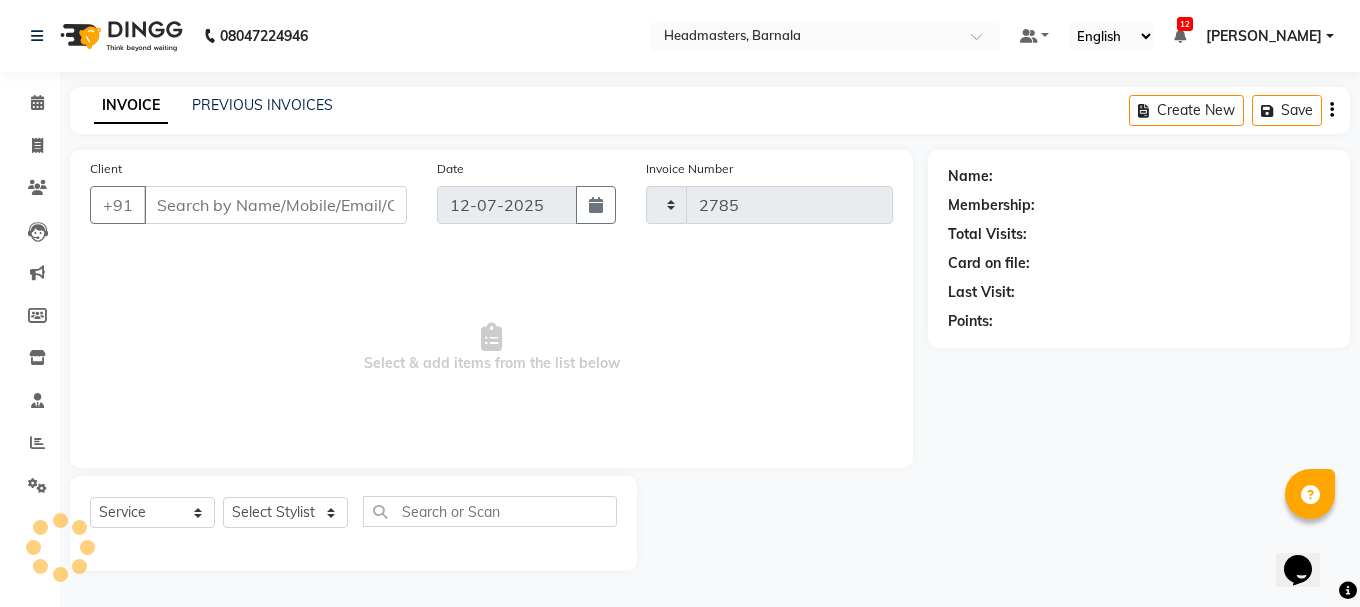 select on "7526" 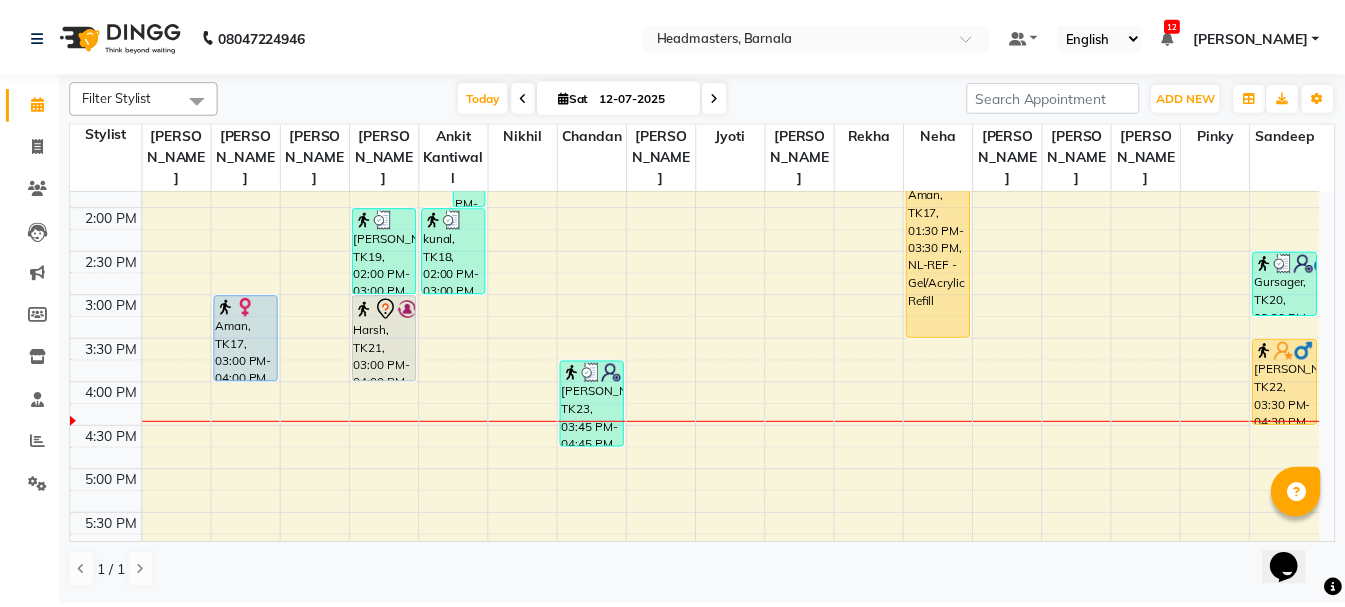 scroll, scrollTop: 560, scrollLeft: 0, axis: vertical 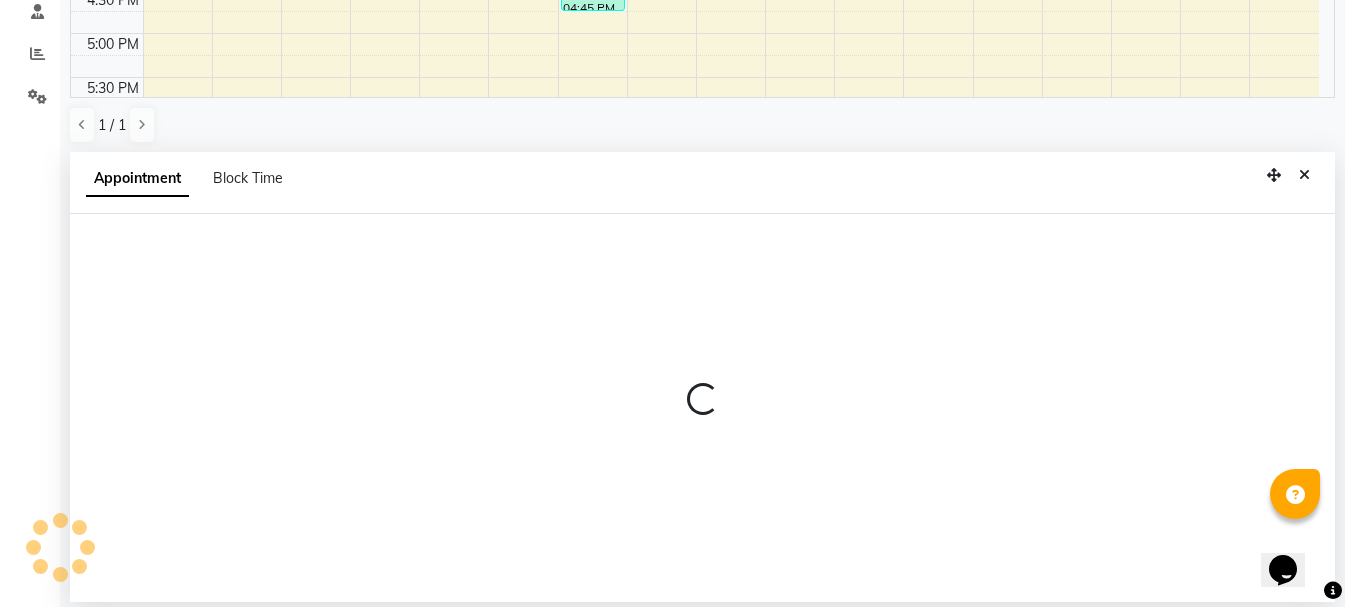 select on "67278" 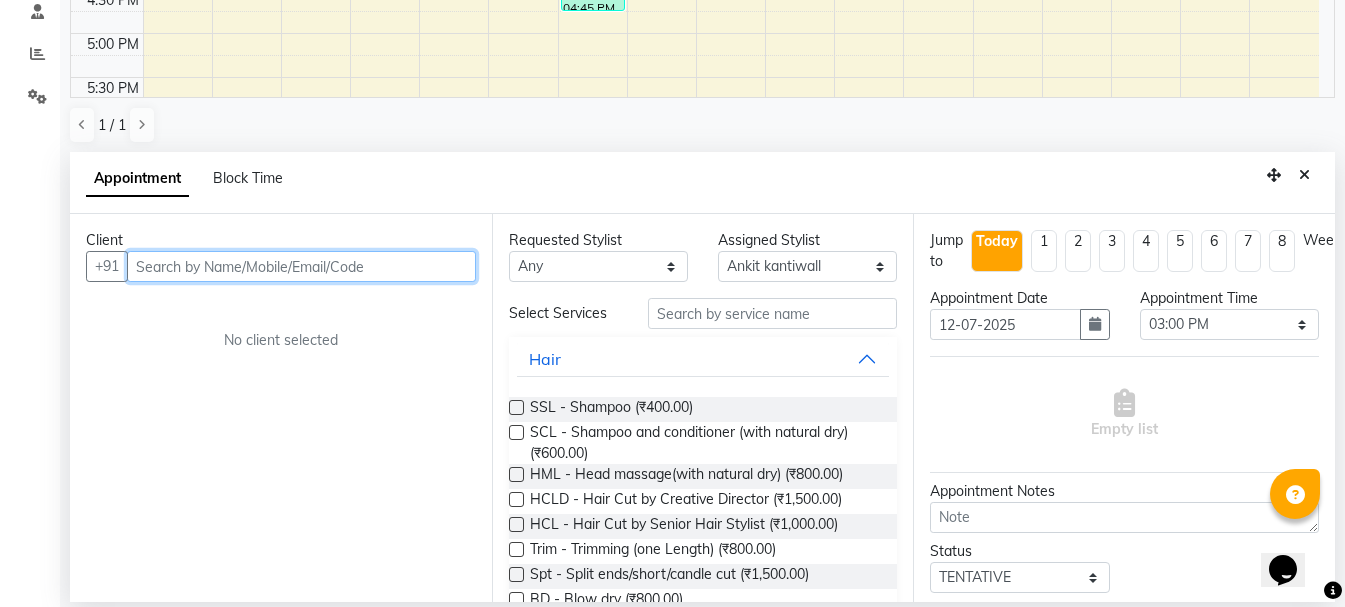 click at bounding box center (301, 266) 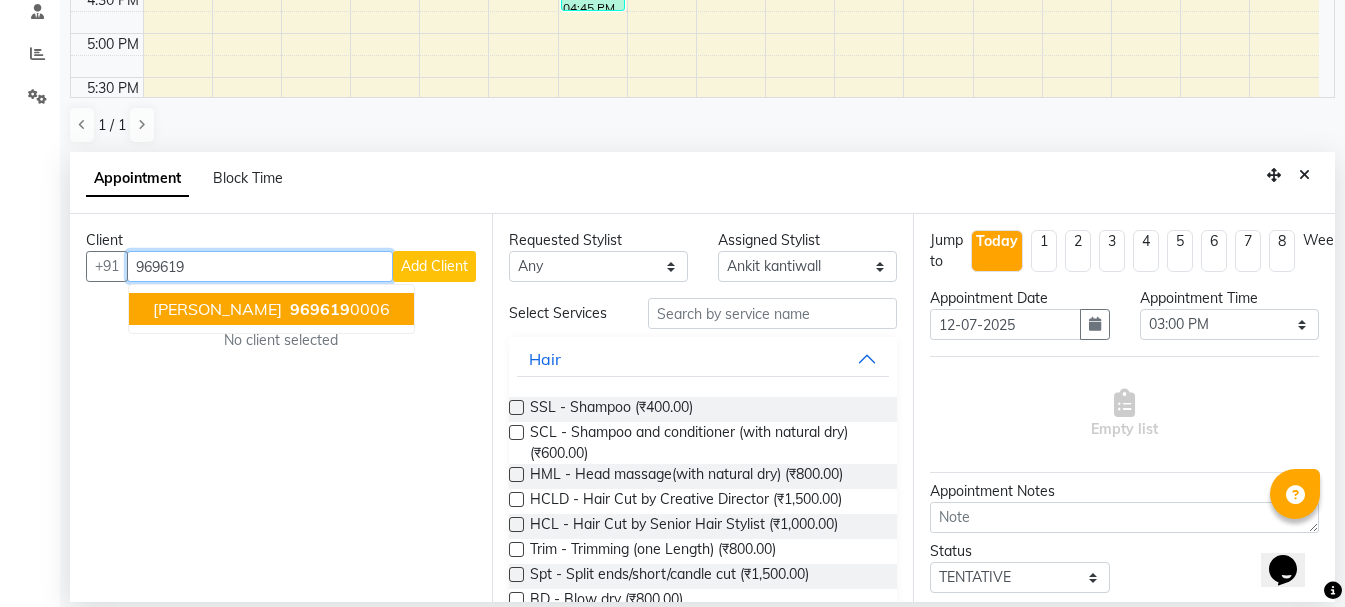 click on "Balraj   969619 0006" at bounding box center (271, 309) 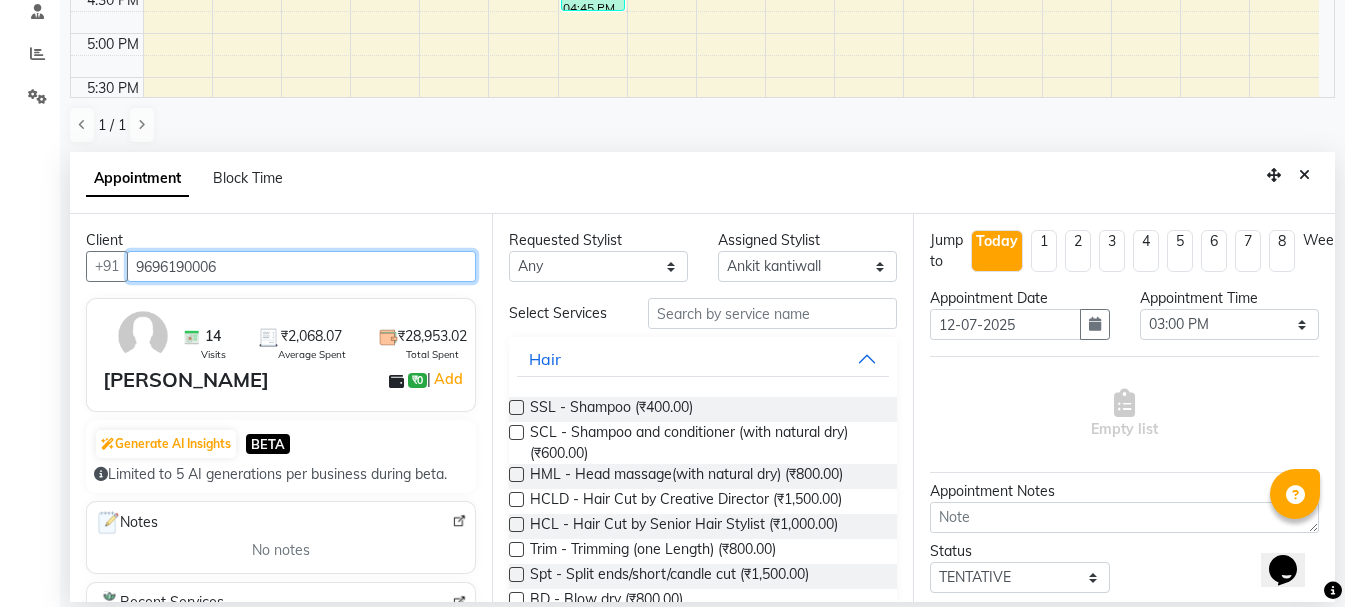 type on "9696190006" 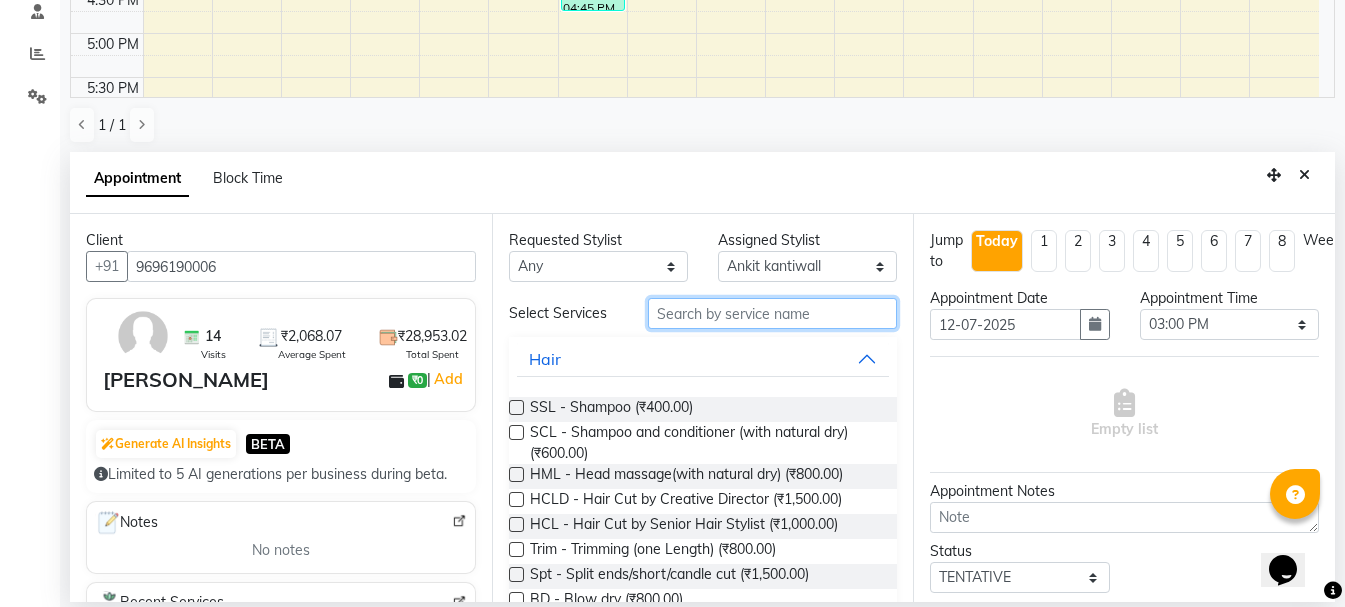 click at bounding box center [772, 313] 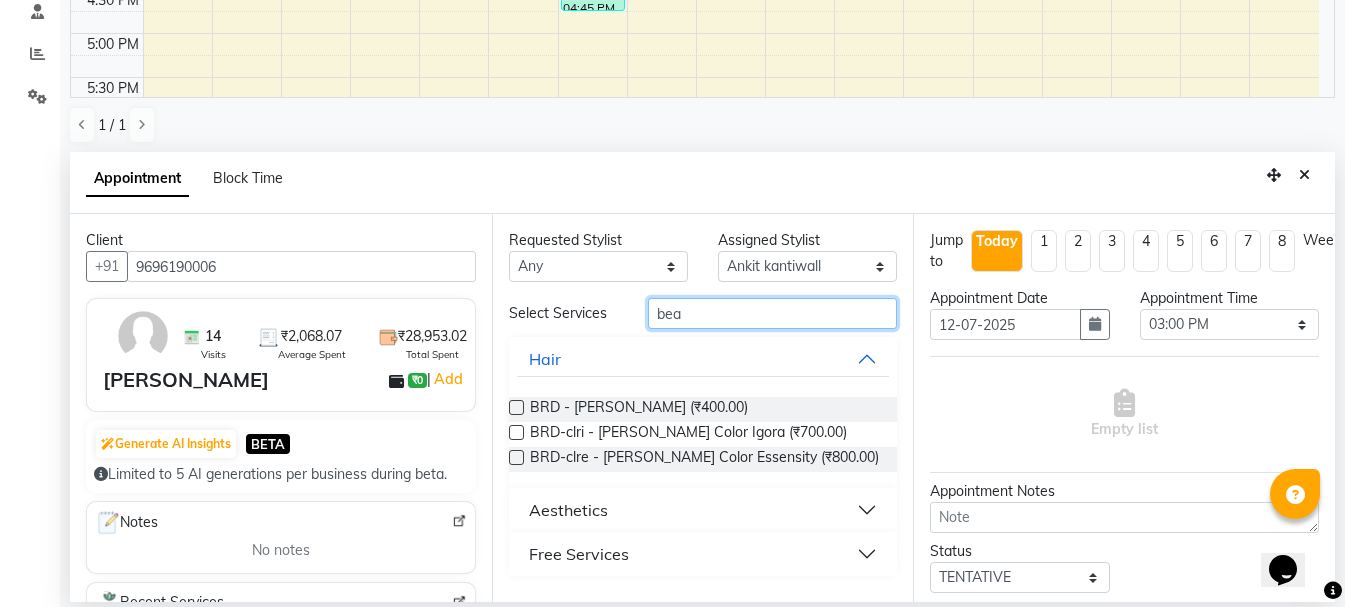 type on "bea" 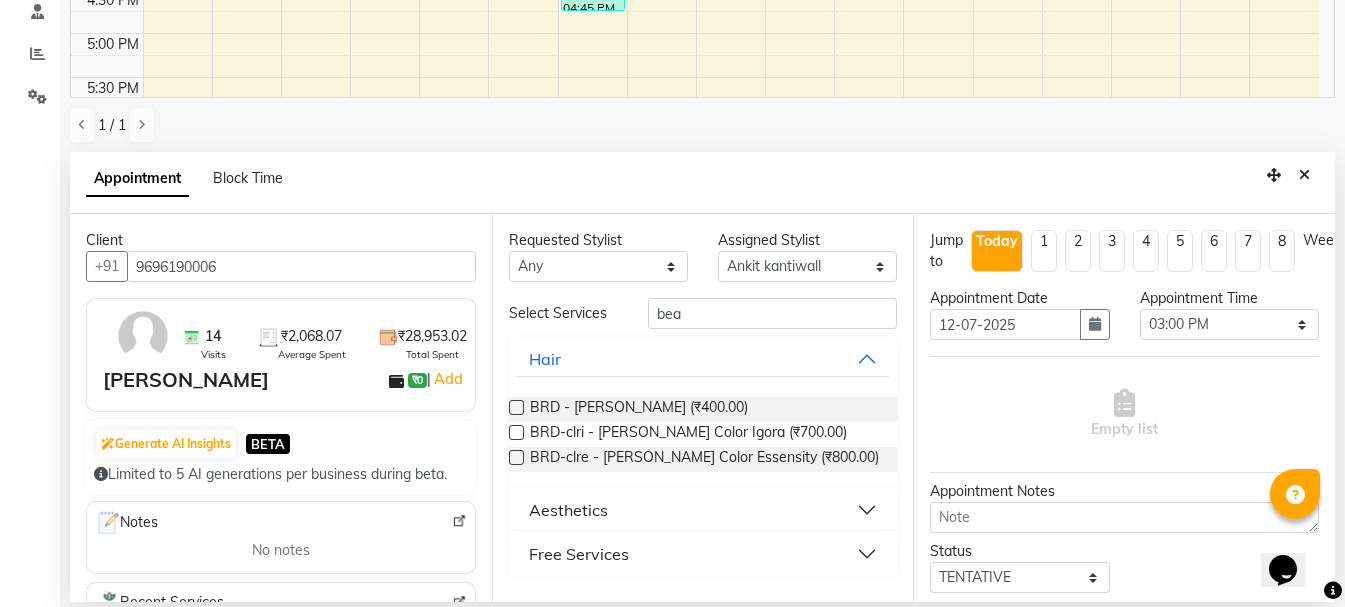click at bounding box center [516, 407] 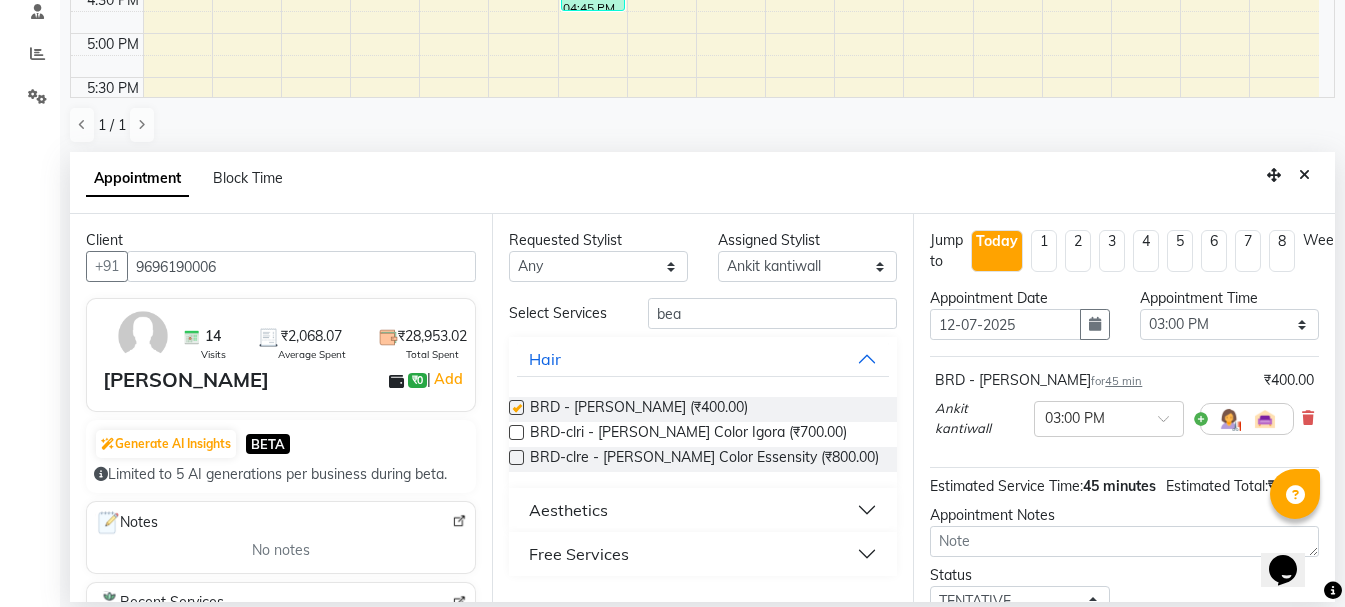 checkbox on "false" 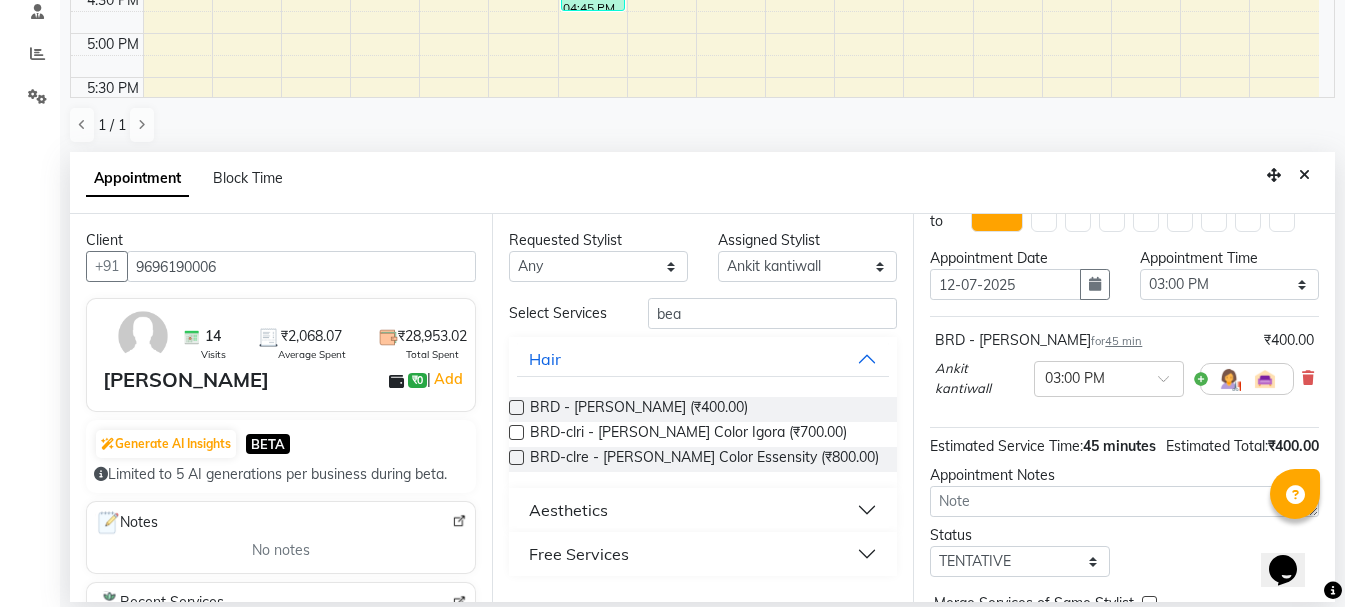 scroll, scrollTop: 177, scrollLeft: 0, axis: vertical 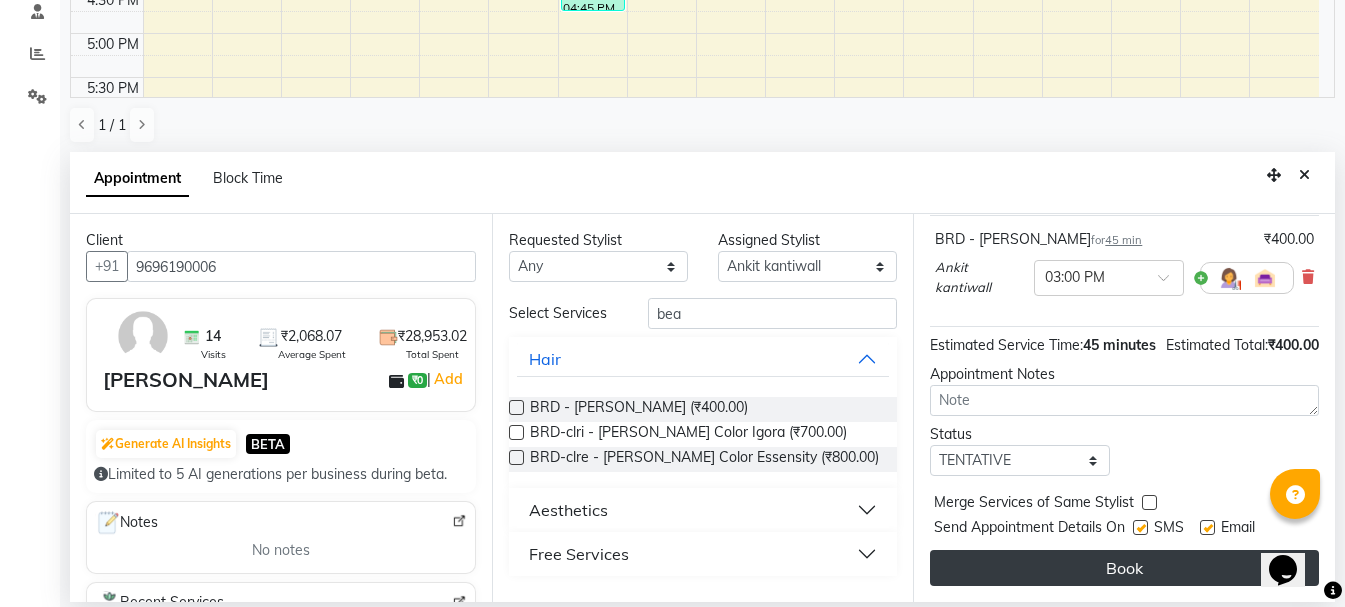 click on "Book" at bounding box center [1124, 568] 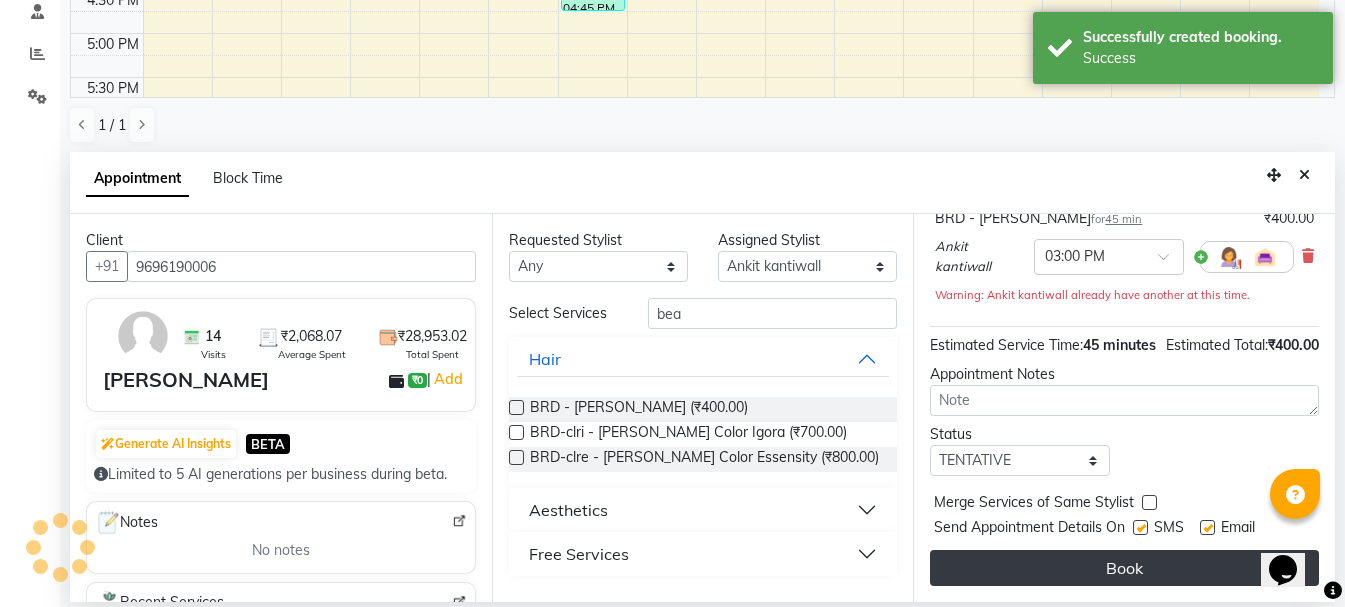 scroll, scrollTop: 0, scrollLeft: 0, axis: both 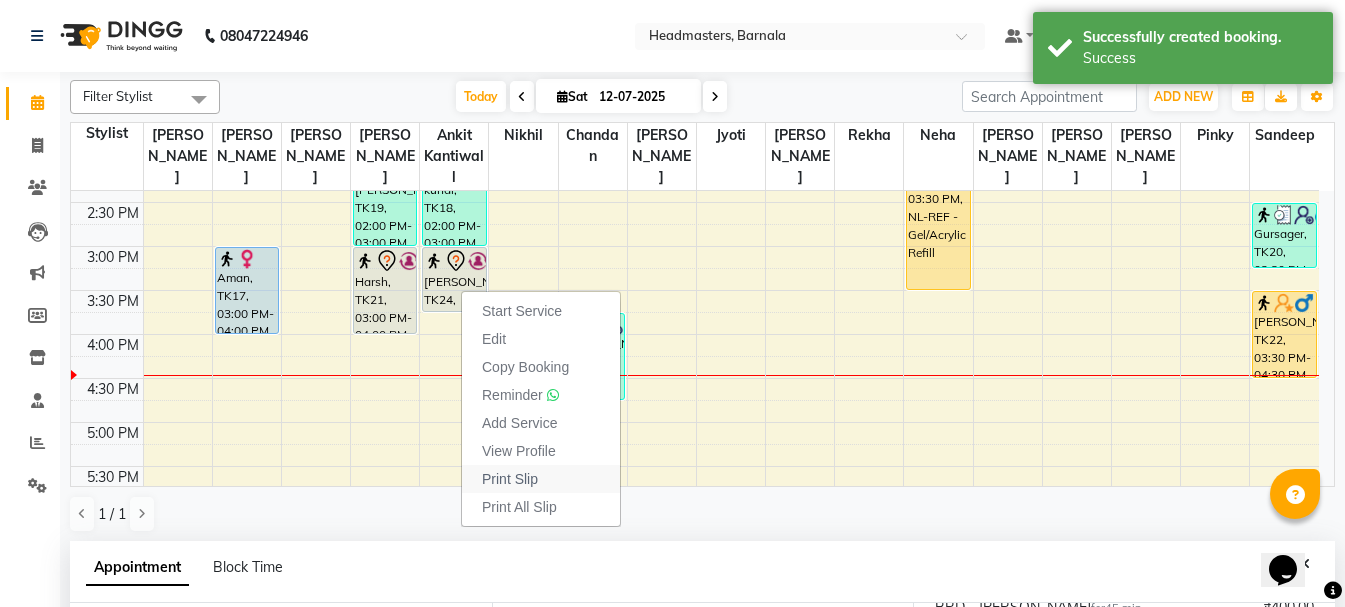 click on "Print Slip" at bounding box center [510, 479] 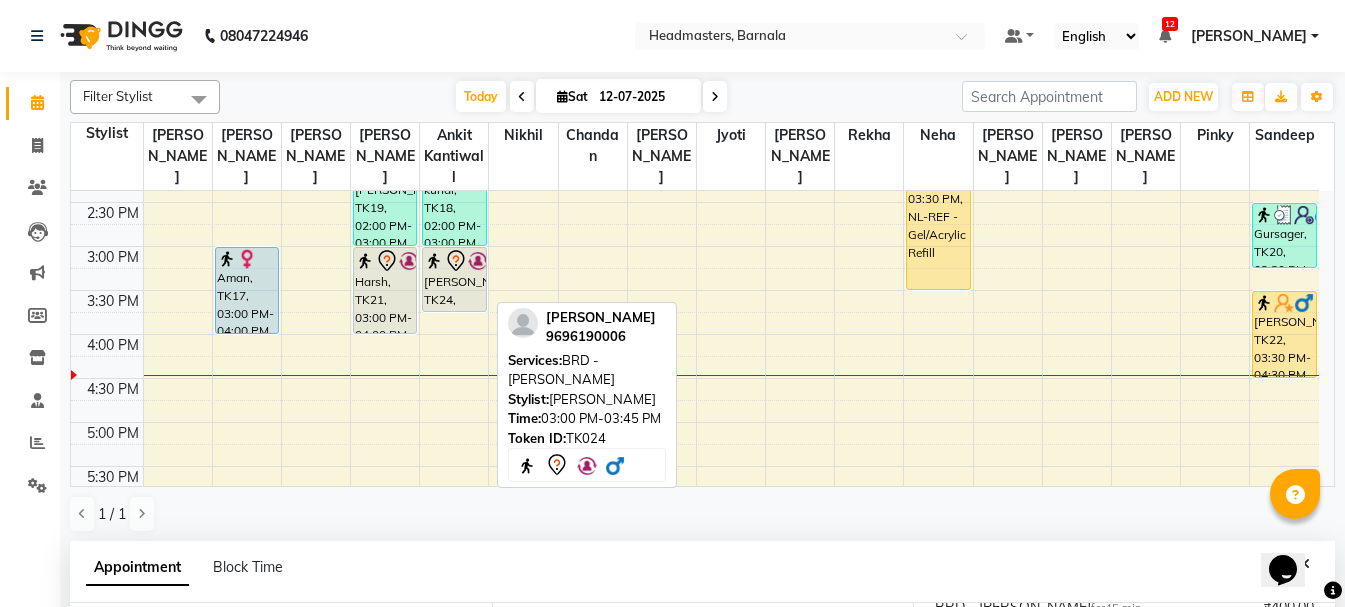 click on "[PERSON_NAME], TK24, 03:00 PM-03:45 PM, BRD - [PERSON_NAME]" at bounding box center [454, 279] 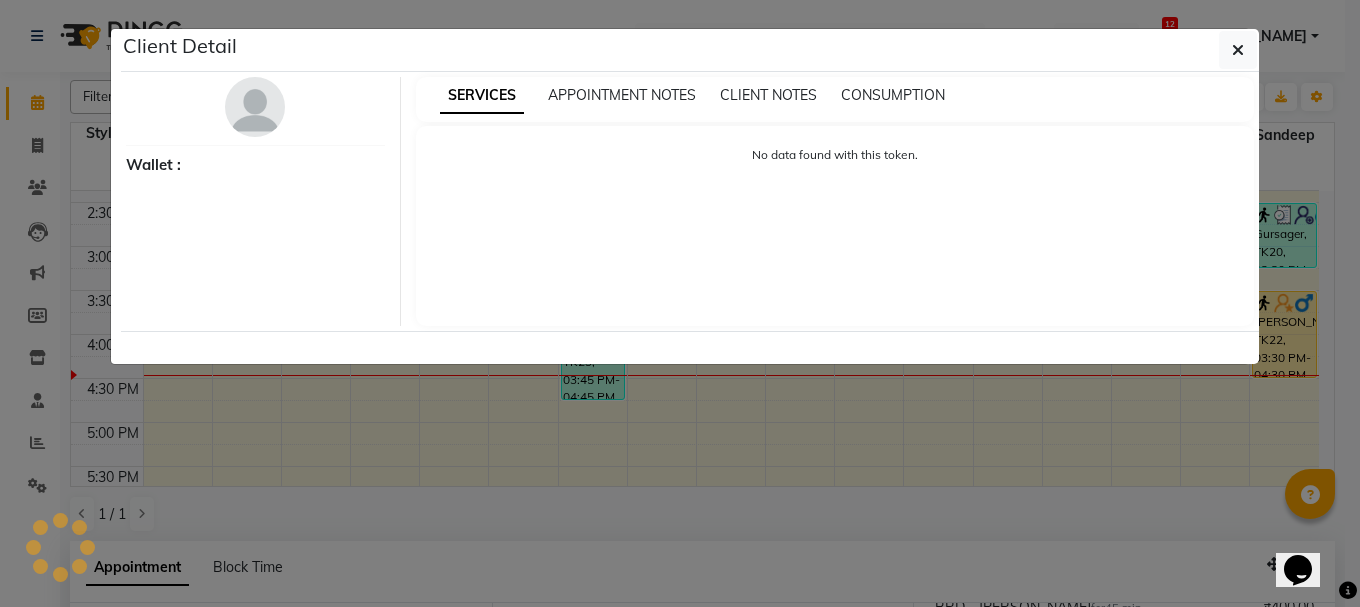 select on "7" 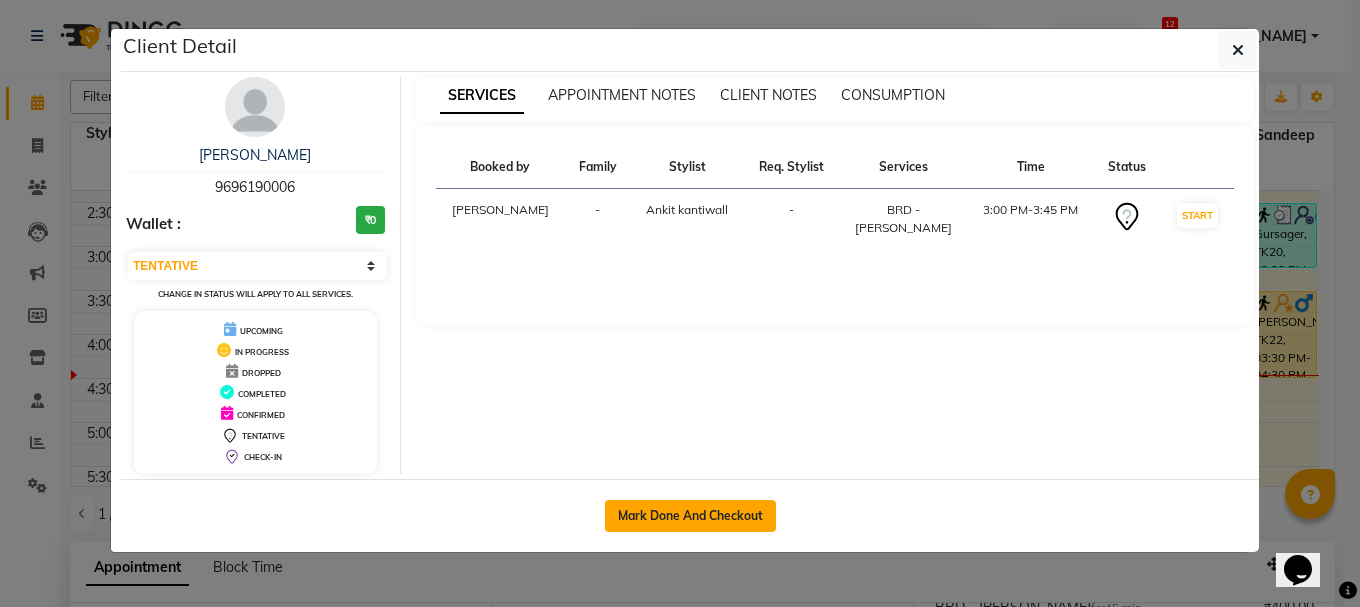 click on "Mark Done And Checkout" 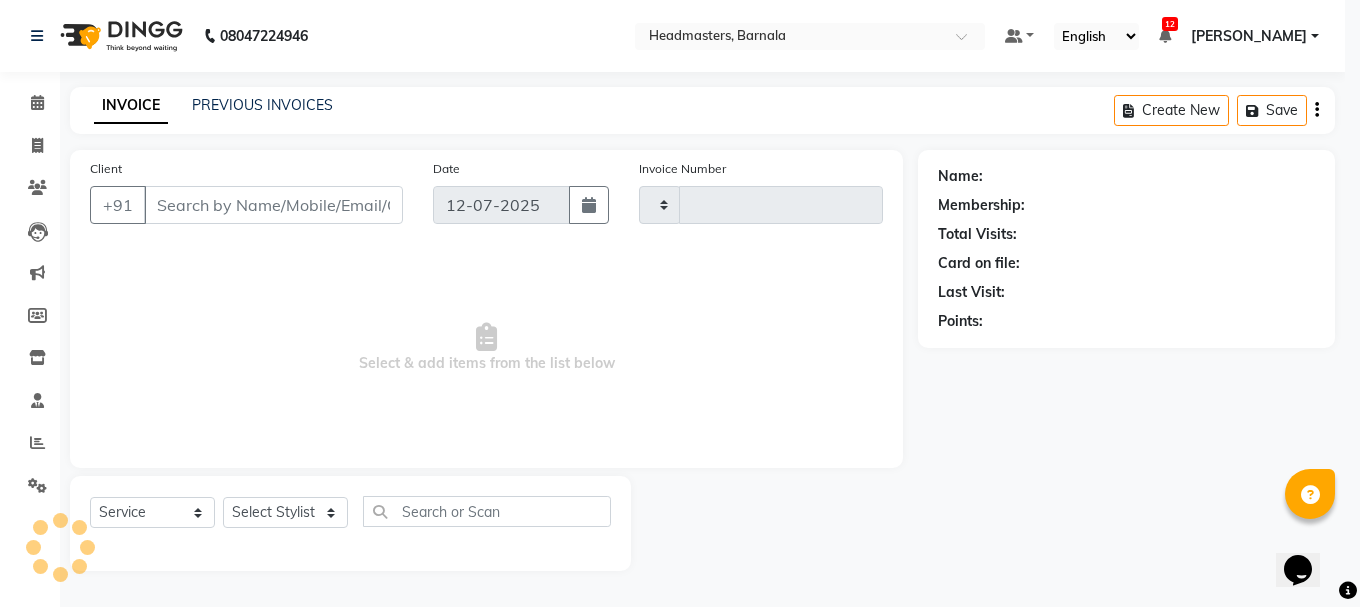 type on "2785" 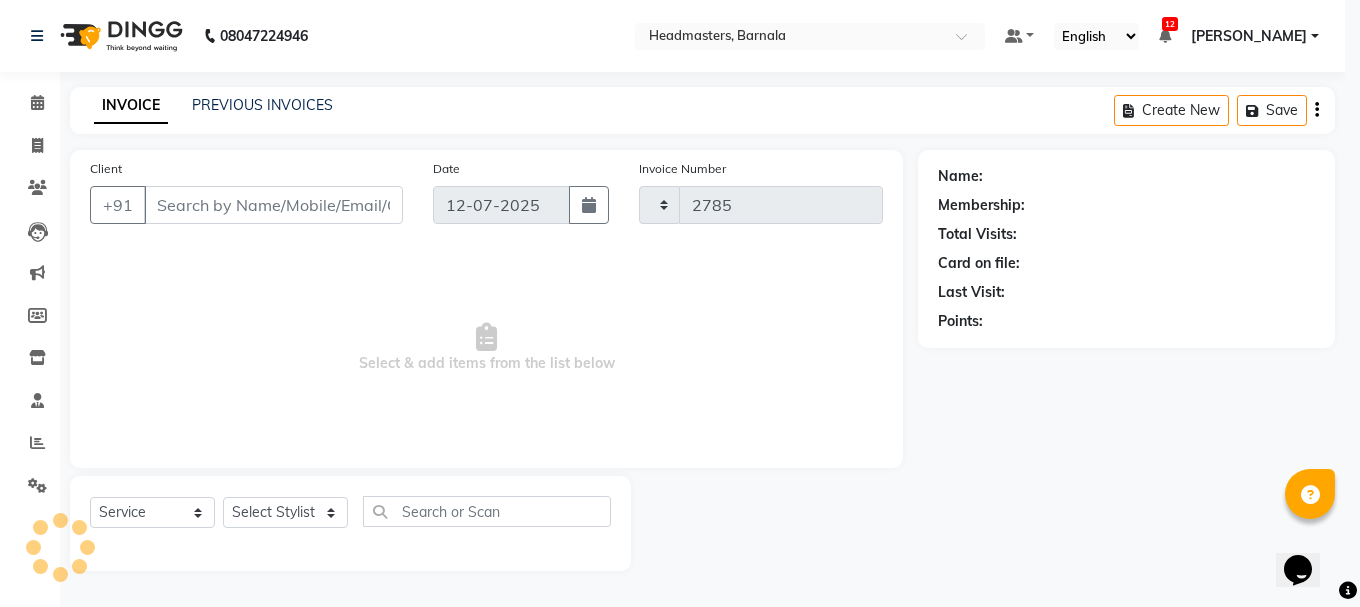 select on "7526" 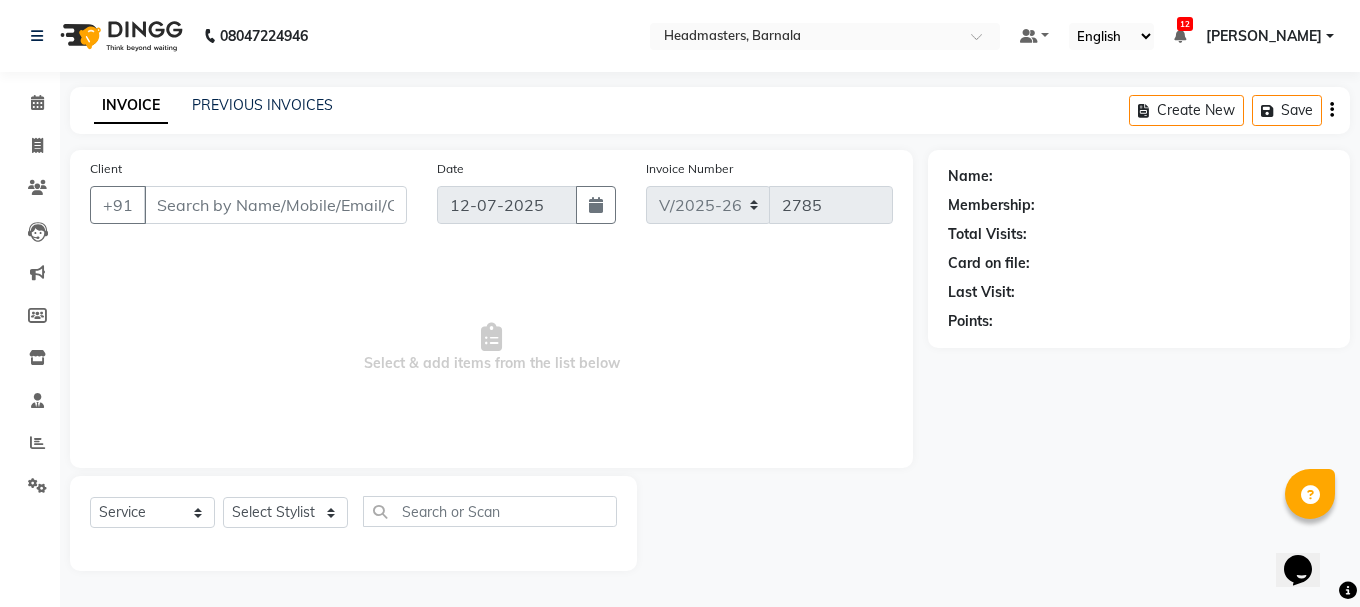 type on "9696190006" 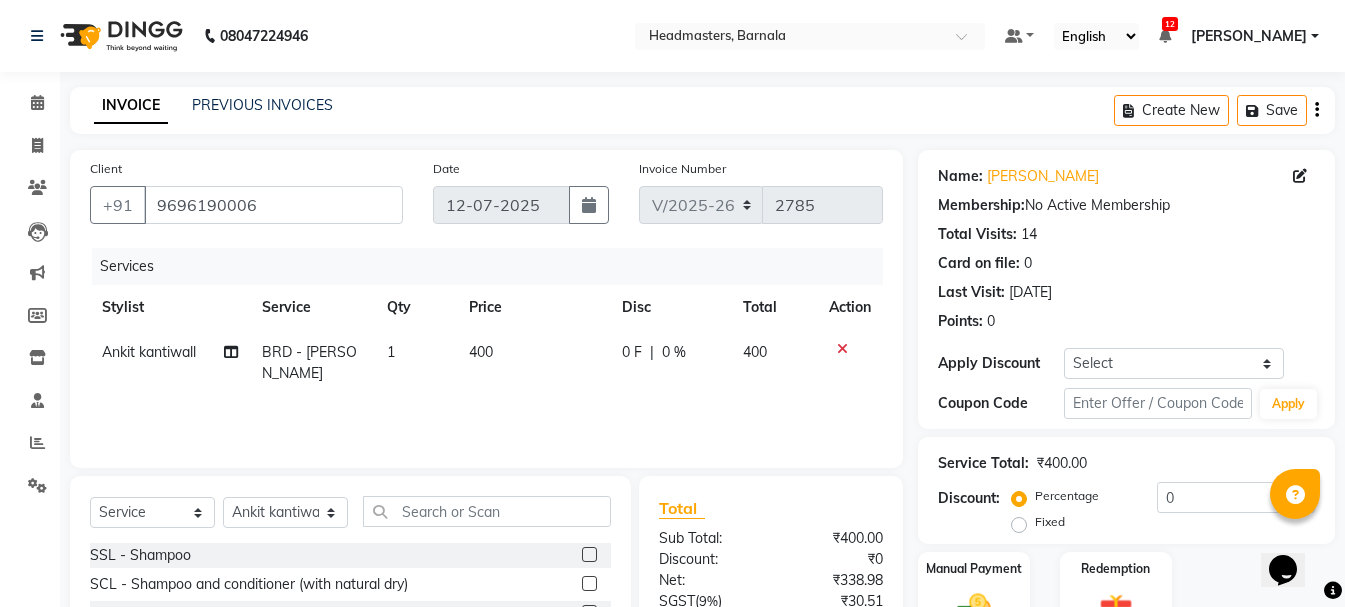 click on "Fixed" 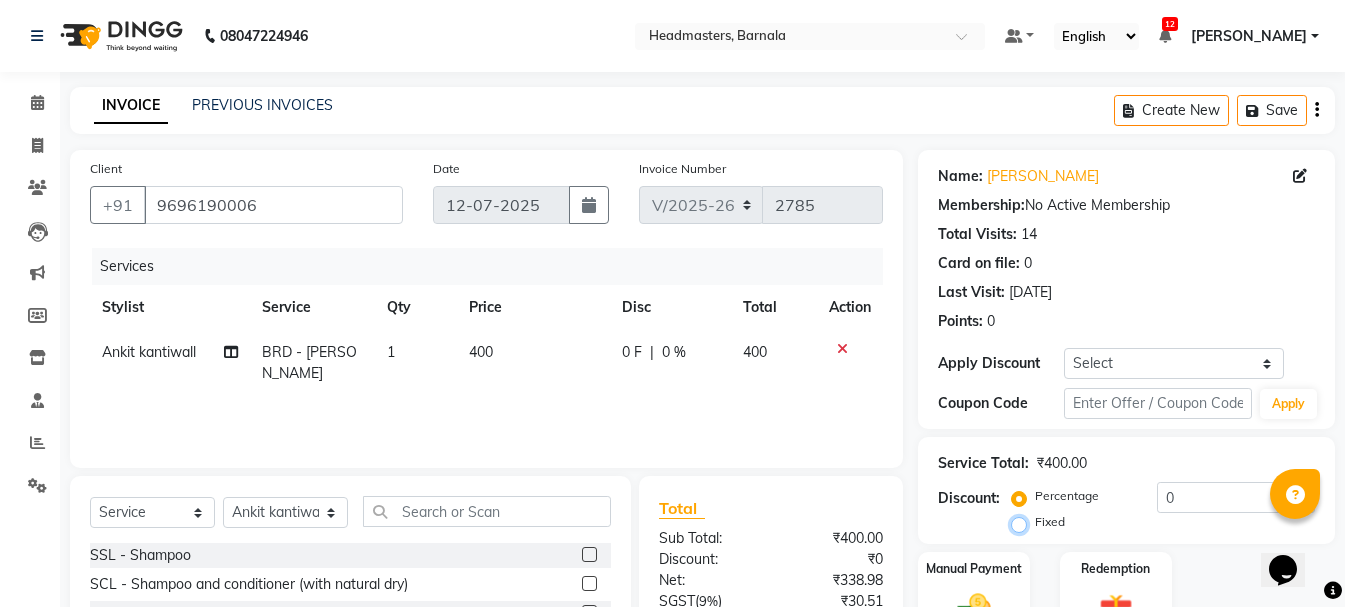 click on "Fixed" at bounding box center (1023, 522) 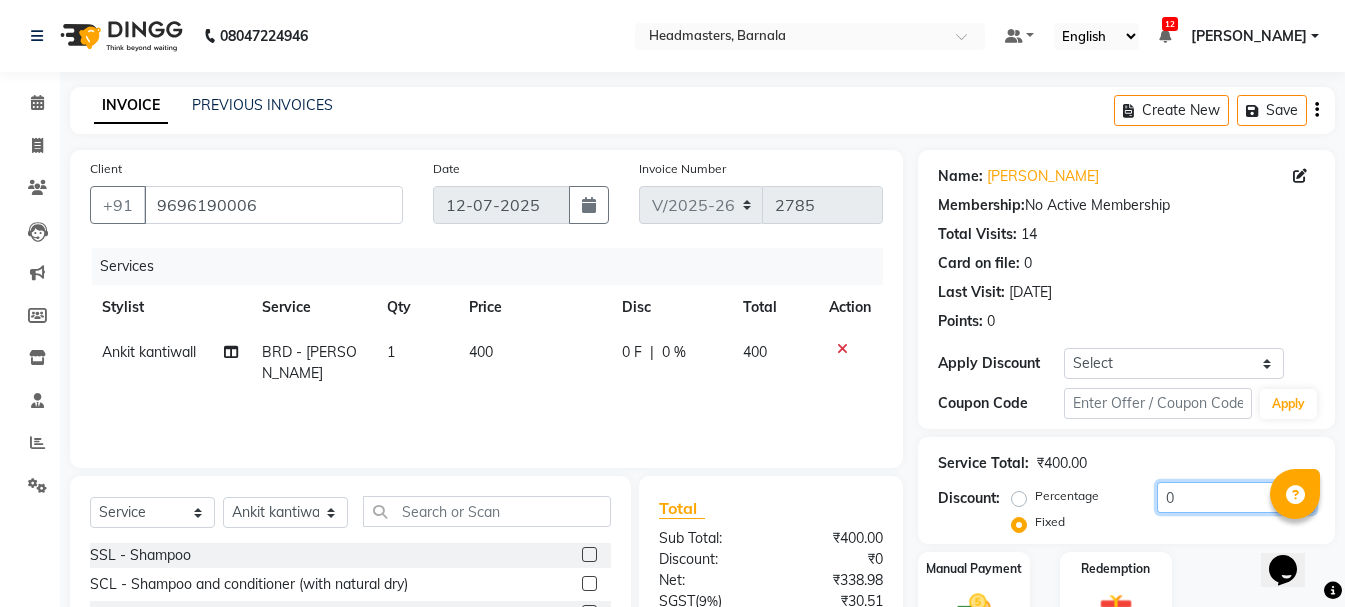 drag, startPoint x: 1151, startPoint y: 500, endPoint x: 964, endPoint y: 490, distance: 187.26718 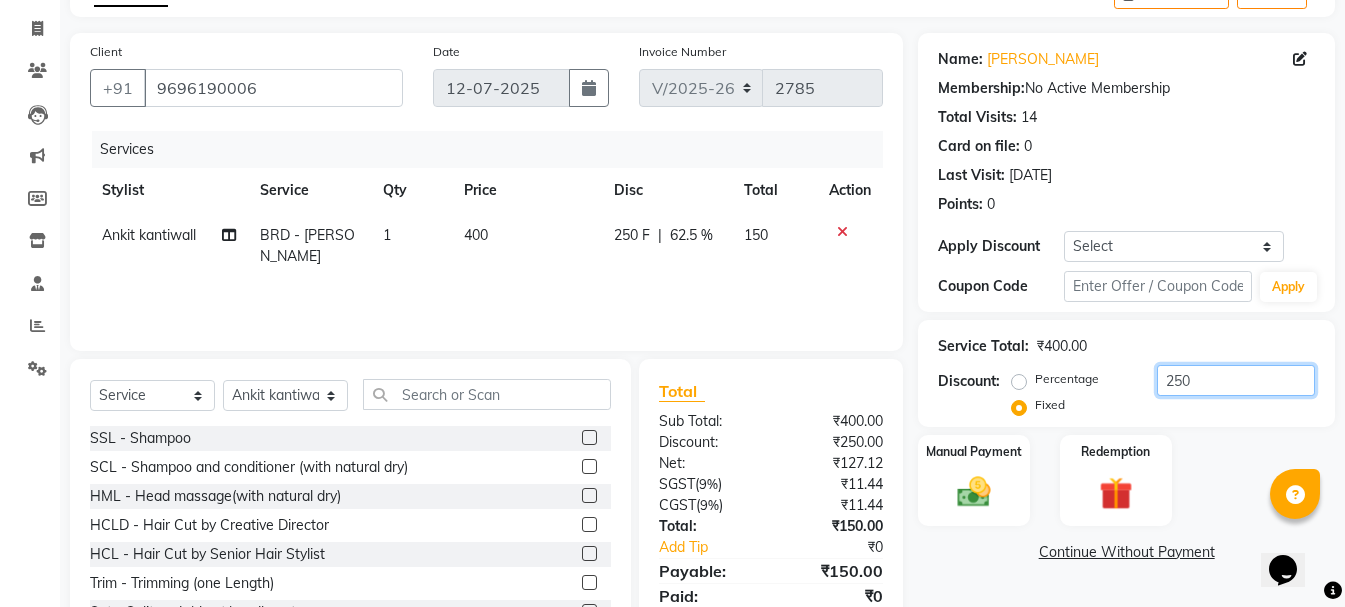 scroll, scrollTop: 194, scrollLeft: 0, axis: vertical 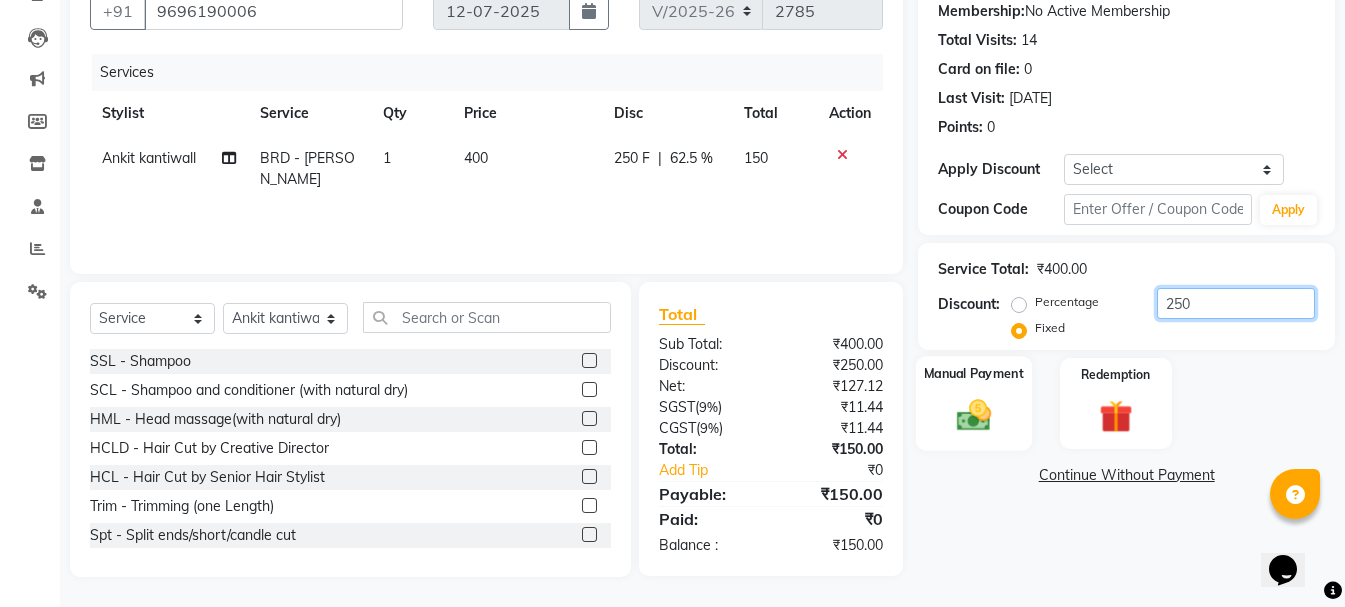 type on "250" 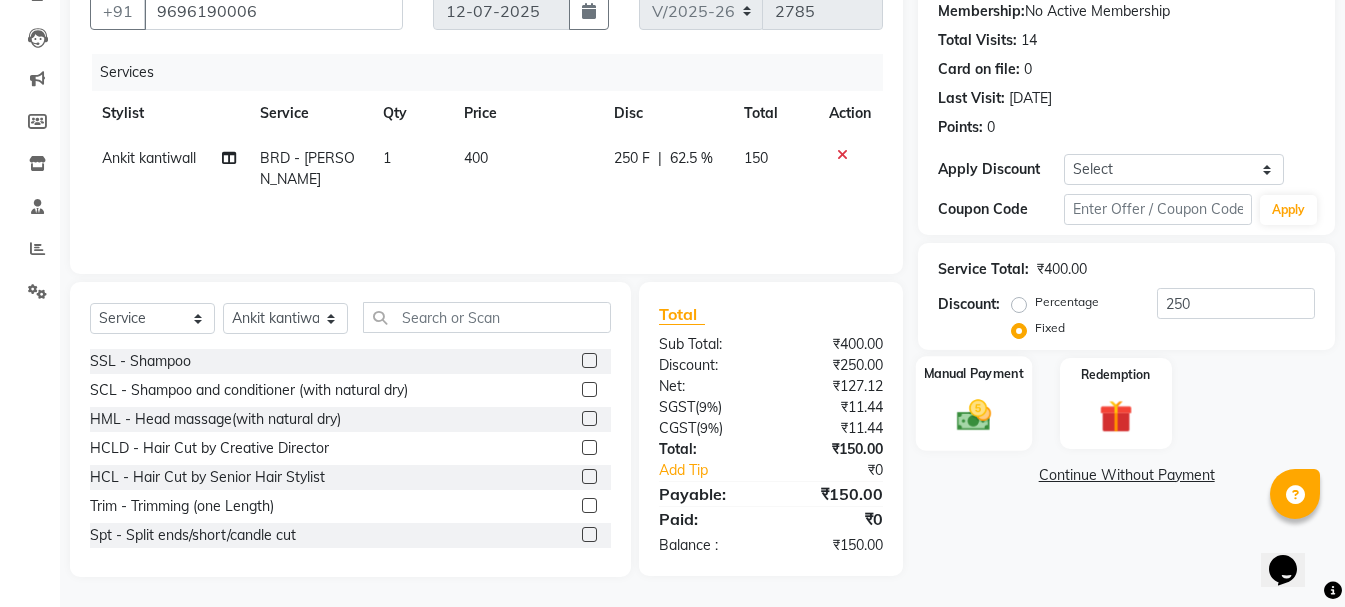 click 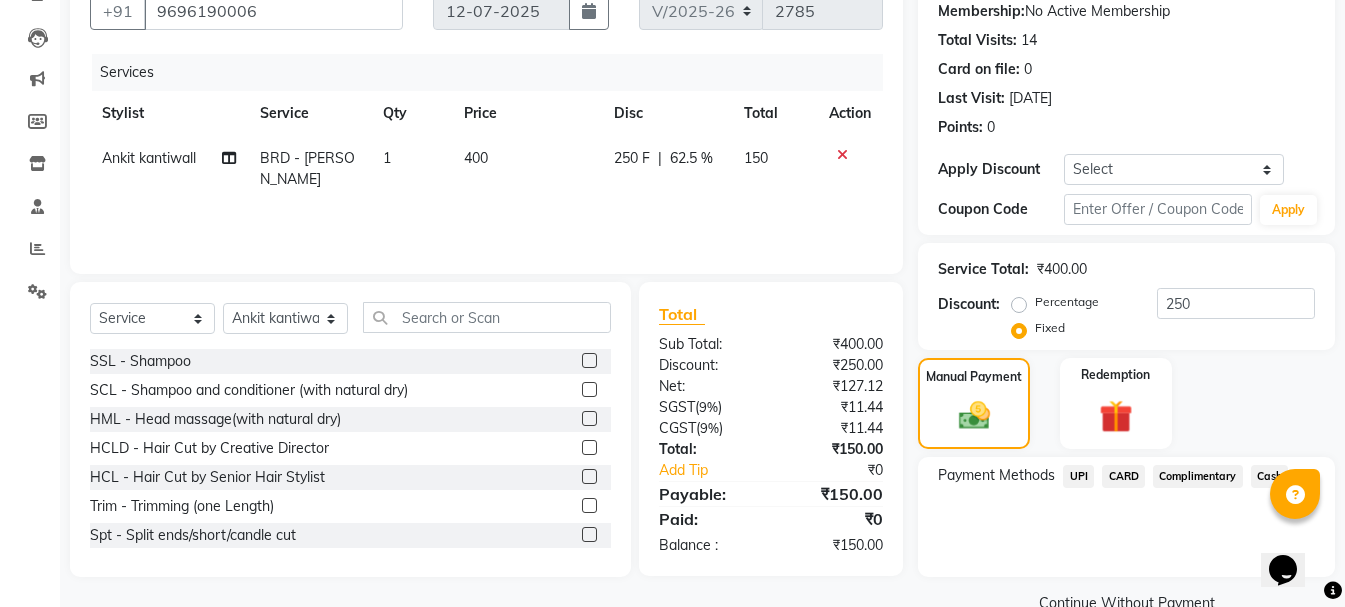 click on "UPI" 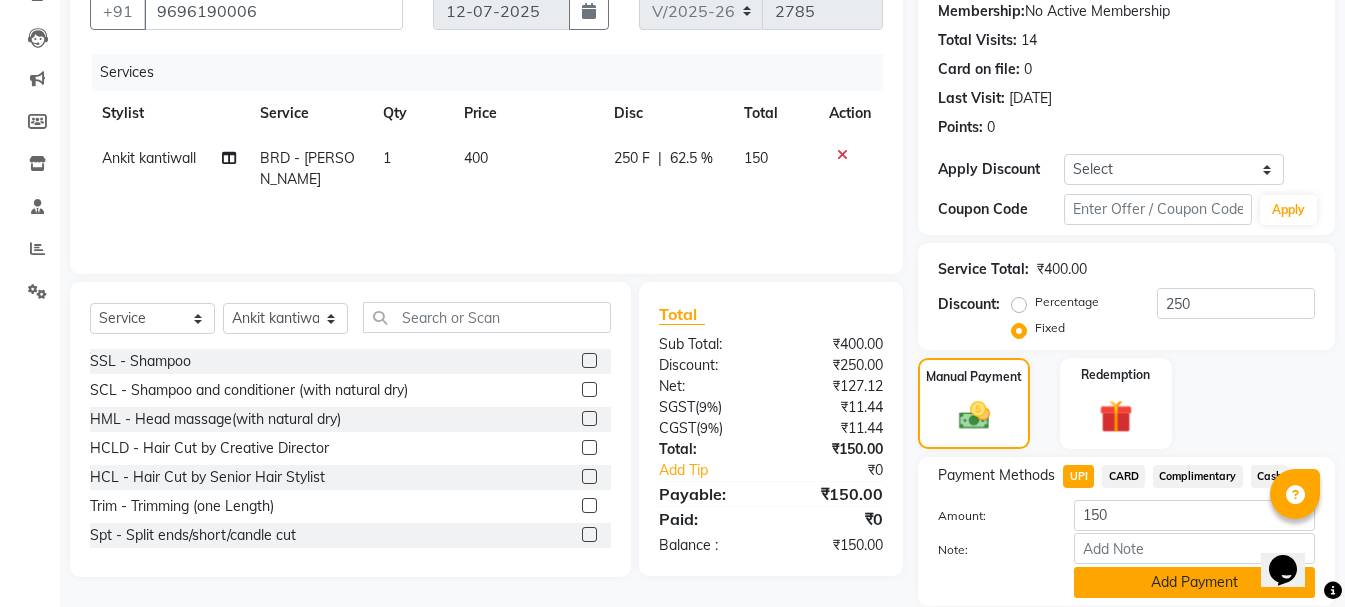 click on "Add Payment" 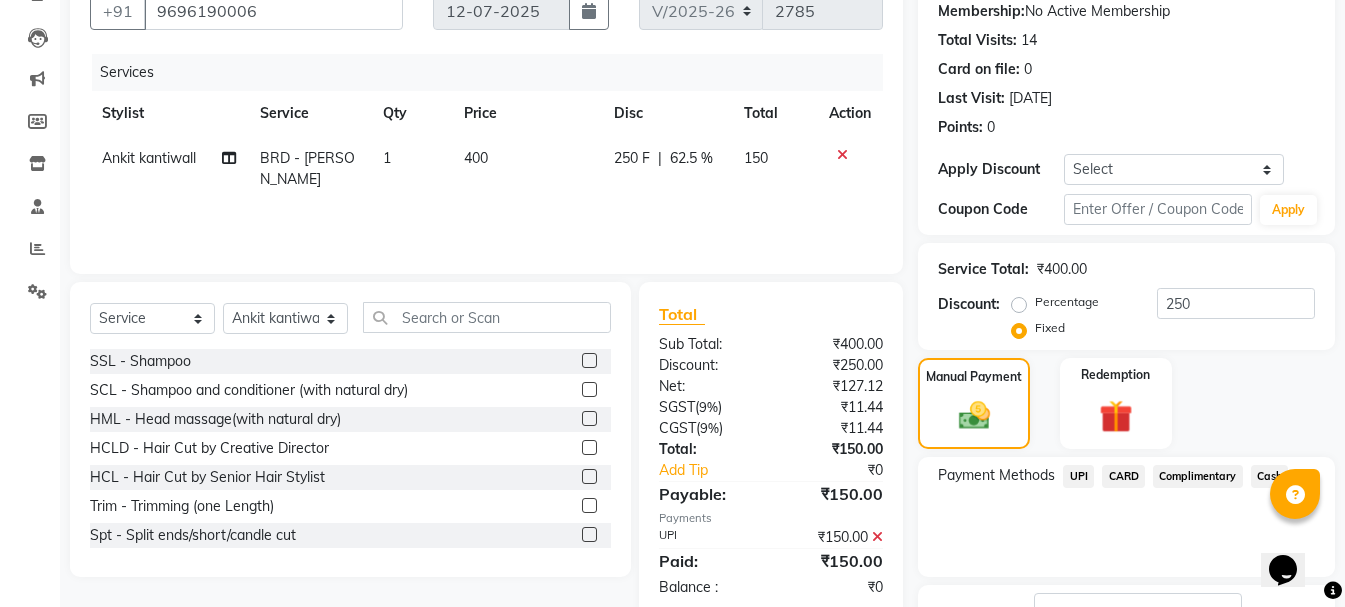 scroll, scrollTop: 348, scrollLeft: 0, axis: vertical 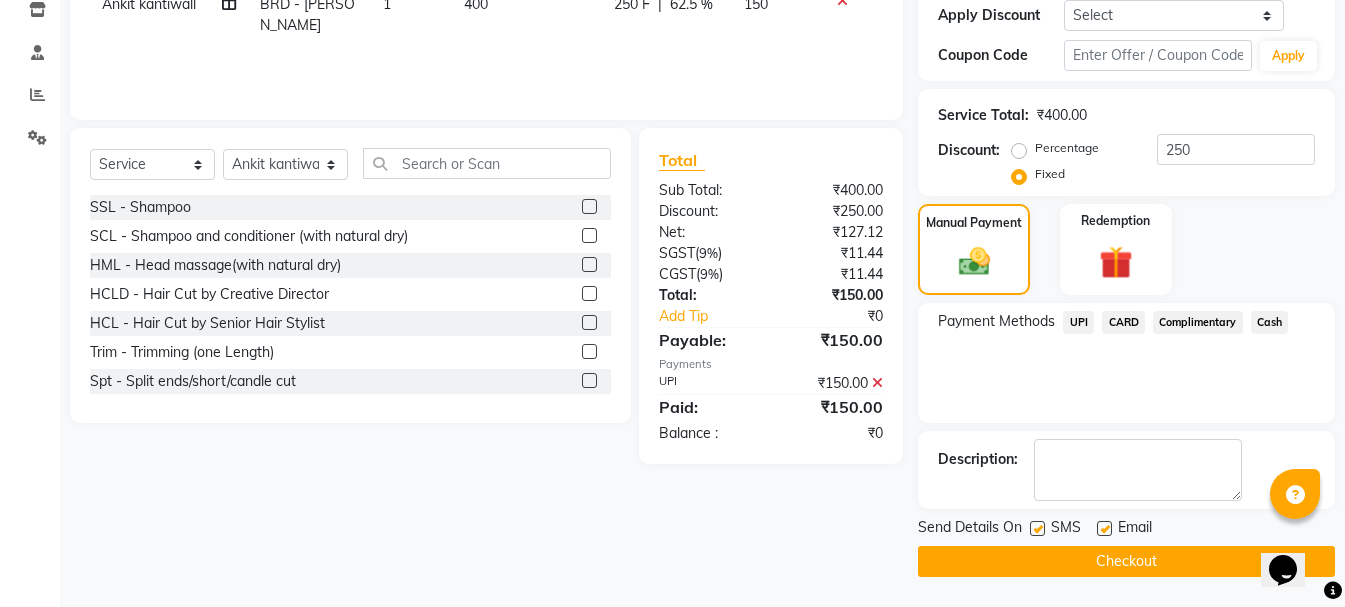 drag, startPoint x: 1359, startPoint y: 527, endPoint x: 59, endPoint y: 4, distance: 1401.2598 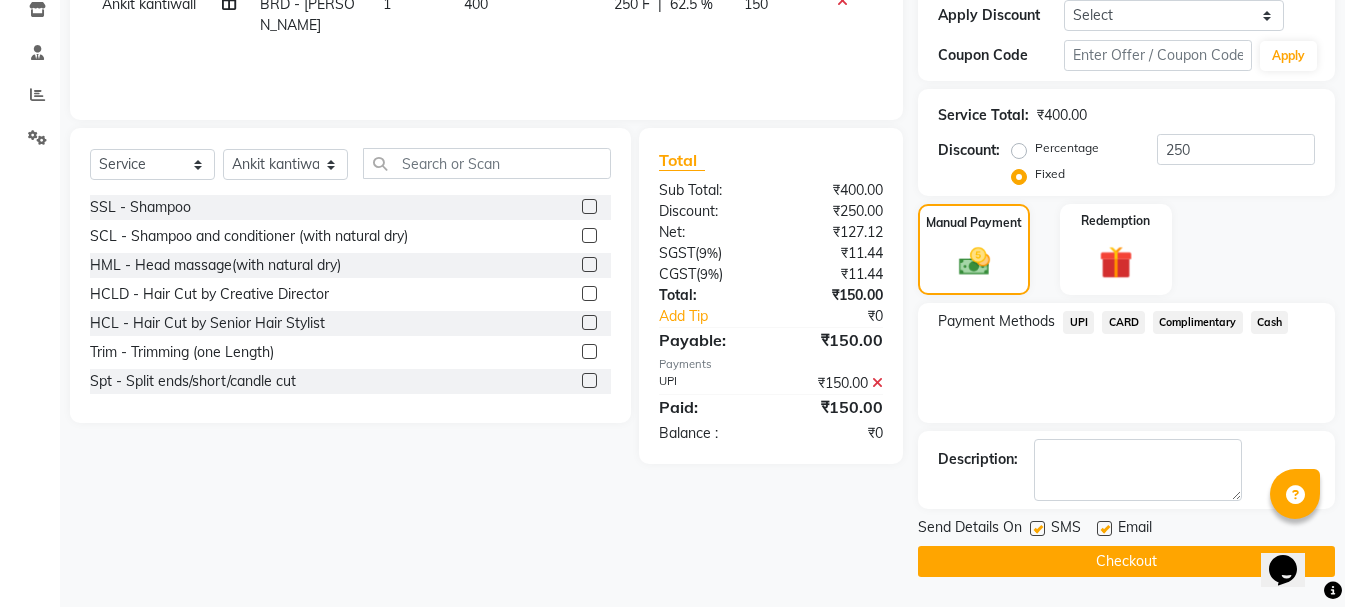 click on "Checkout" 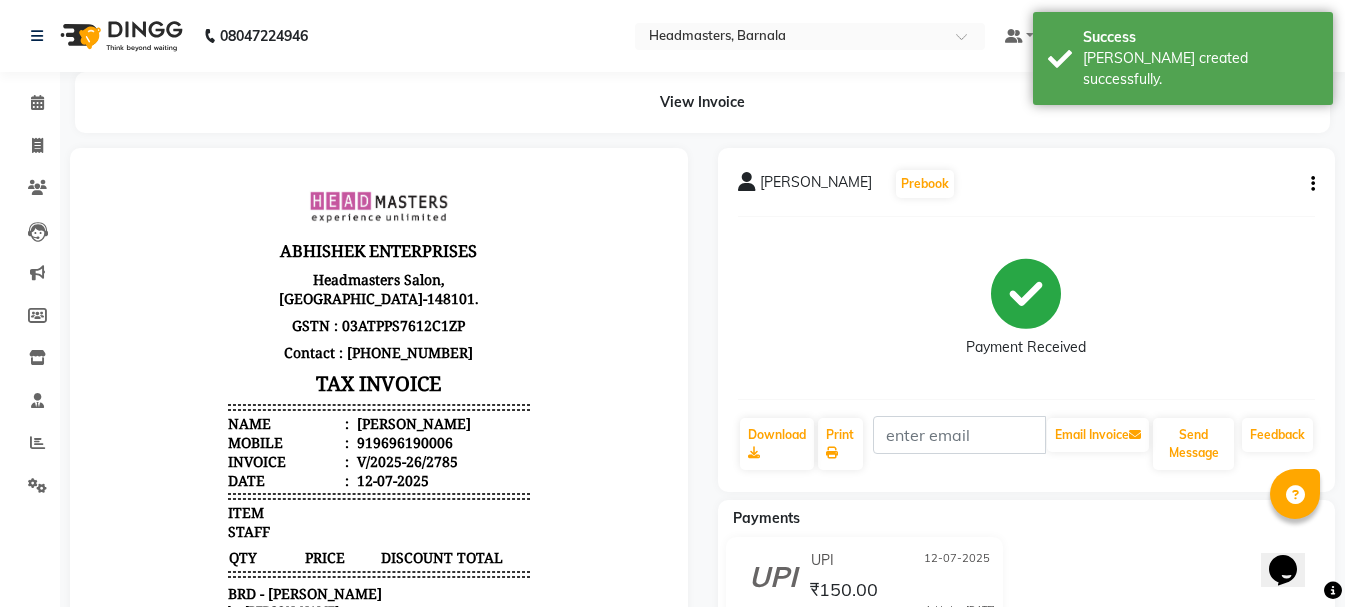 scroll, scrollTop: 0, scrollLeft: 0, axis: both 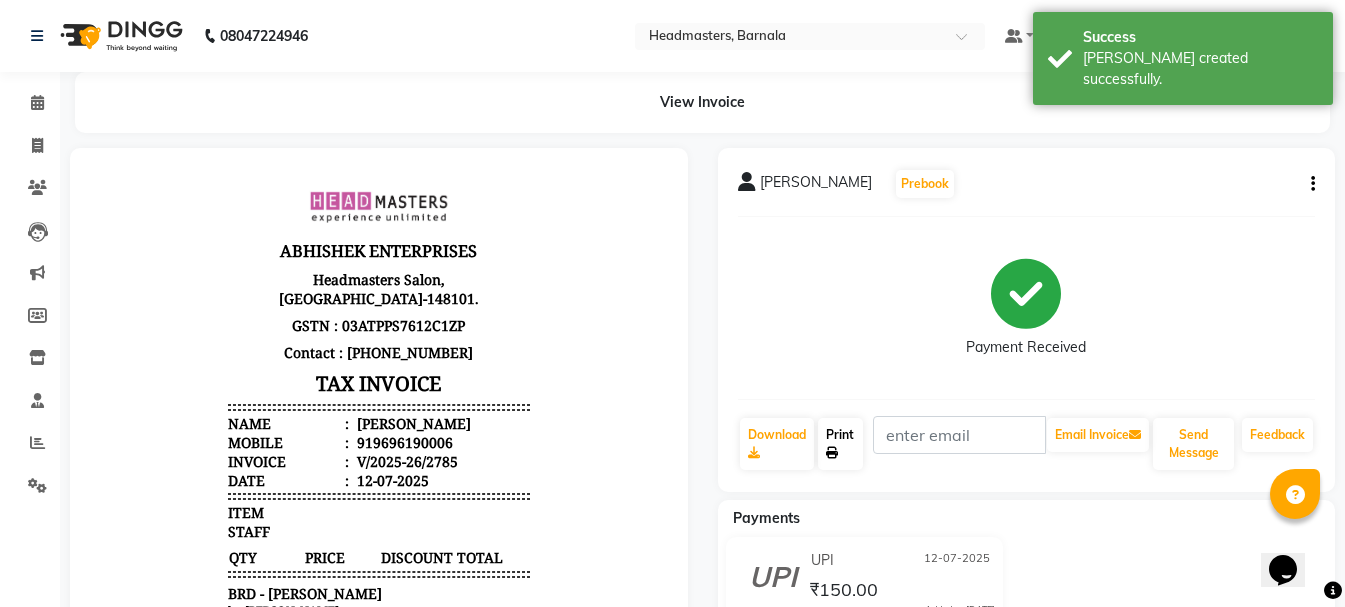 click on "Print" 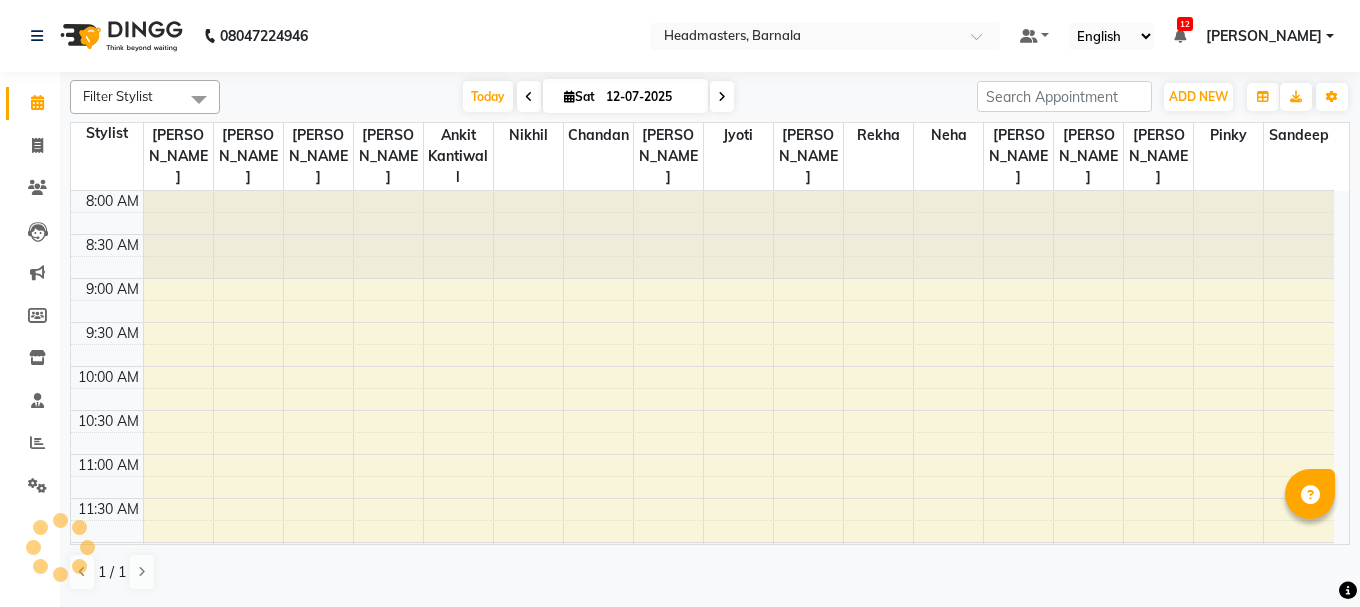 scroll, scrollTop: 0, scrollLeft: 0, axis: both 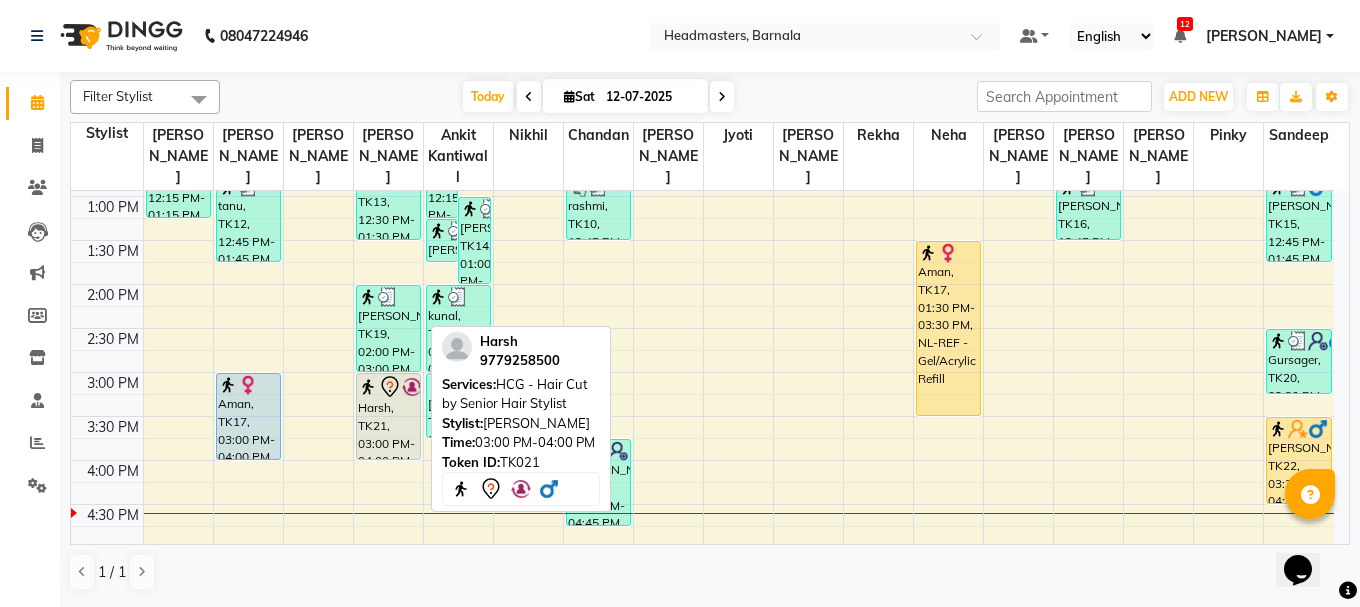 click on "Harsh, TK21, 03:00 PM-04:00 PM, HCG - Hair Cut by Senior Hair Stylist" at bounding box center (388, 416) 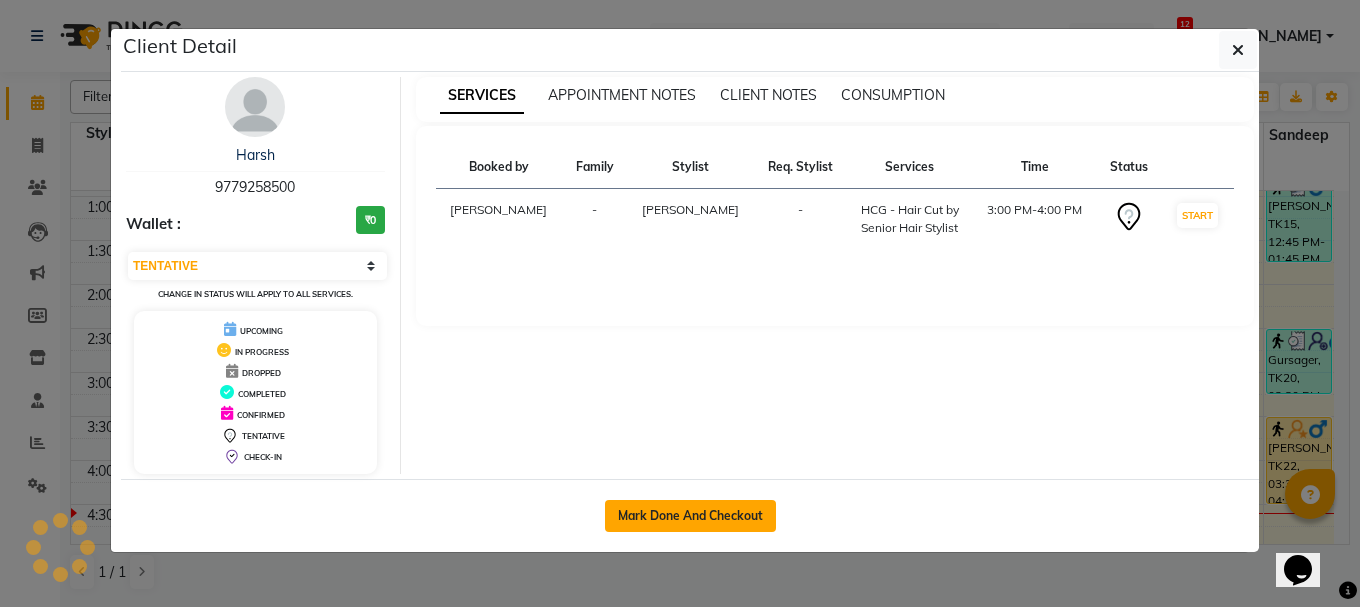 click on "Mark Done And Checkout" 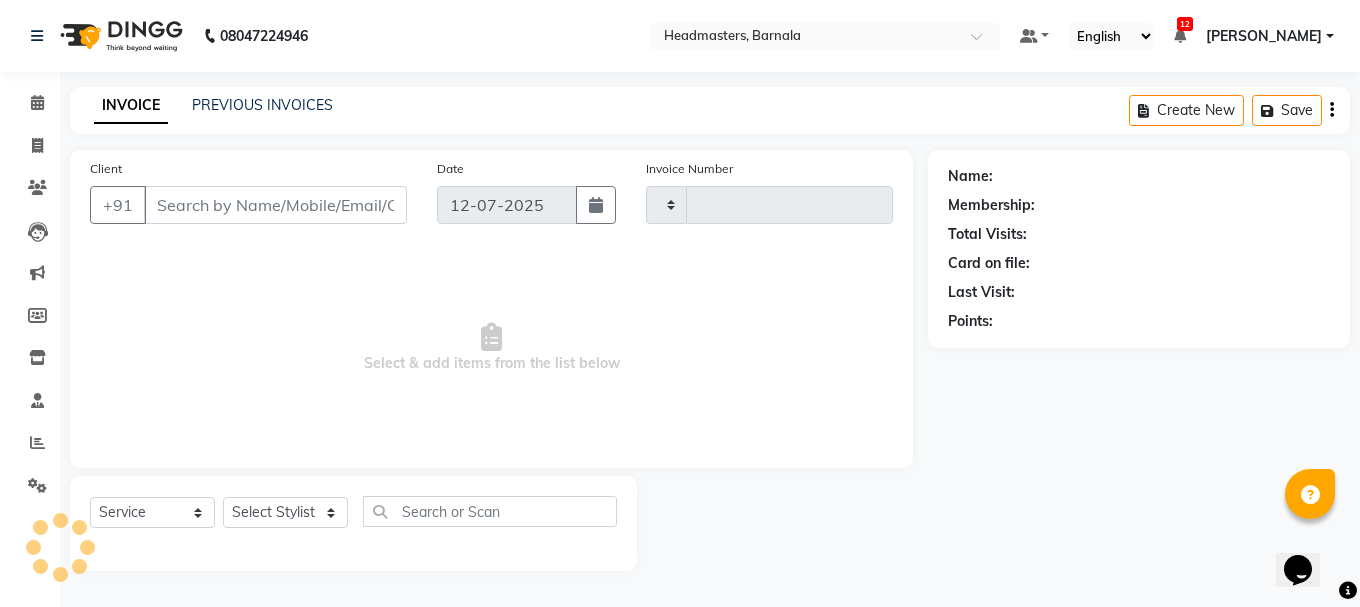 type on "2786" 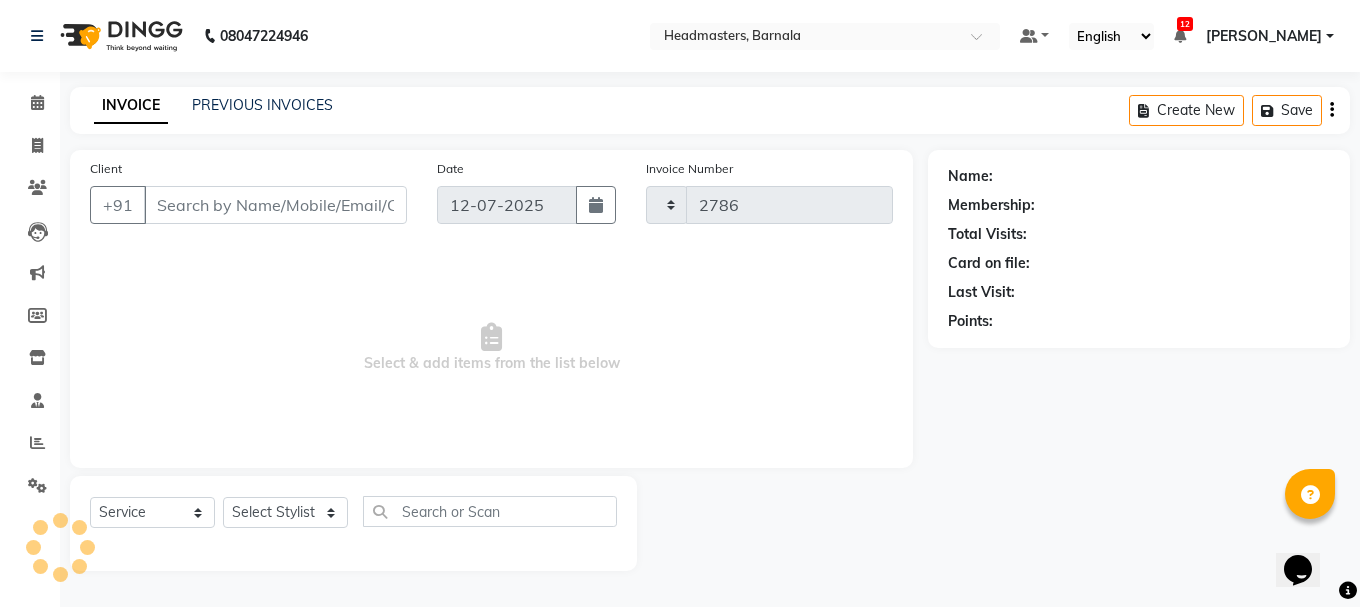 select on "7526" 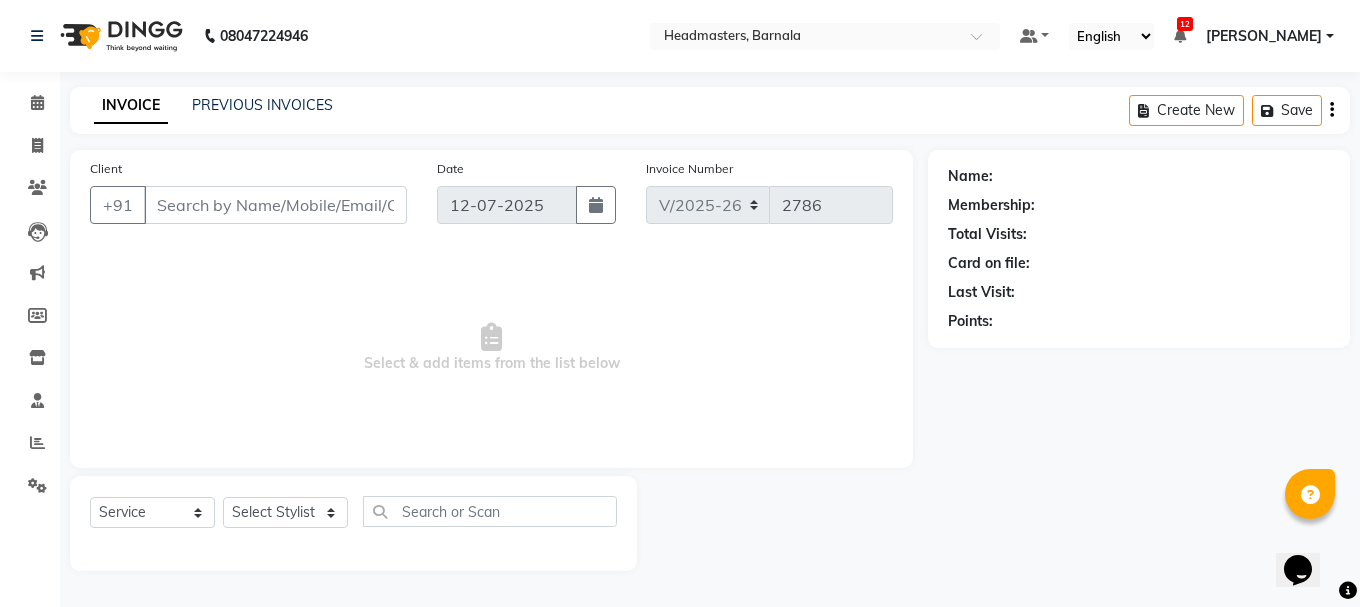 type on "9779258500" 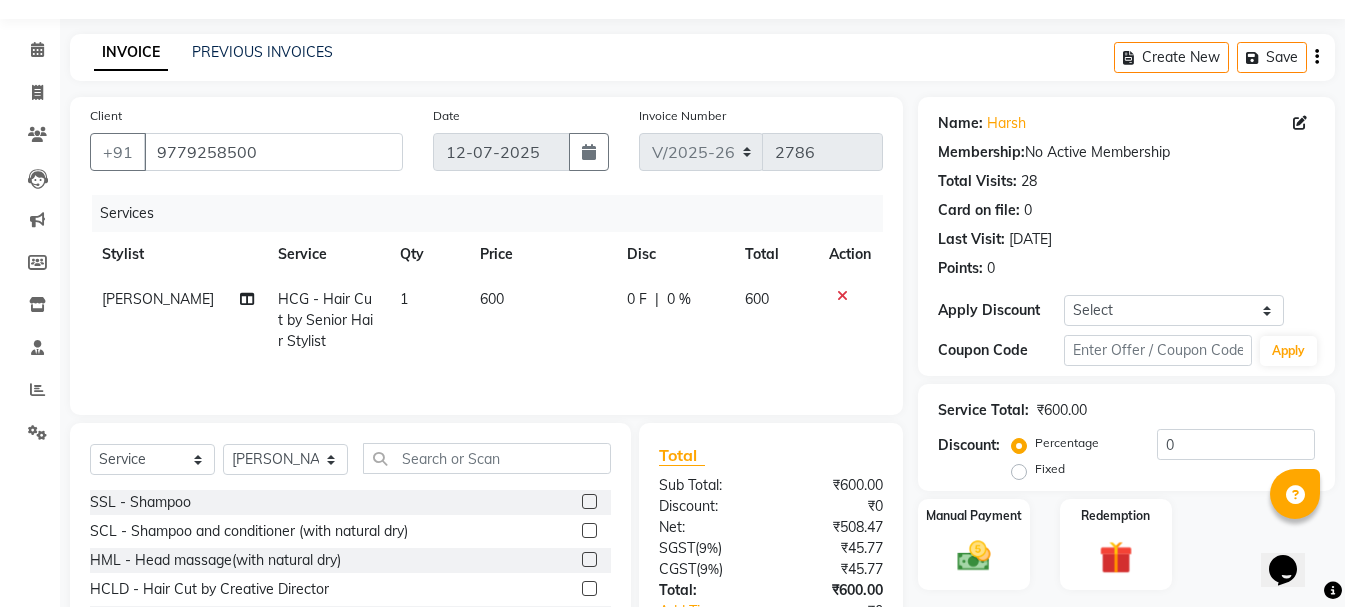 scroll, scrollTop: 194, scrollLeft: 0, axis: vertical 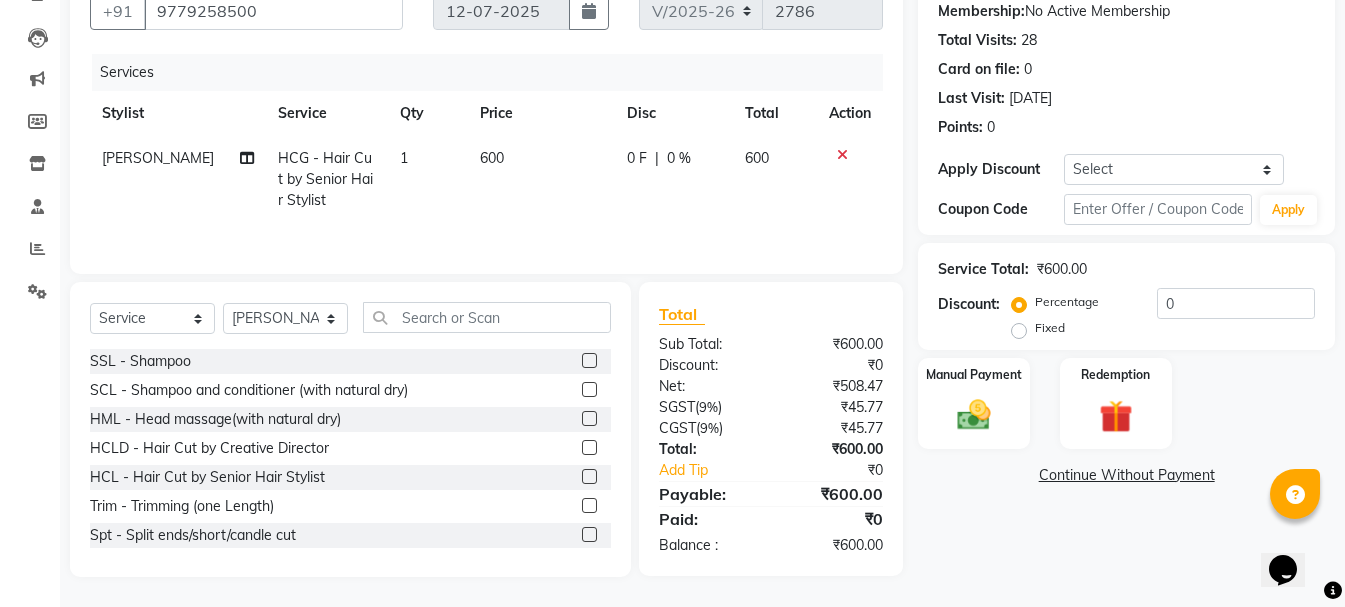 click on "Fixed" 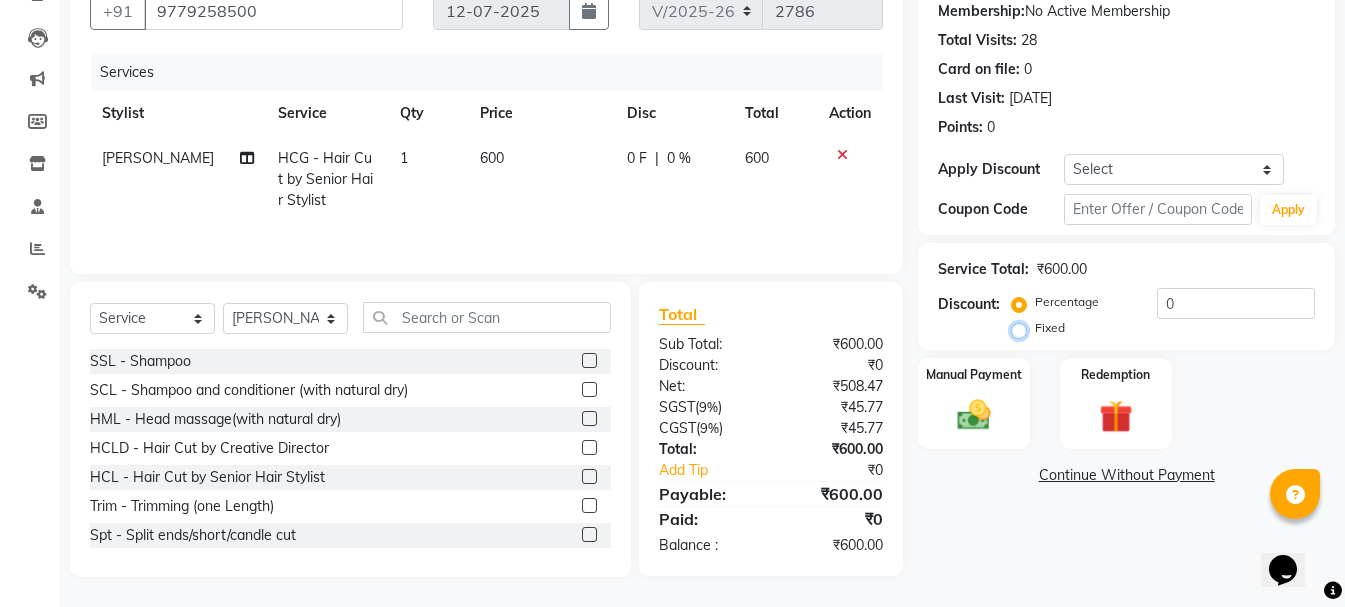 click on "Fixed" at bounding box center [1023, 328] 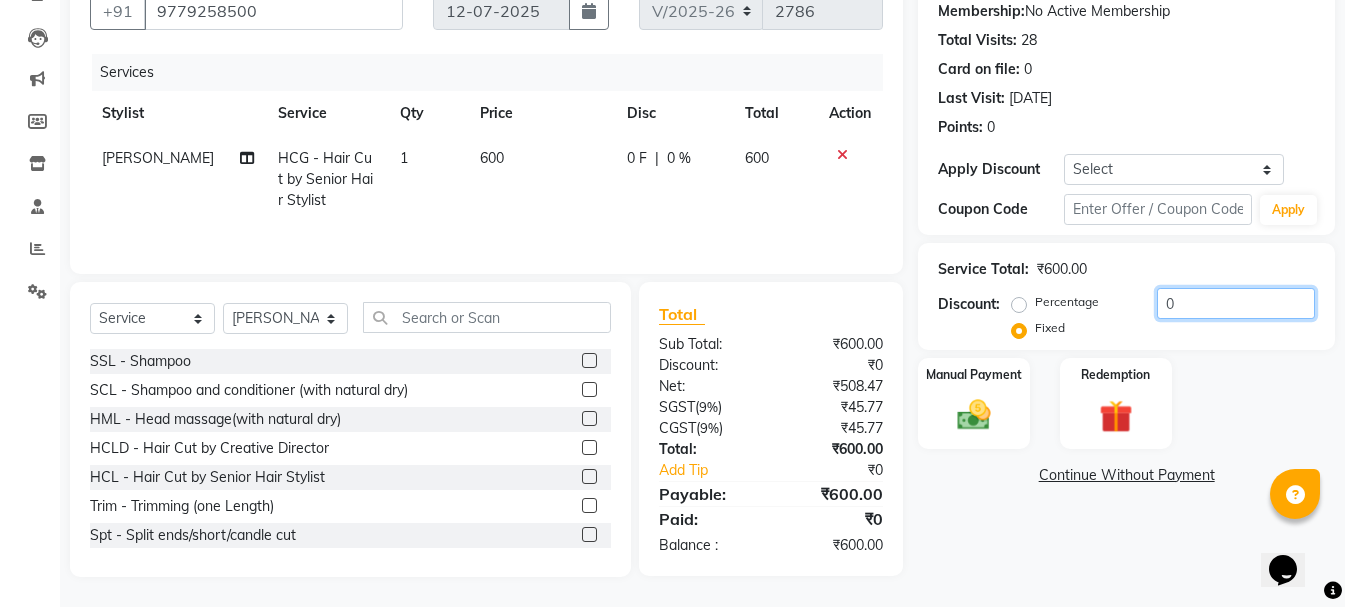 drag, startPoint x: 1175, startPoint y: 307, endPoint x: 1087, endPoint y: 312, distance: 88.14193 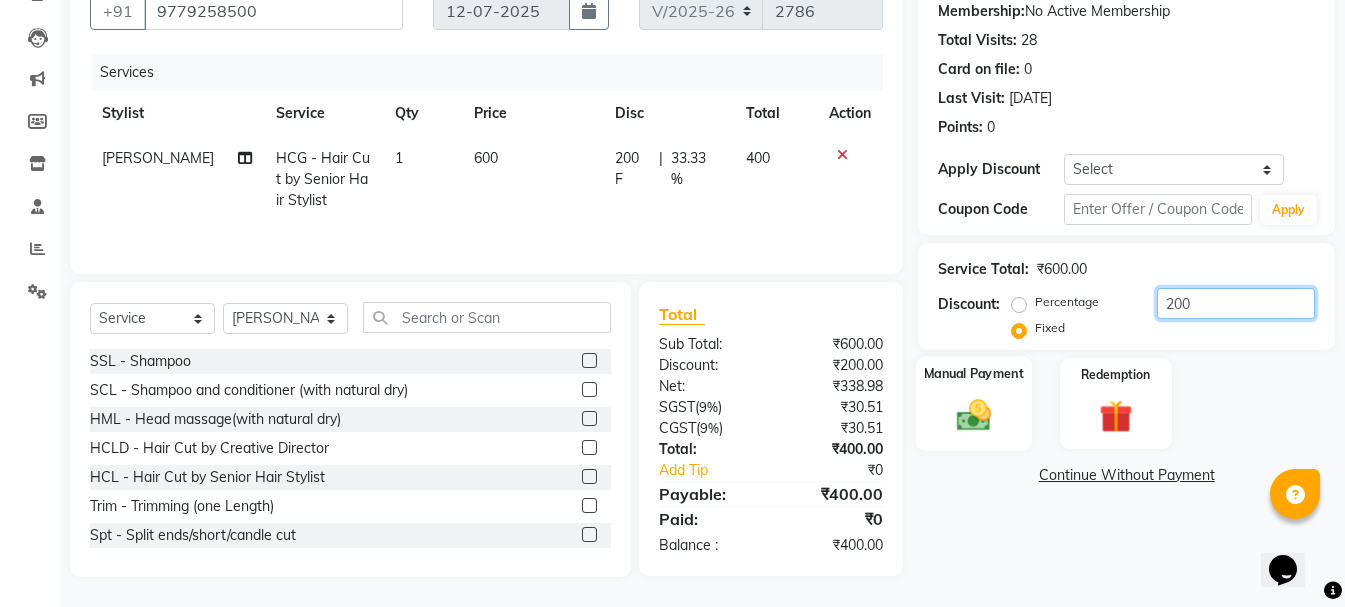 type on "200" 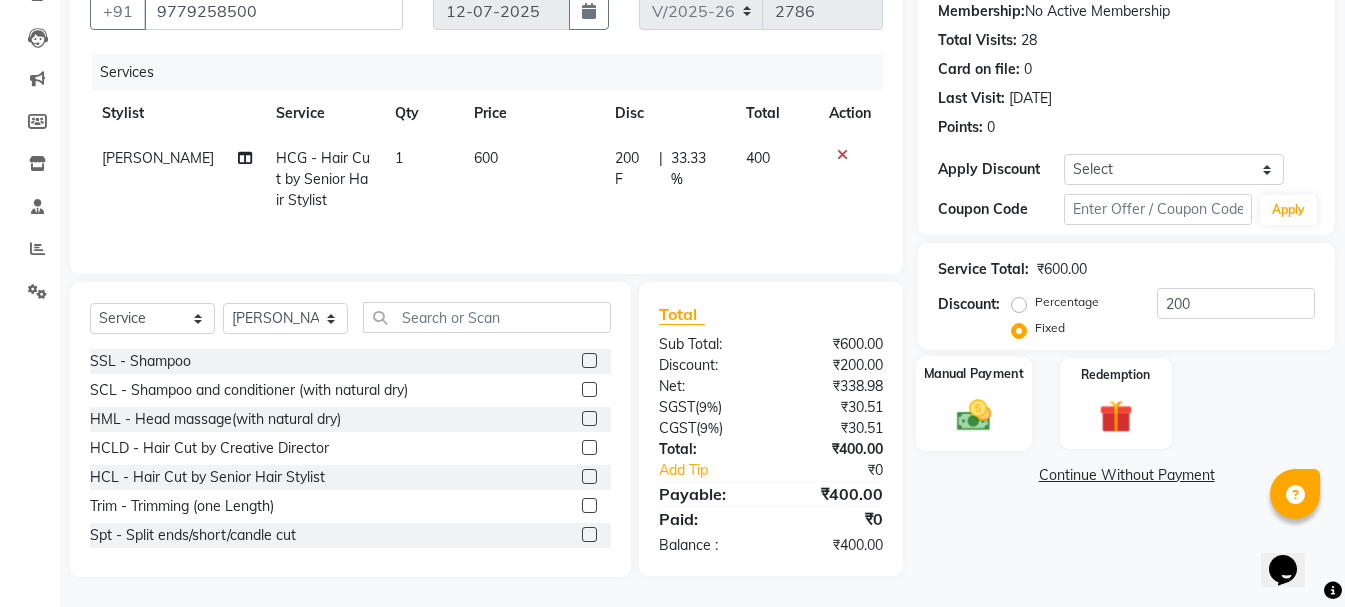 click 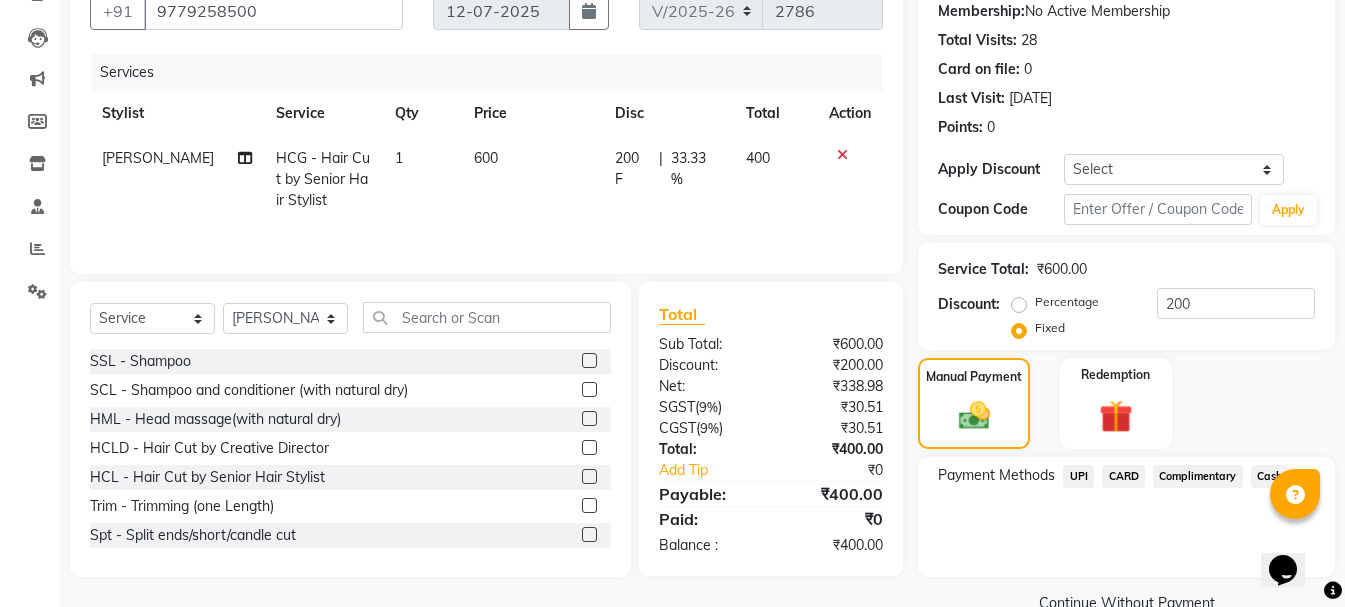 click on "Cash" 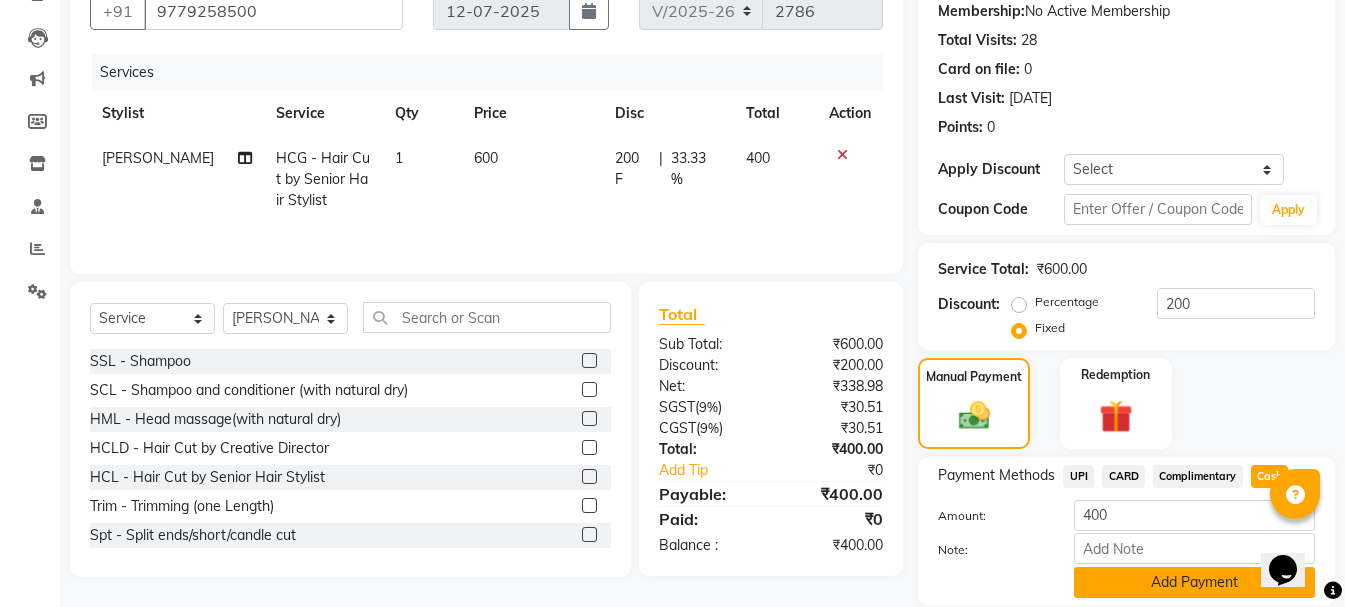 click on "Add Payment" 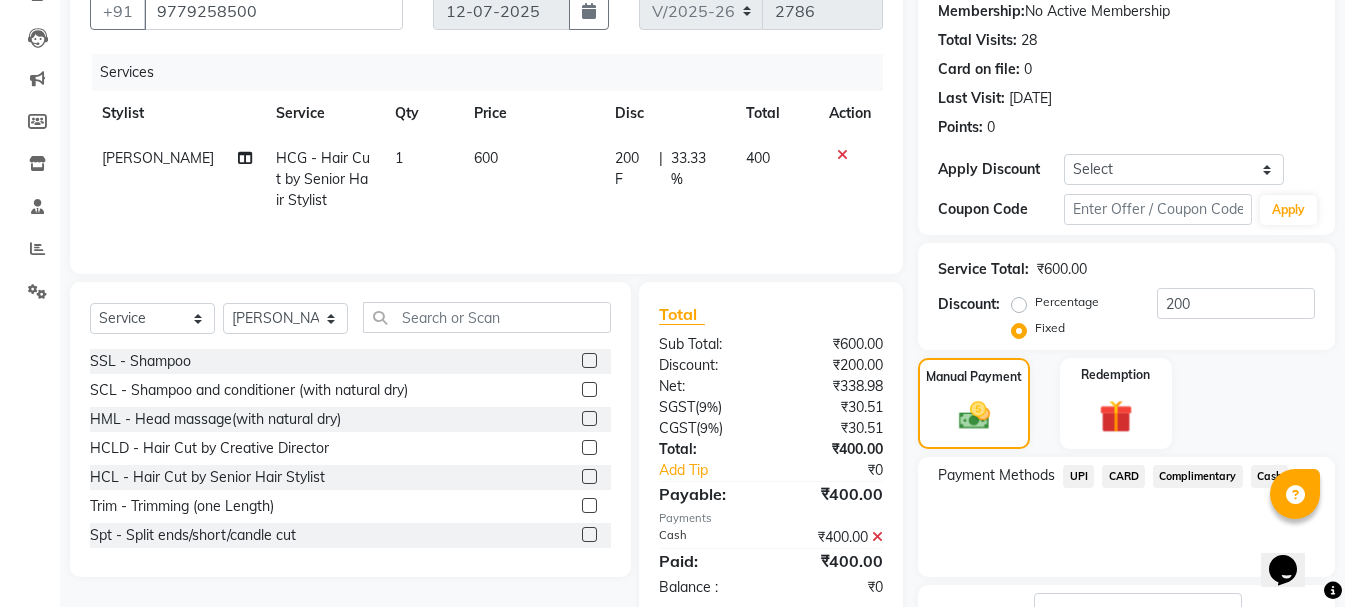 scroll, scrollTop: 348, scrollLeft: 0, axis: vertical 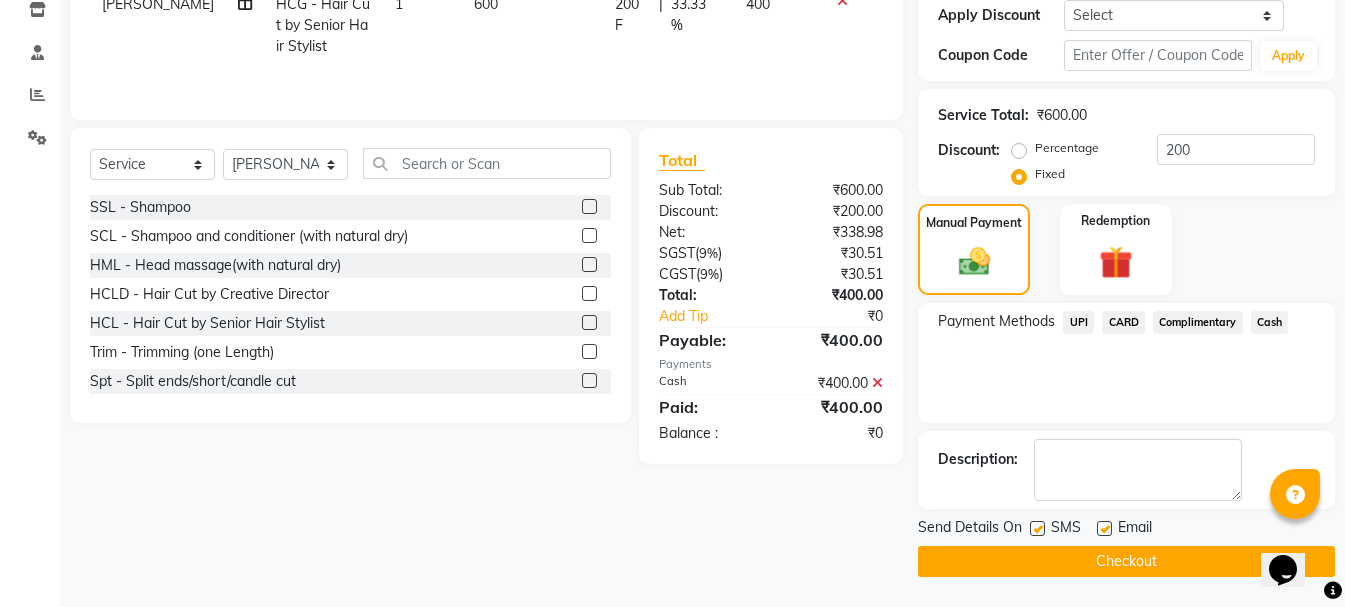click on "Checkout" 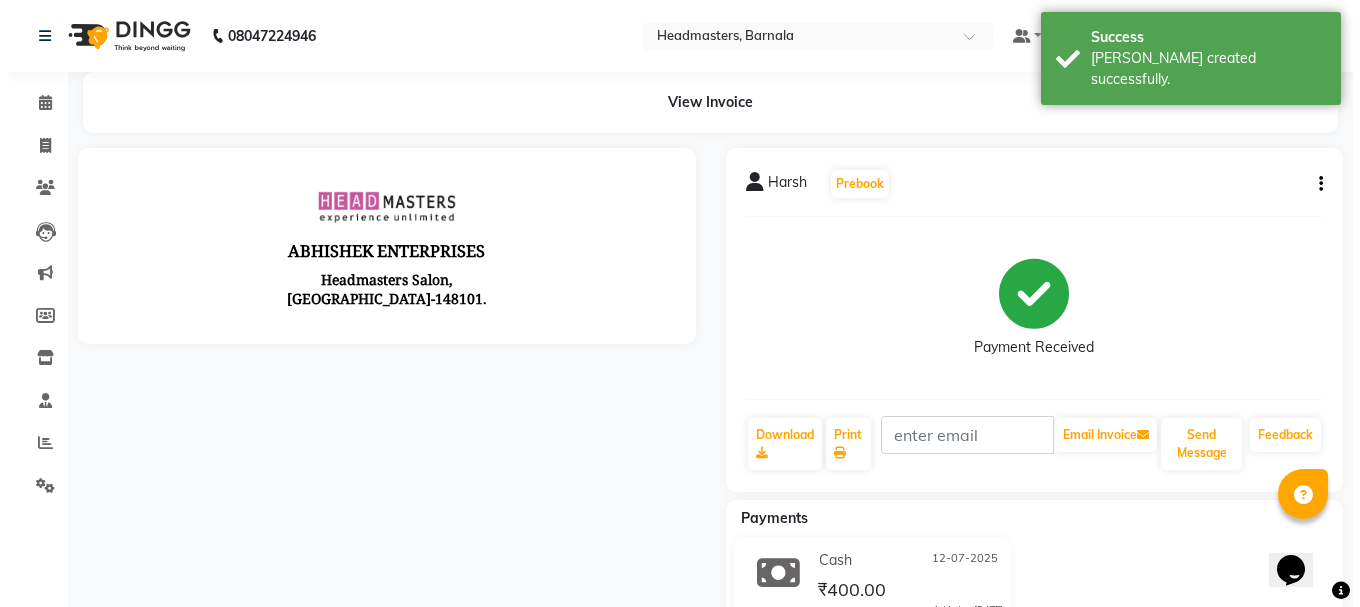 scroll, scrollTop: 0, scrollLeft: 0, axis: both 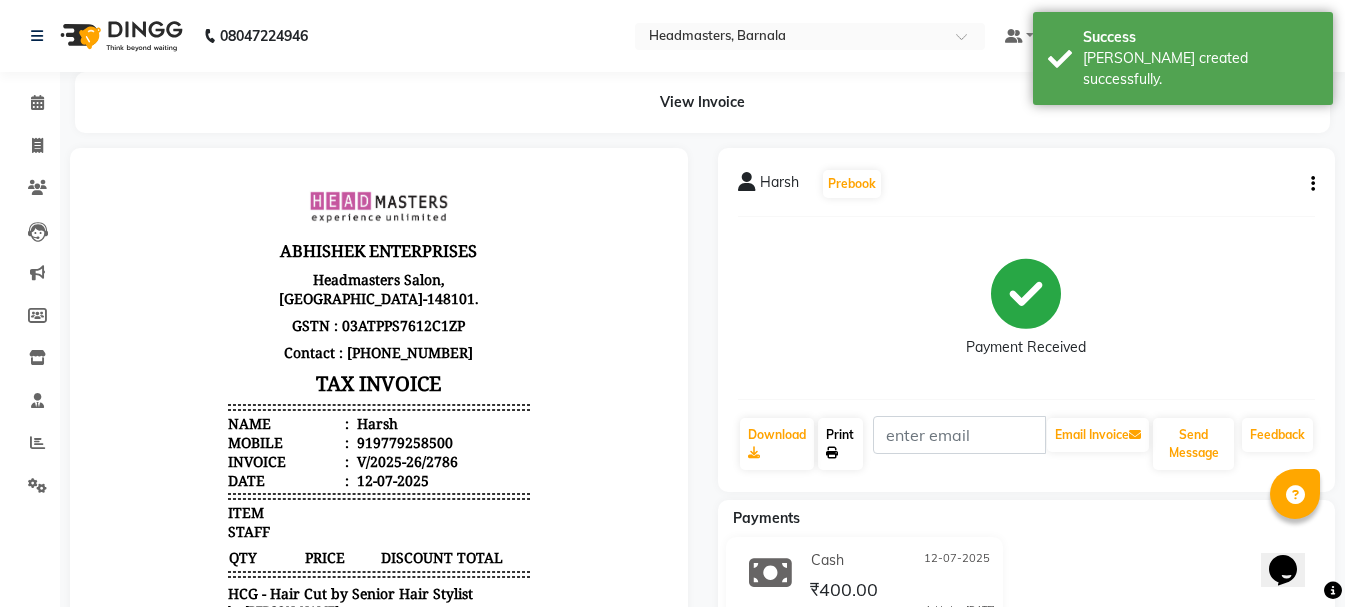 click on "Print" 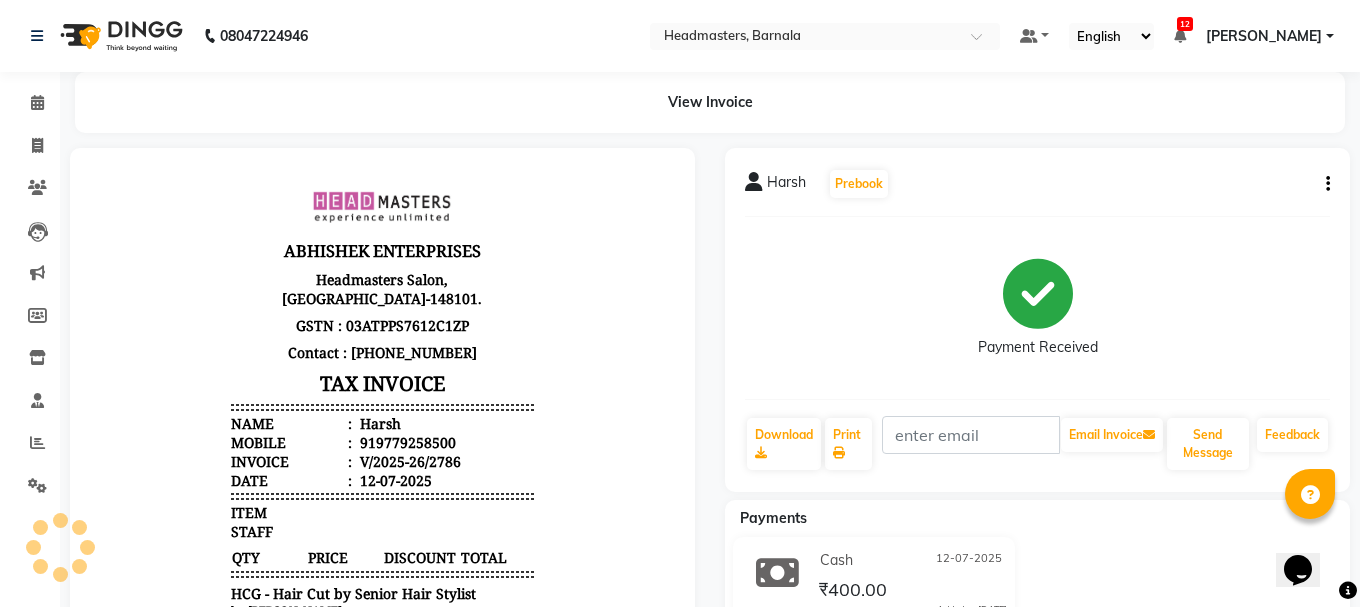 select on "service" 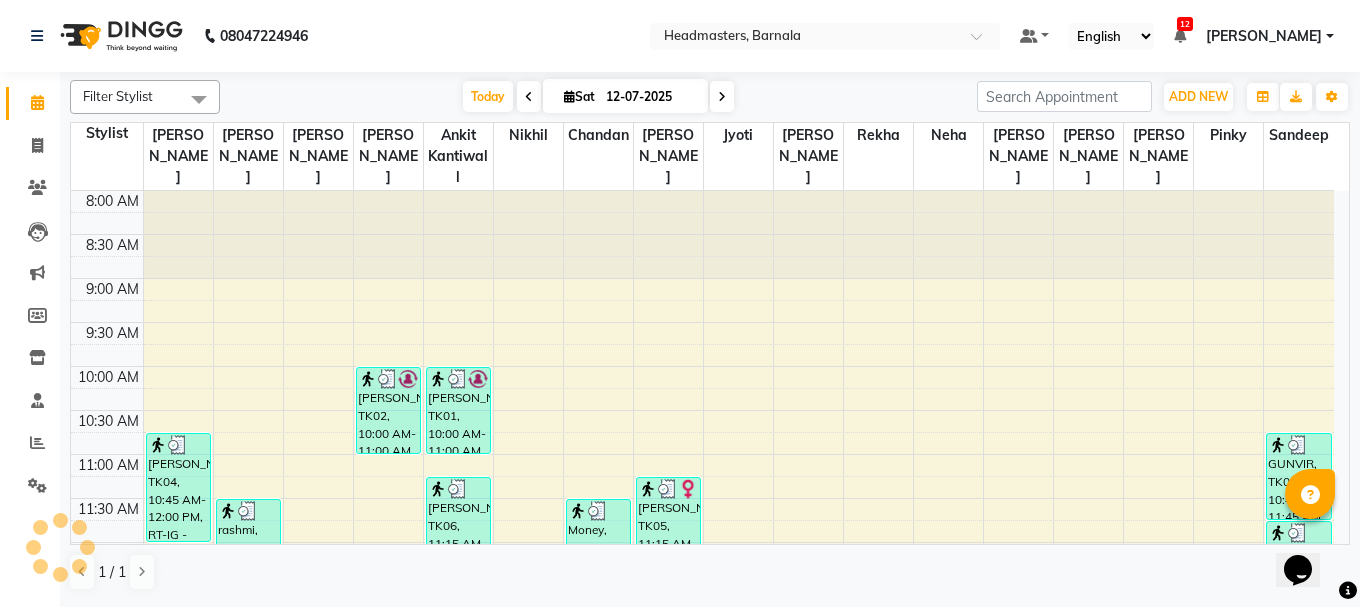 scroll, scrollTop: 705, scrollLeft: 0, axis: vertical 